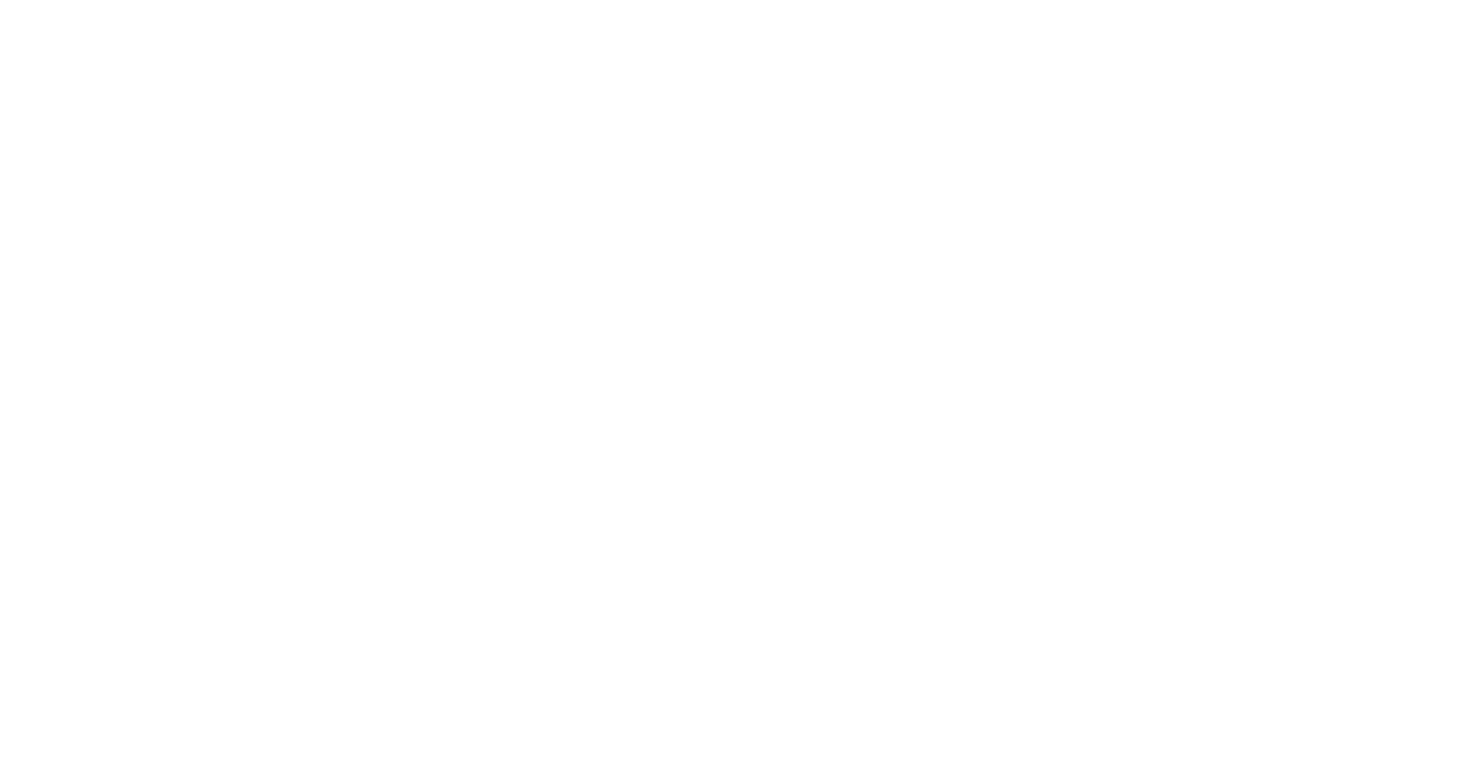 scroll, scrollTop: 0, scrollLeft: 0, axis: both 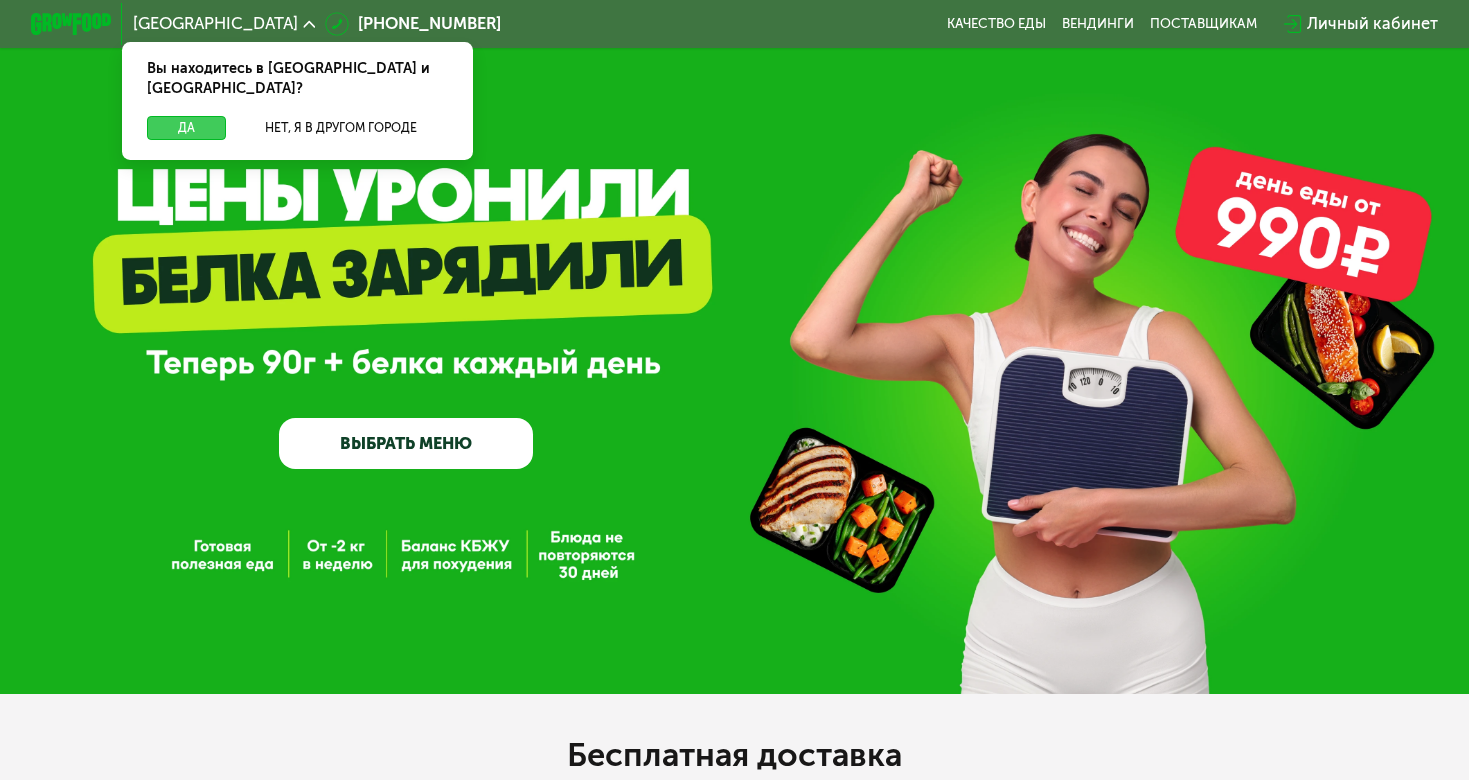 click on "Да" at bounding box center (186, 128) 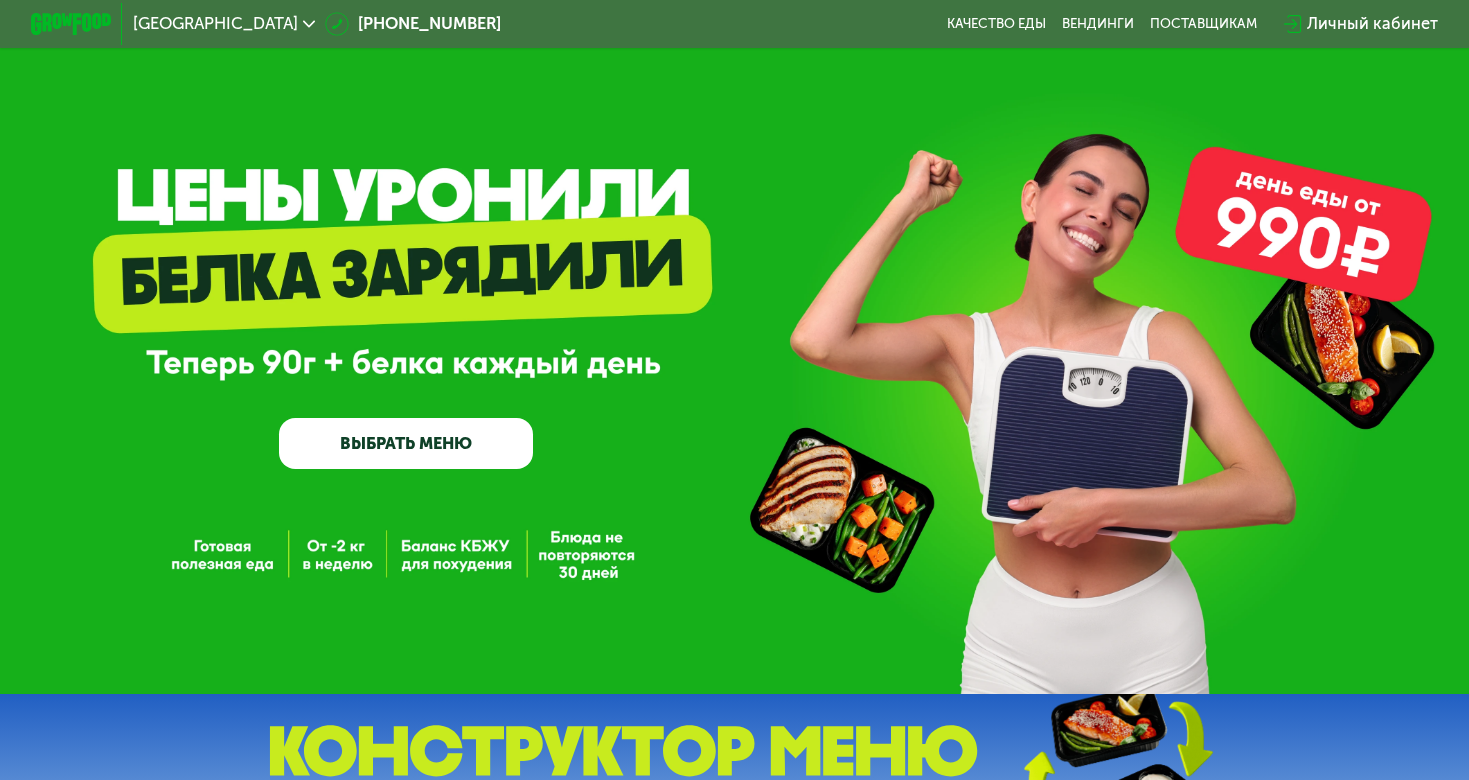 click on "ВЫБРАТЬ МЕНЮ" at bounding box center [406, 443] 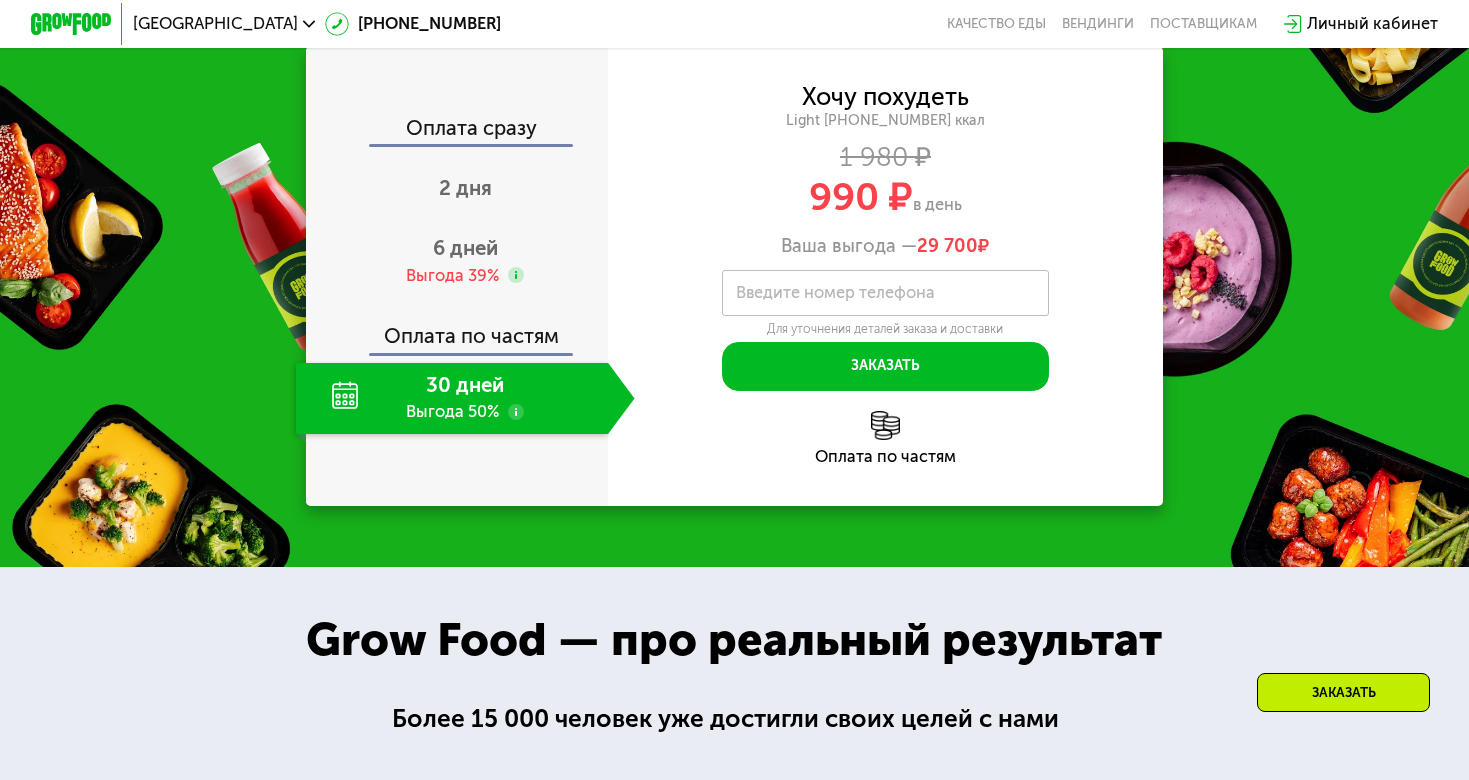 scroll, scrollTop: 1947, scrollLeft: 0, axis: vertical 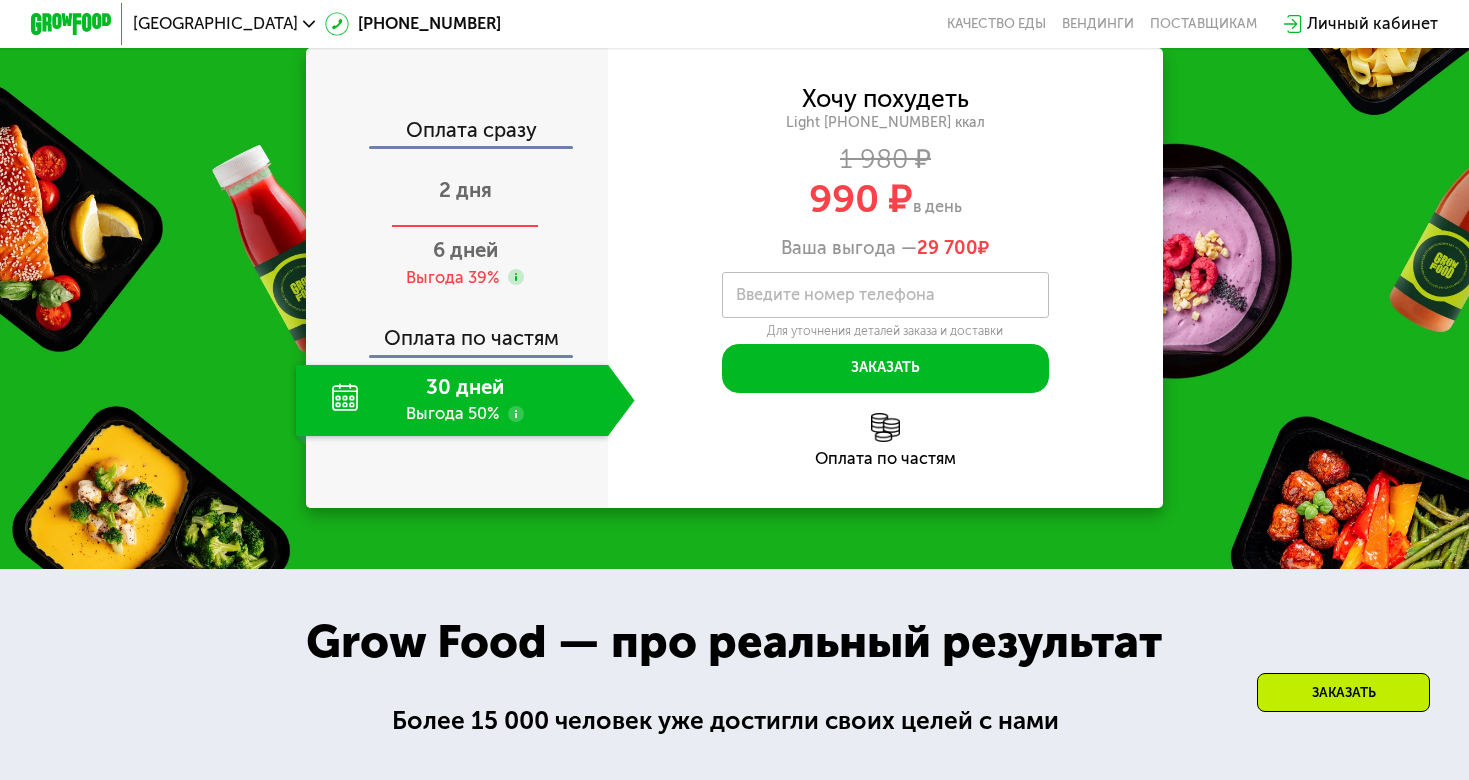 click on "2 дня" at bounding box center (465, 190) 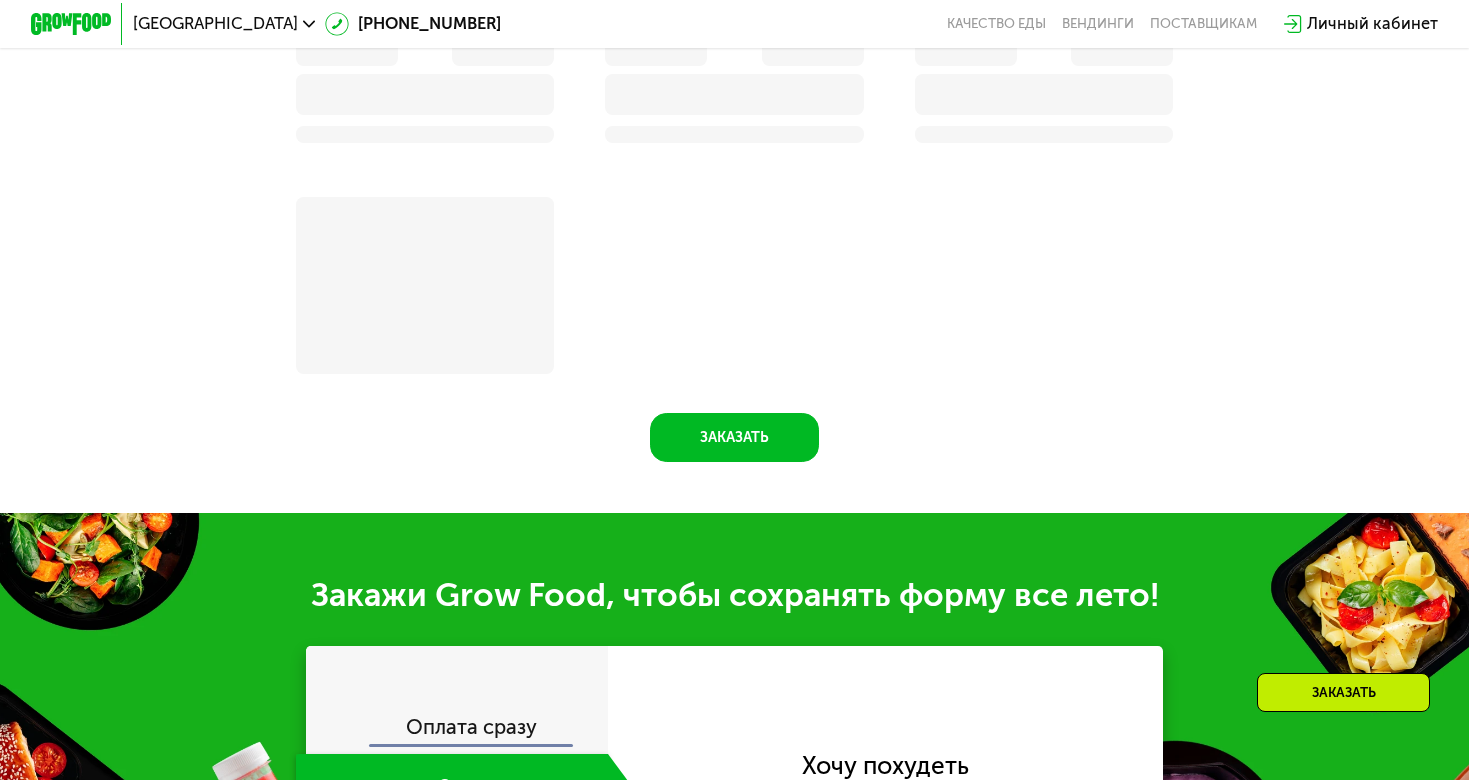 scroll, scrollTop: 2384, scrollLeft: 0, axis: vertical 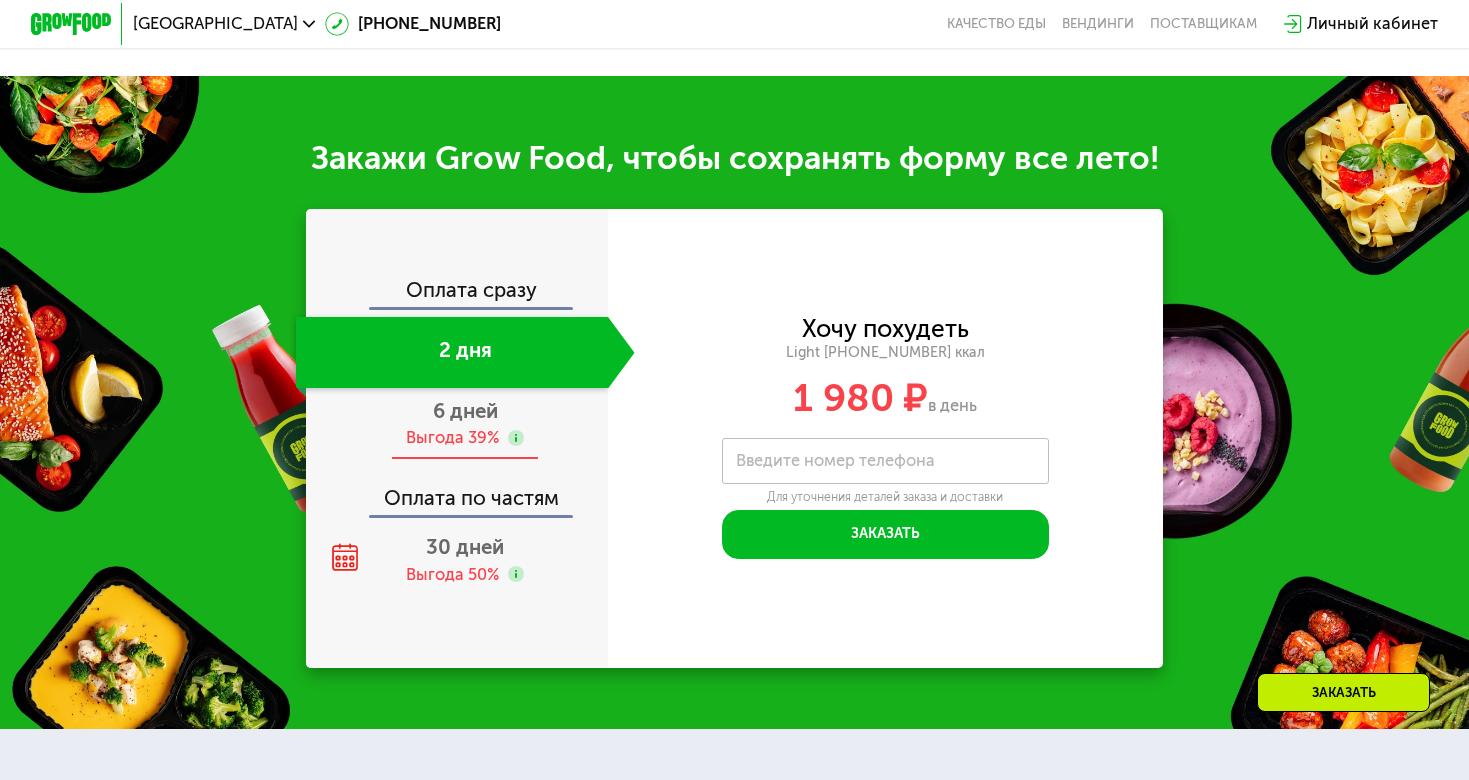 click on "Выгода 39%" at bounding box center [452, 438] 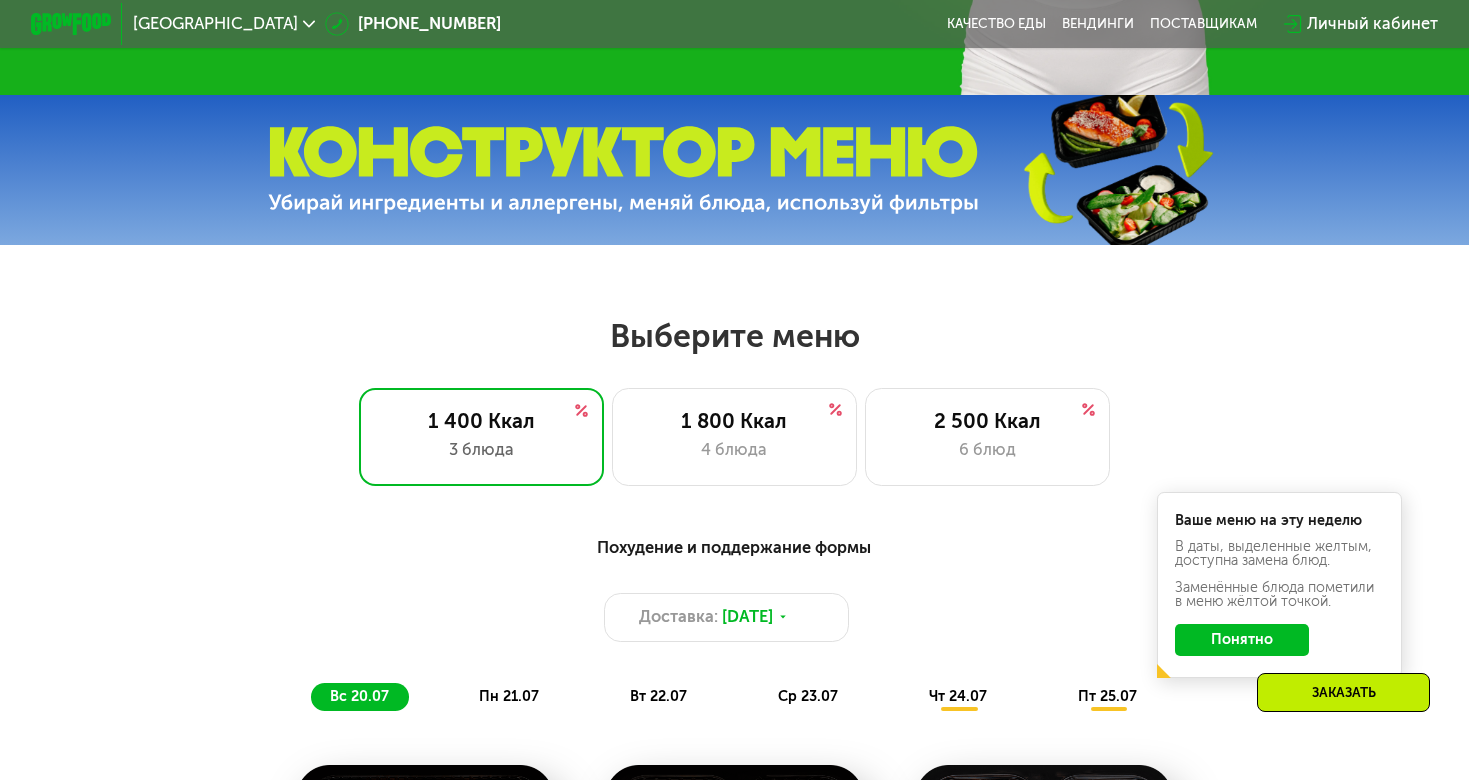 scroll, scrollTop: 600, scrollLeft: 0, axis: vertical 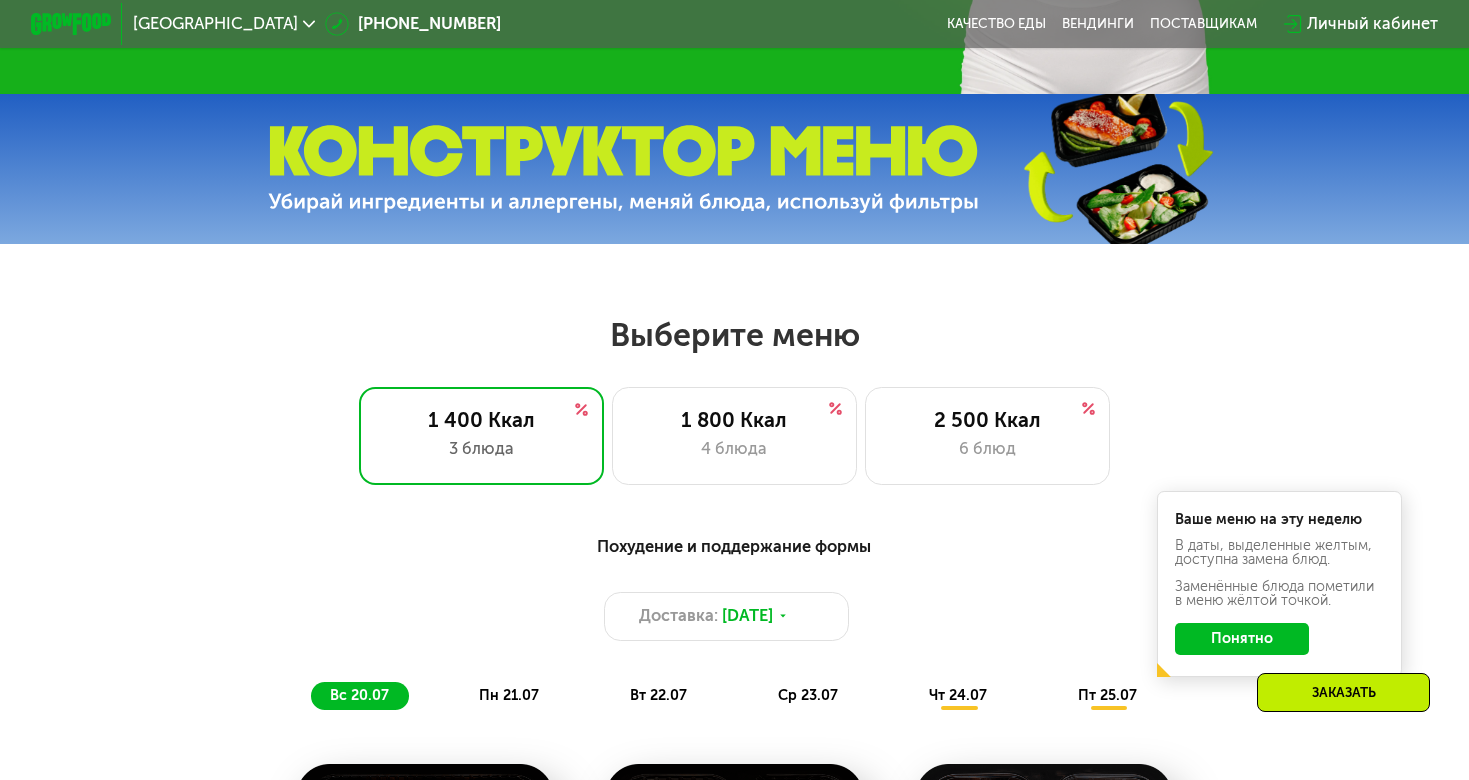 click on "Понятно" 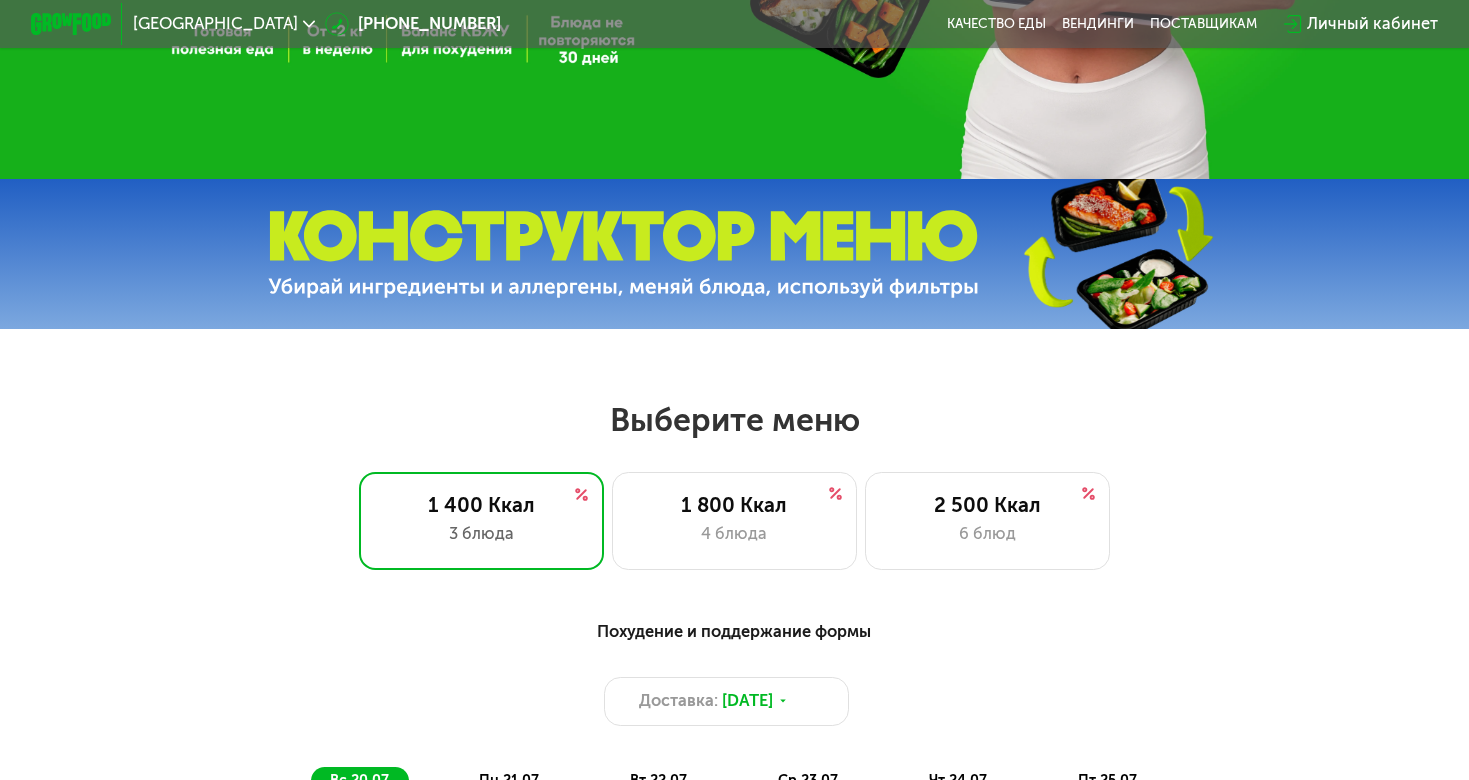 scroll, scrollTop: 0, scrollLeft: 0, axis: both 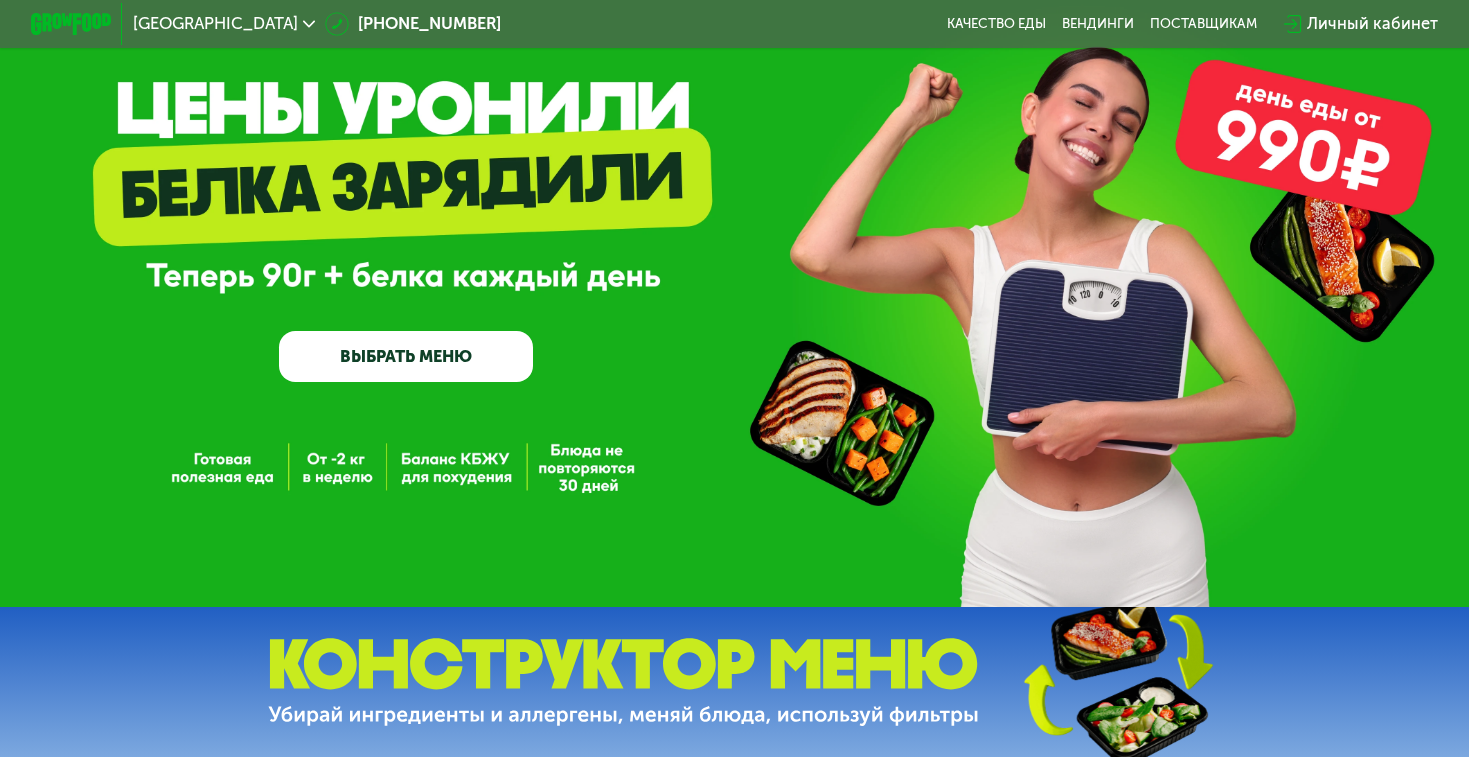 click at bounding box center (623, 682) 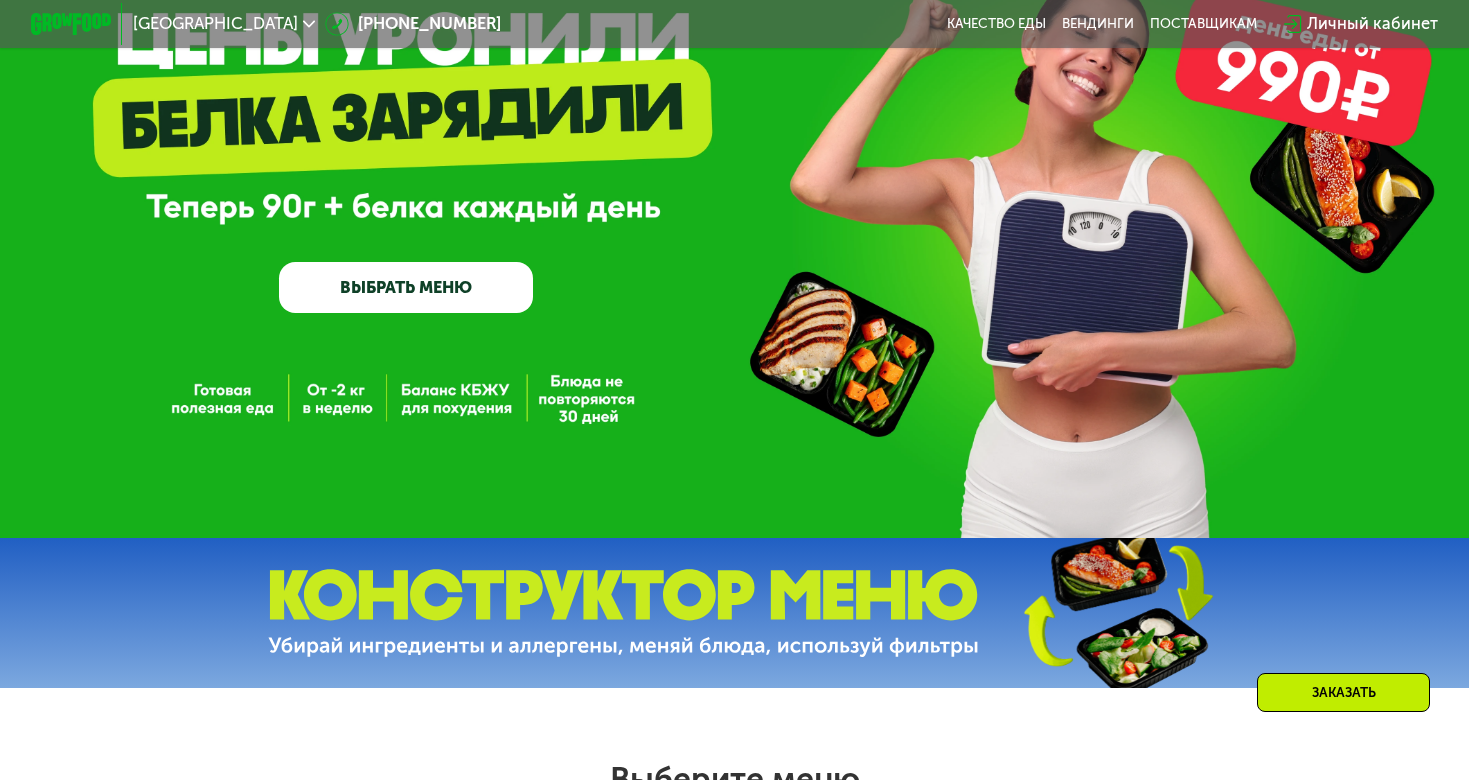 scroll, scrollTop: 164, scrollLeft: 0, axis: vertical 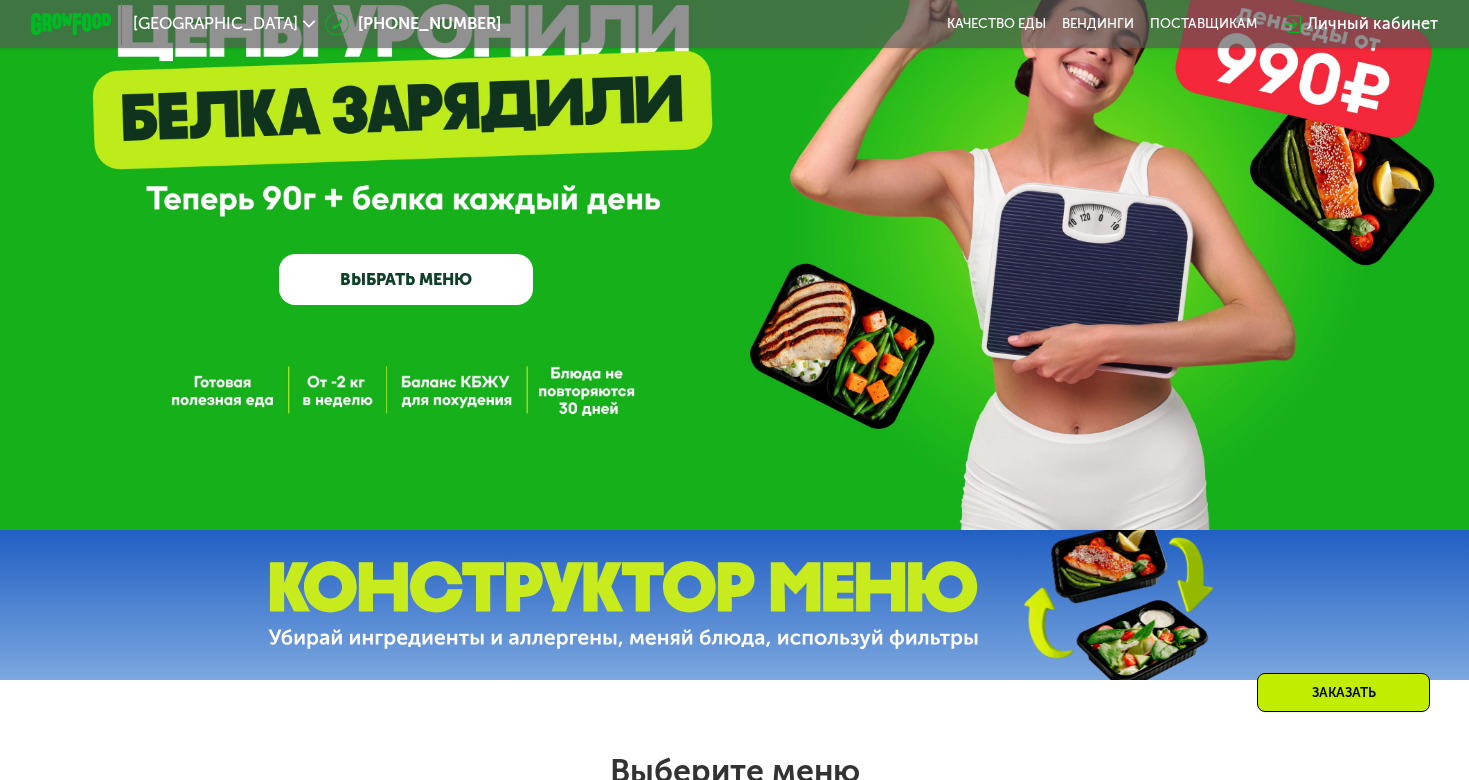 click at bounding box center (623, 605) 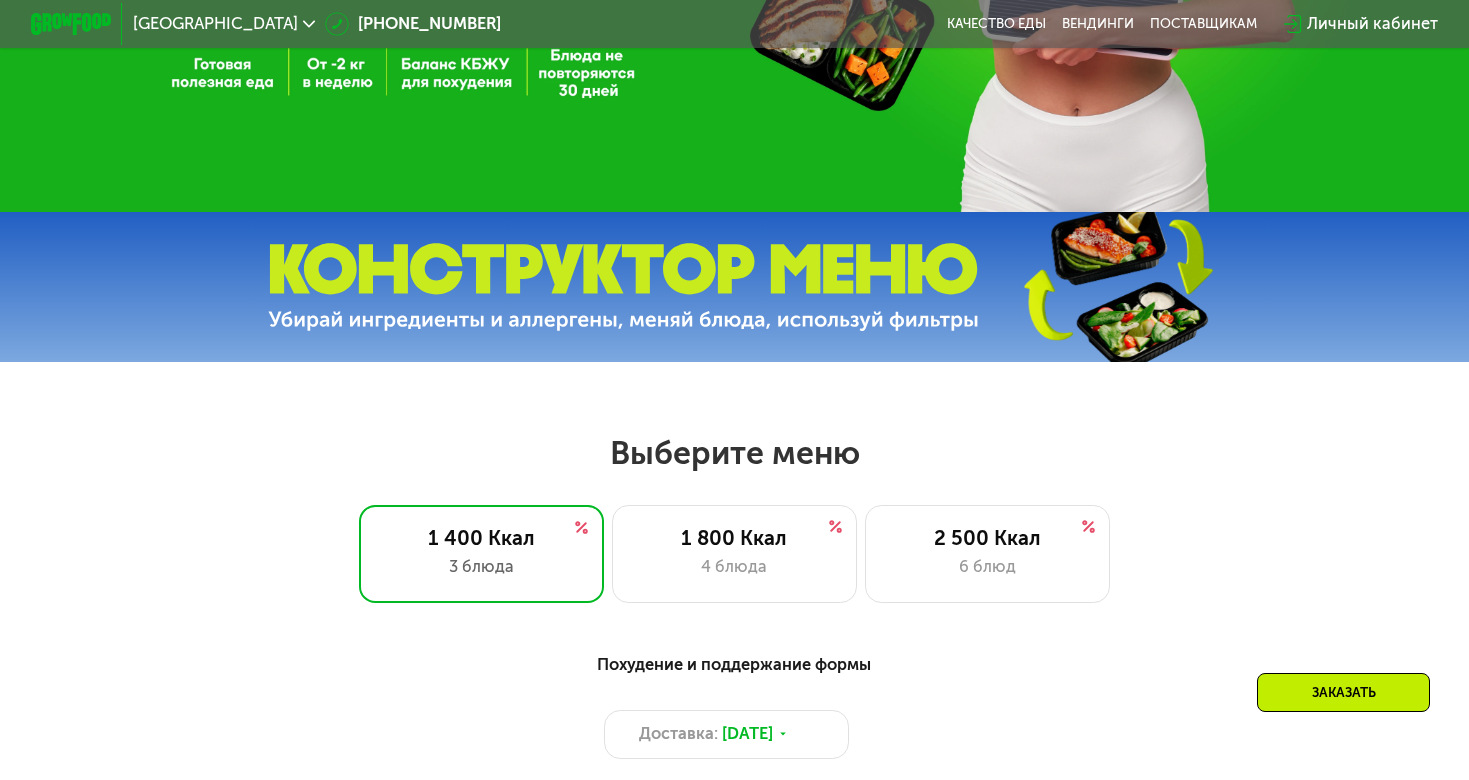 scroll, scrollTop: 483, scrollLeft: 0, axis: vertical 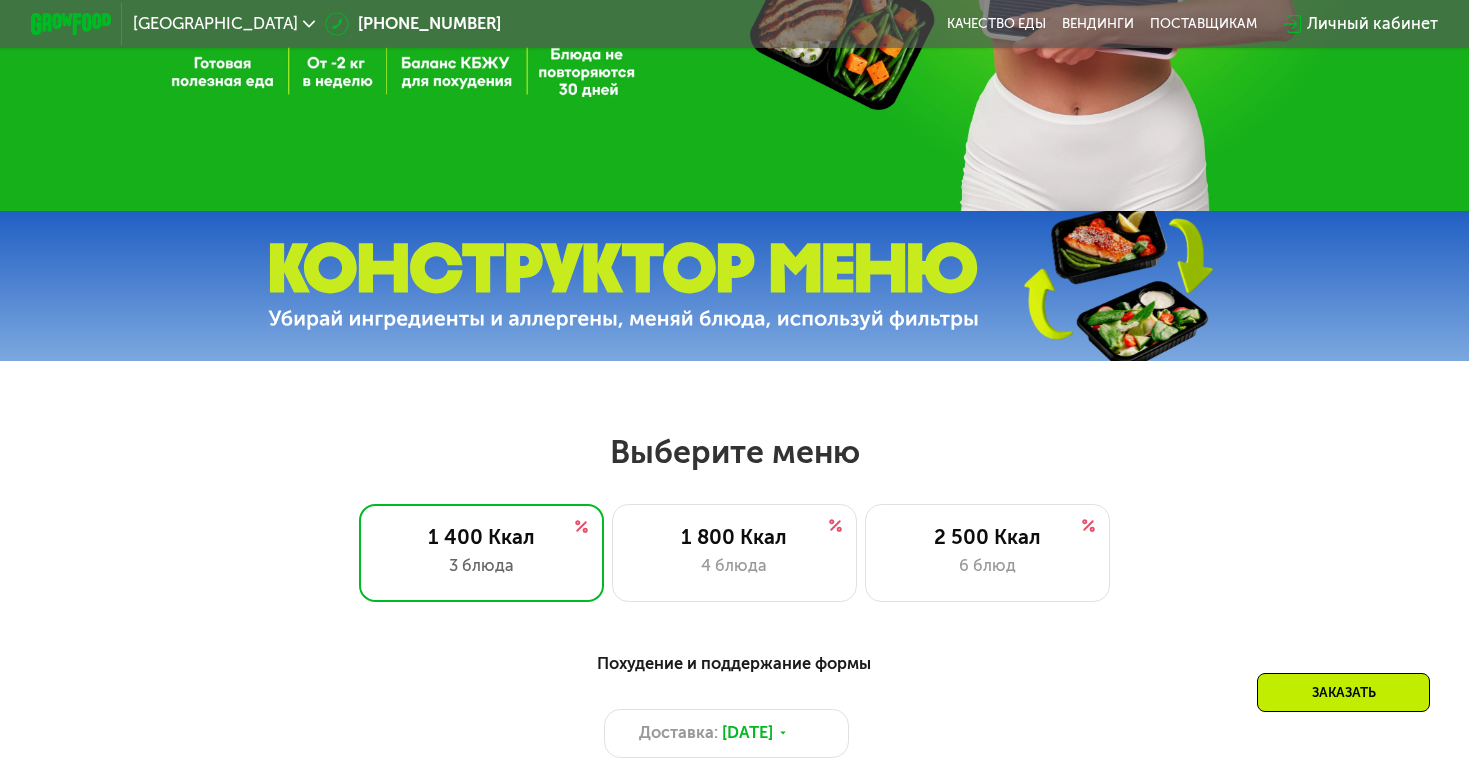 click at bounding box center [1116, 286] 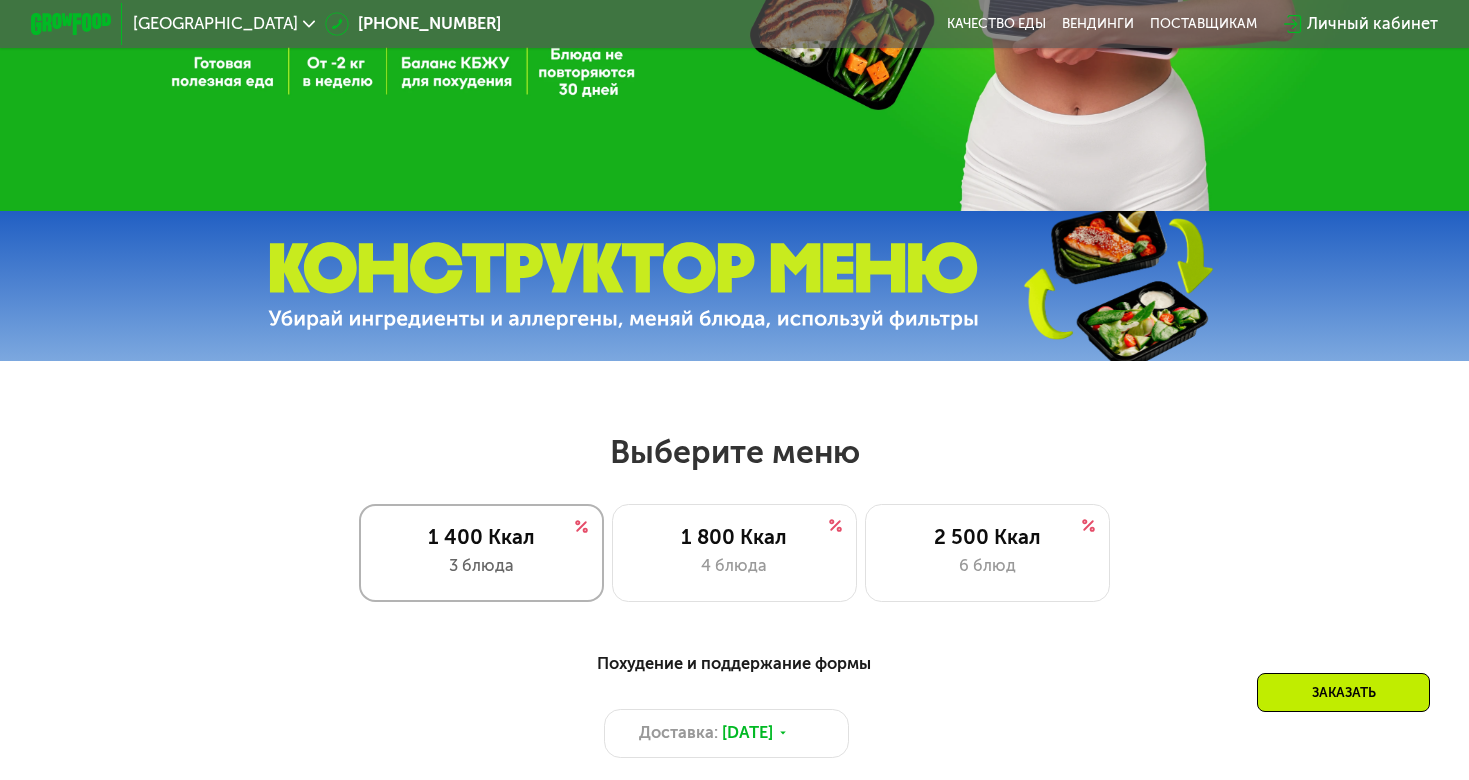 click on "1 400 Ккал 3 блюда" 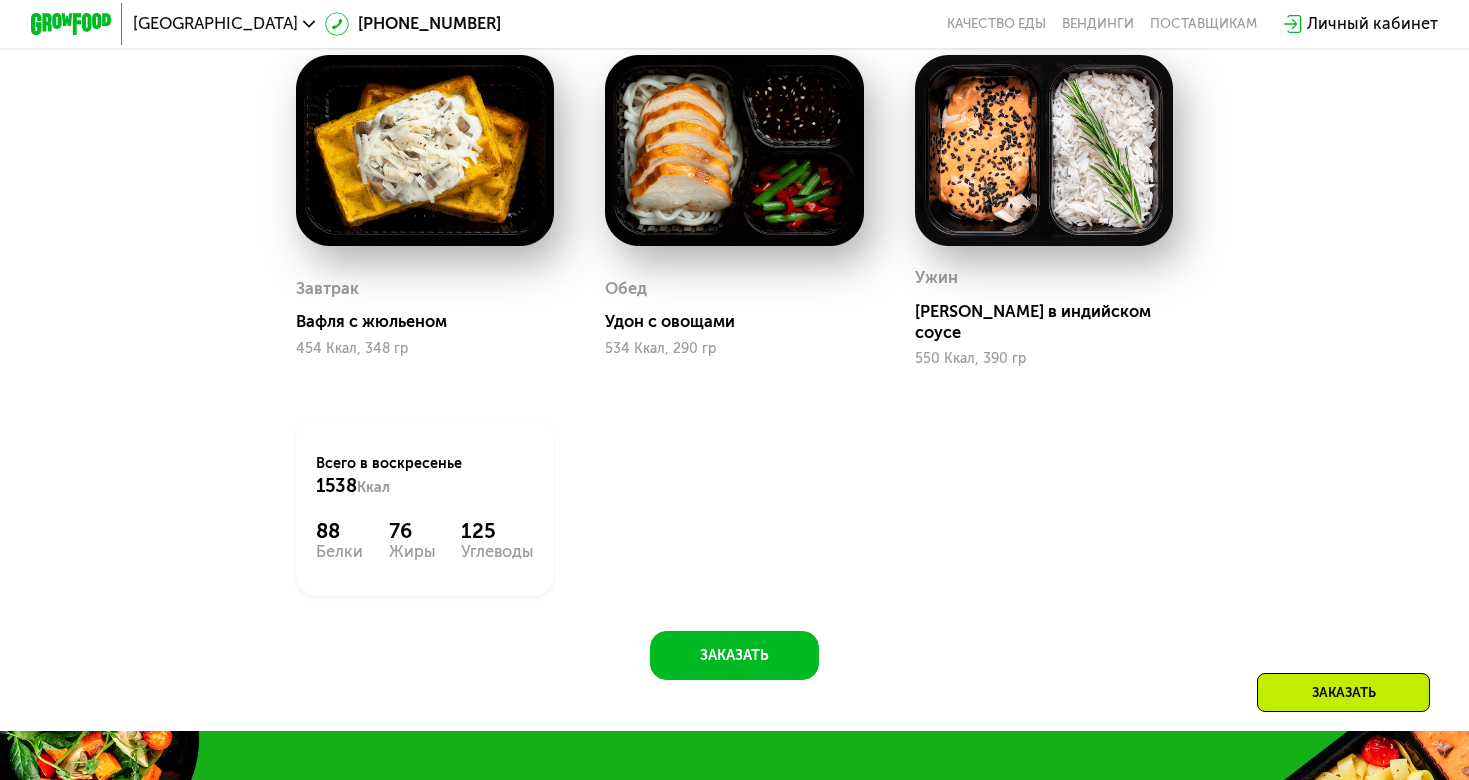 scroll, scrollTop: 1310, scrollLeft: 0, axis: vertical 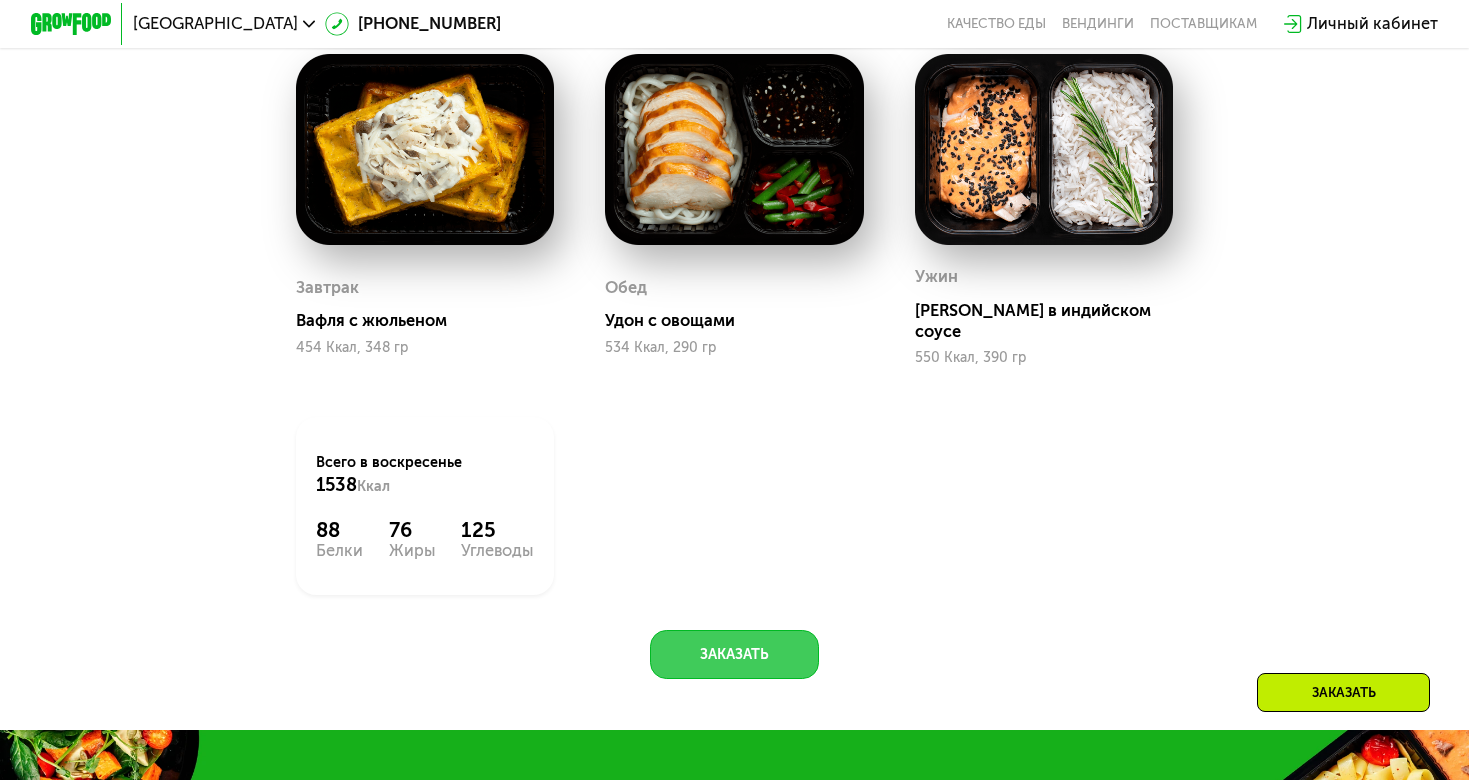 click on "Заказать" 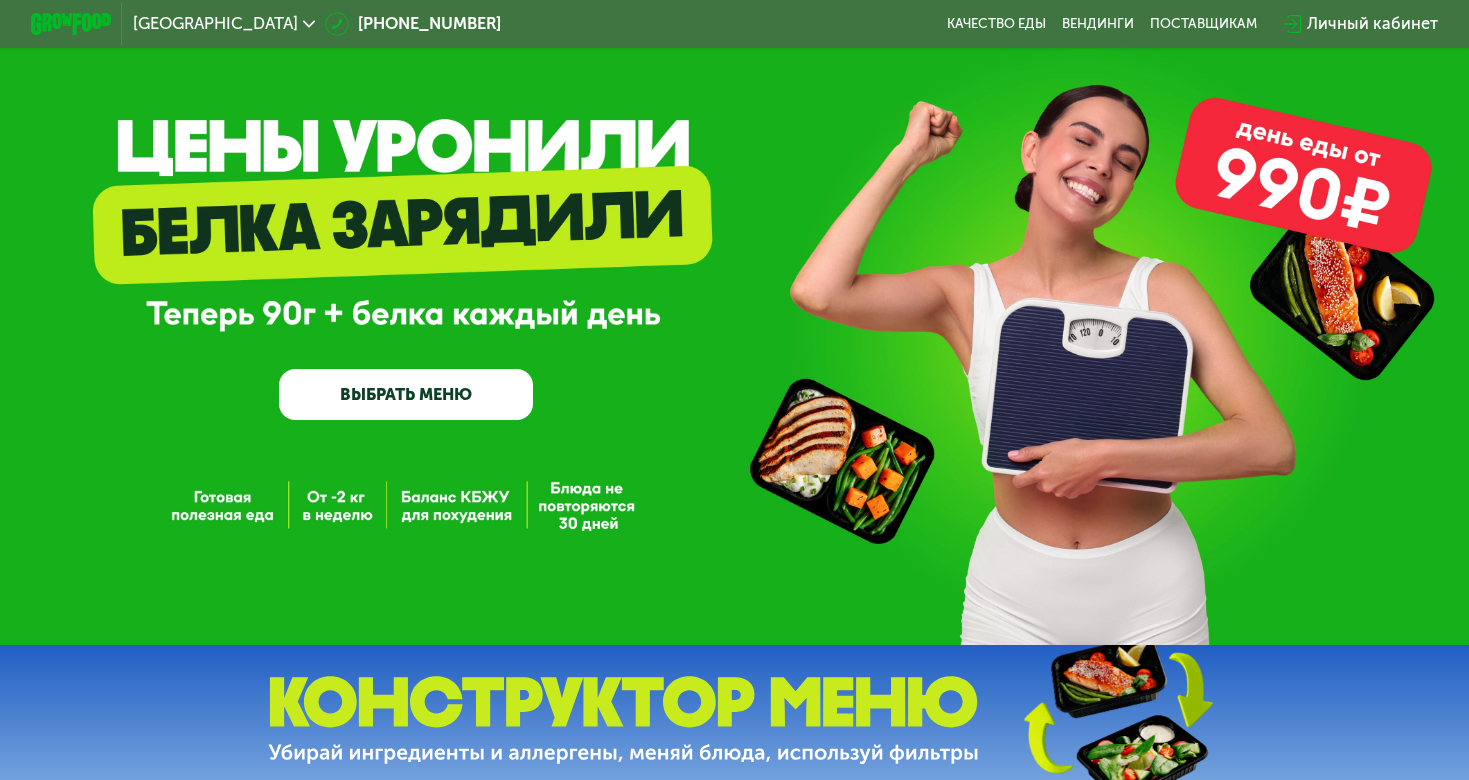 scroll, scrollTop: 0, scrollLeft: 0, axis: both 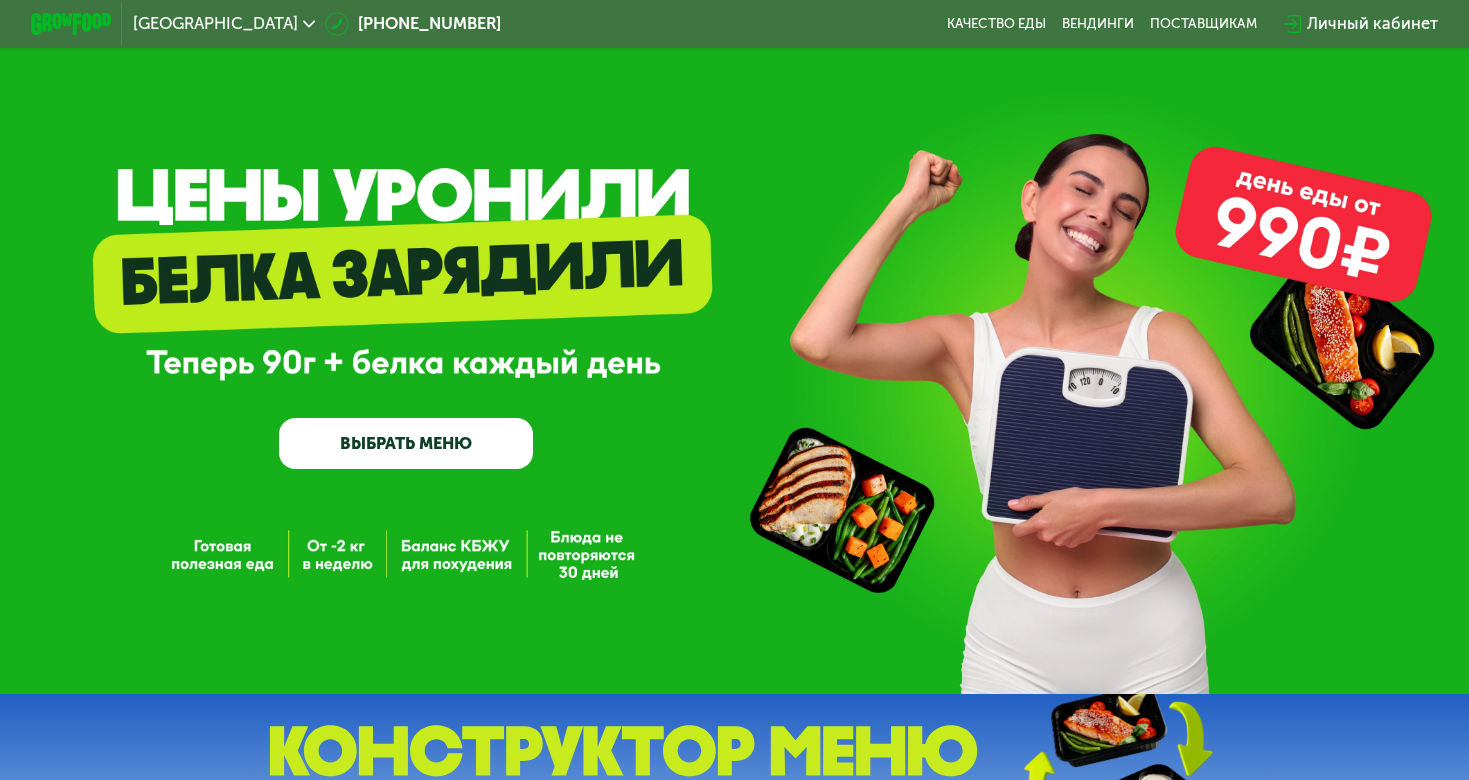 click on "Личный кабинет" at bounding box center (1372, 24) 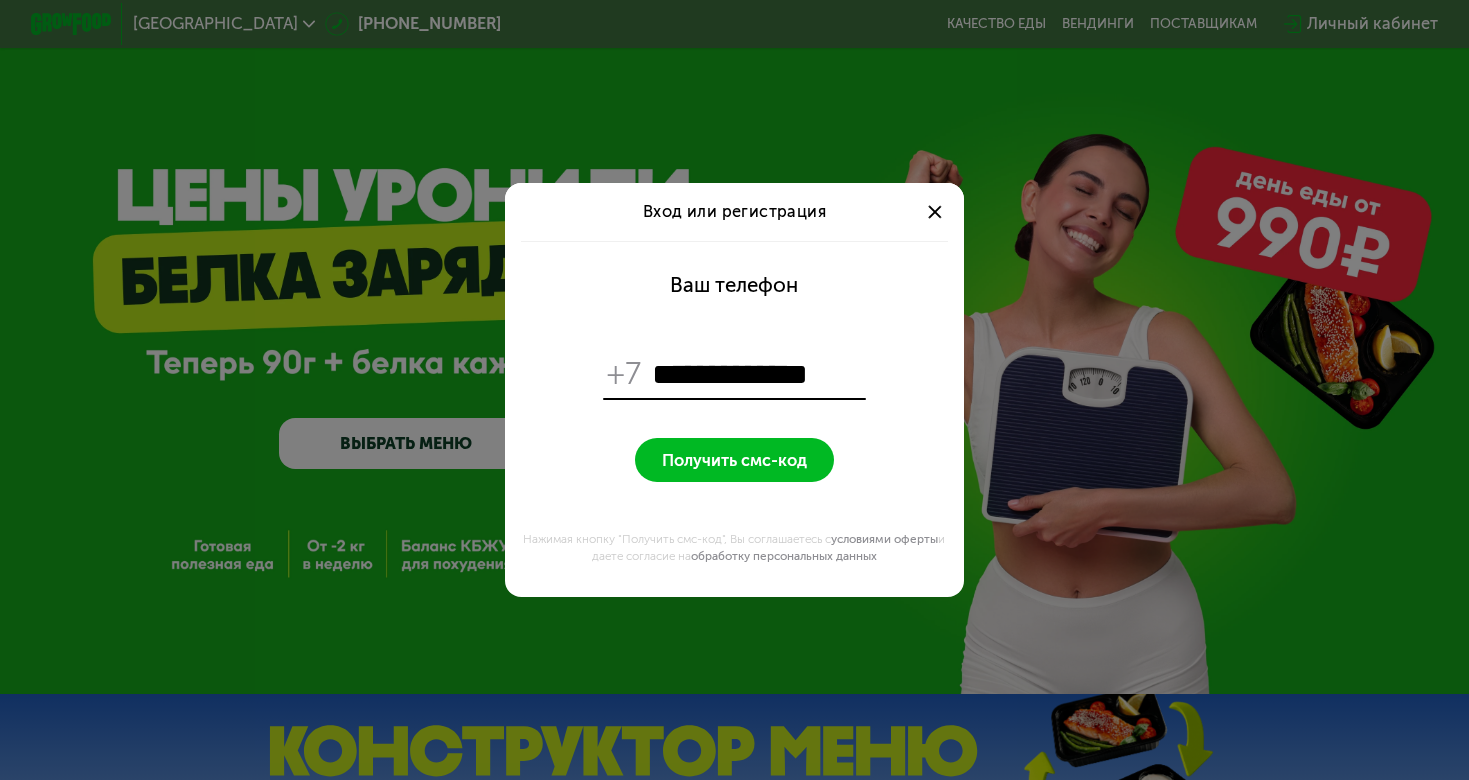 type on "**********" 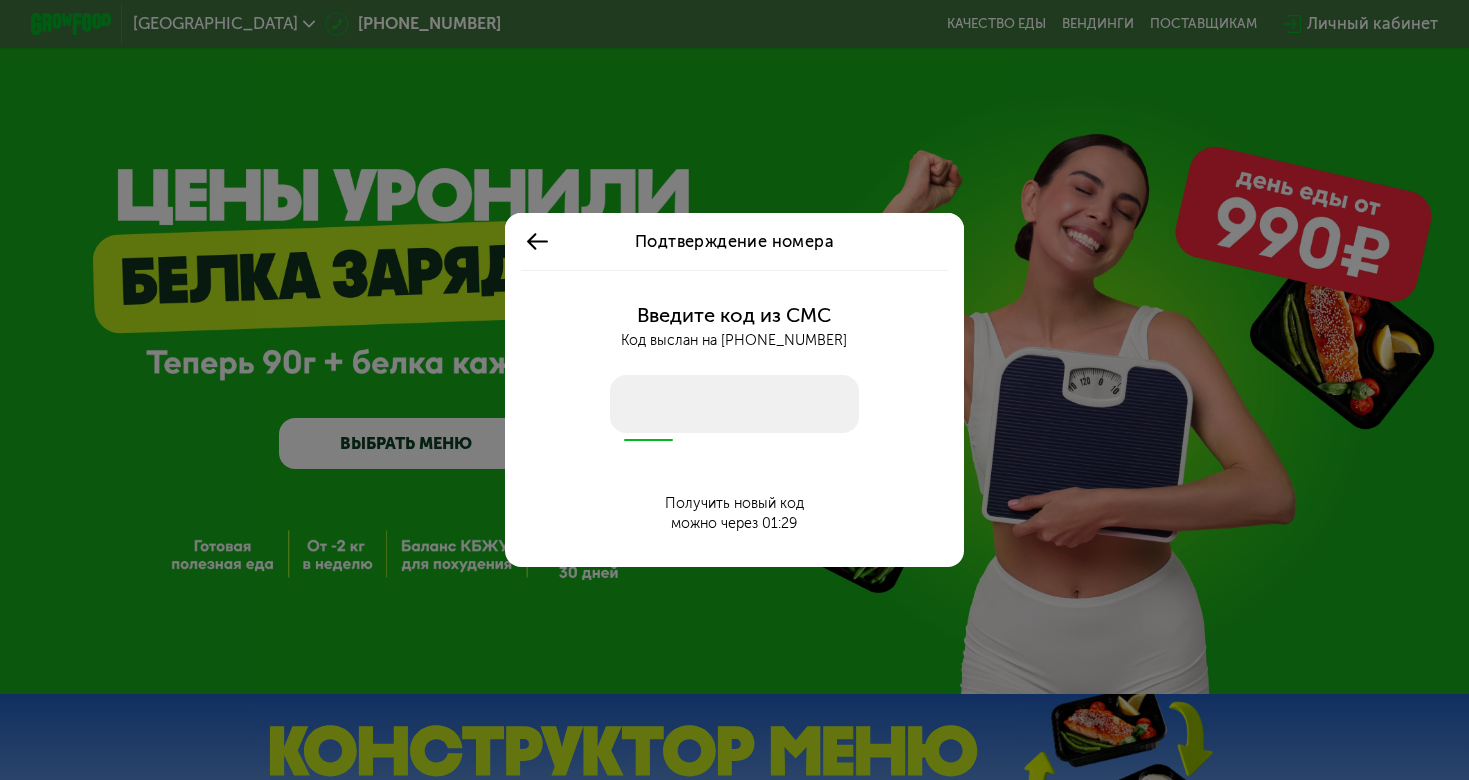 click at bounding box center (734, 403) 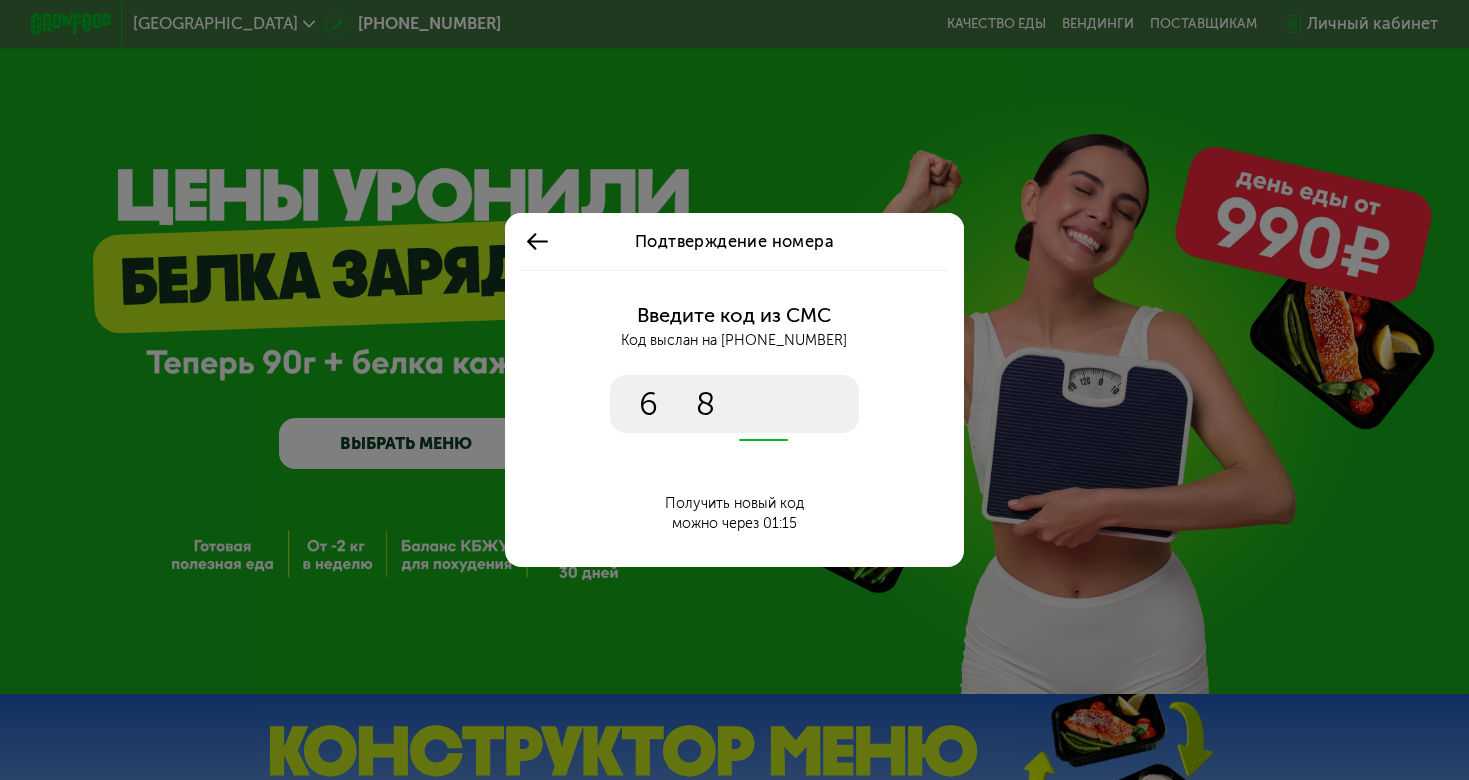 type on "****" 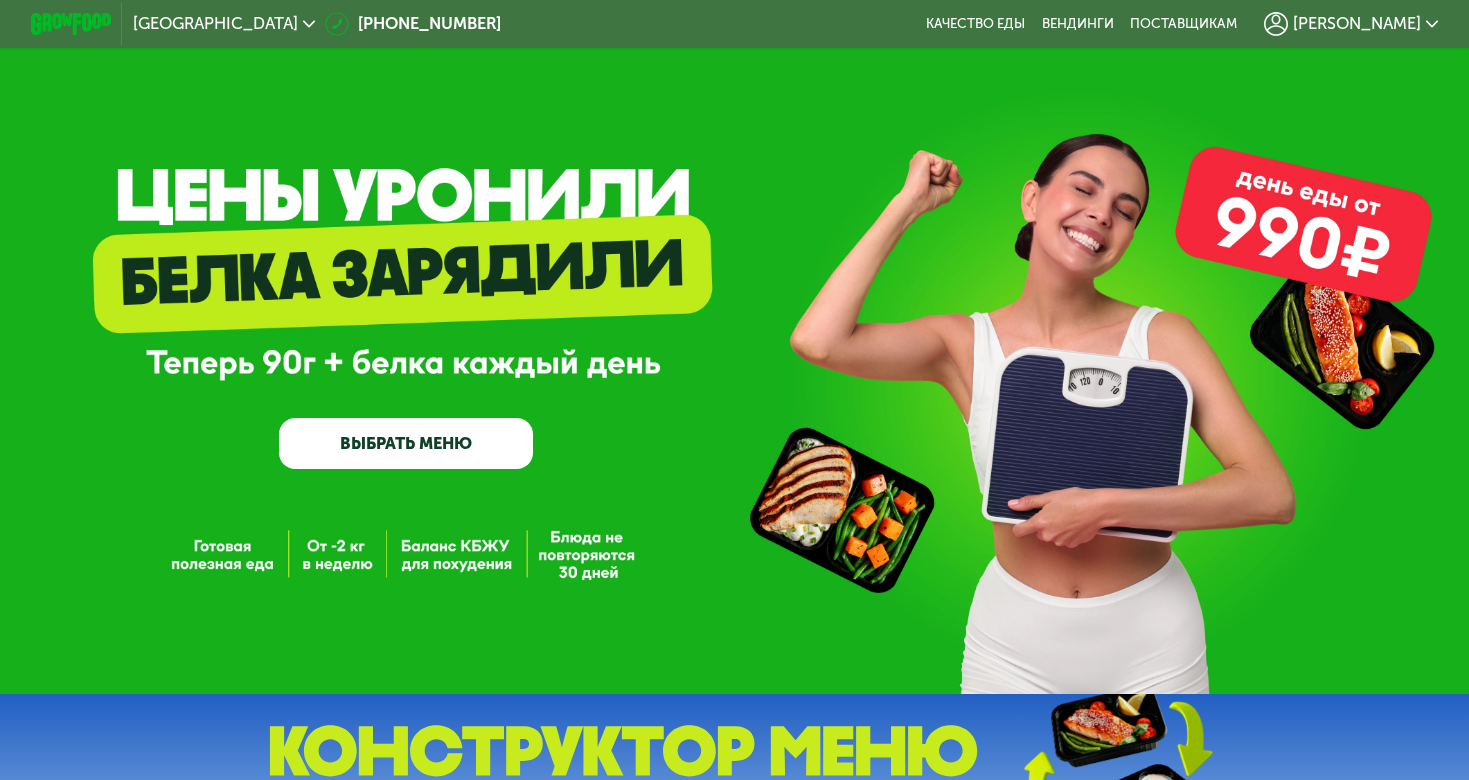 click on "[PERSON_NAME]" at bounding box center [1357, 24] 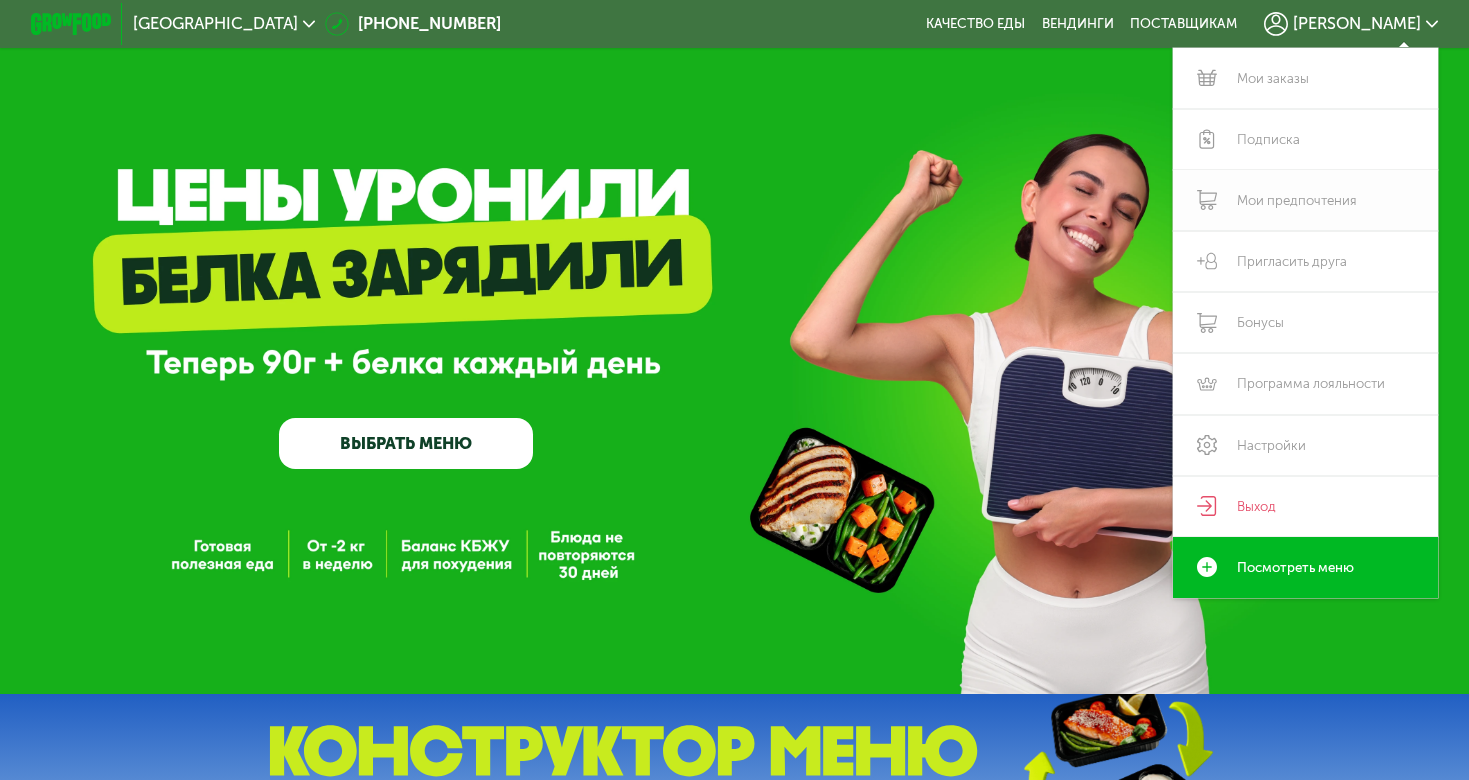 click on "Мои предпочтения" at bounding box center (1305, 200) 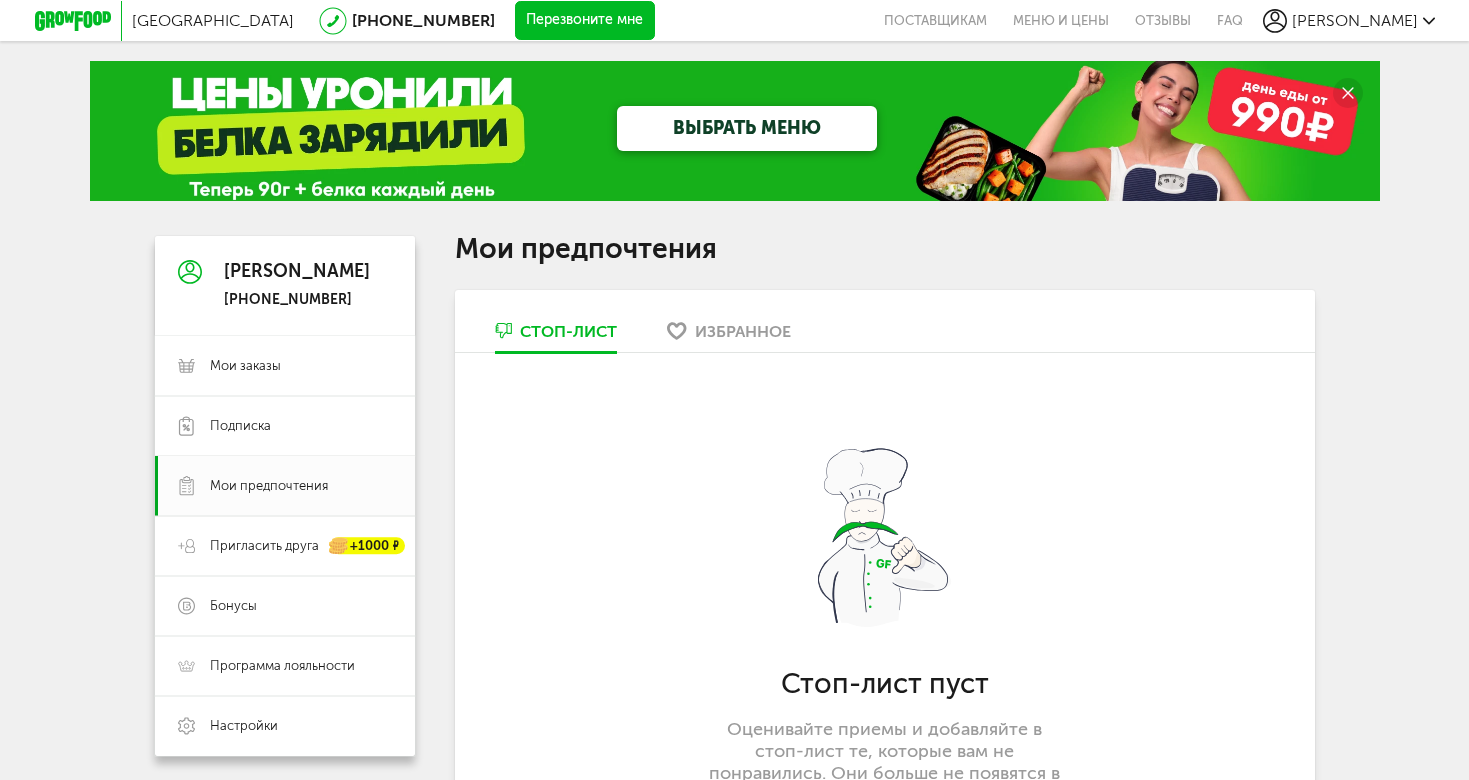 scroll, scrollTop: 0, scrollLeft: 0, axis: both 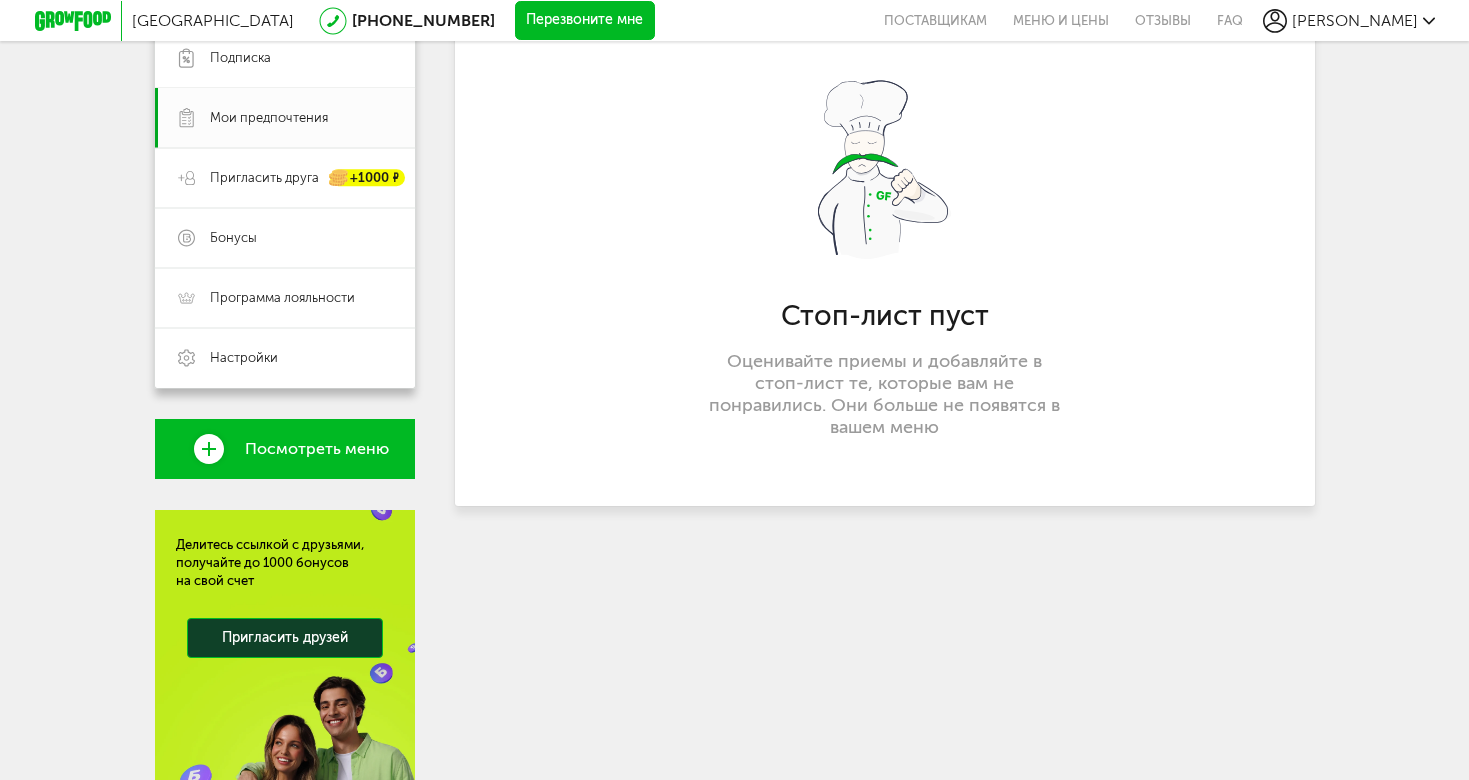 click on "Посмотреть меню" at bounding box center [317, 449] 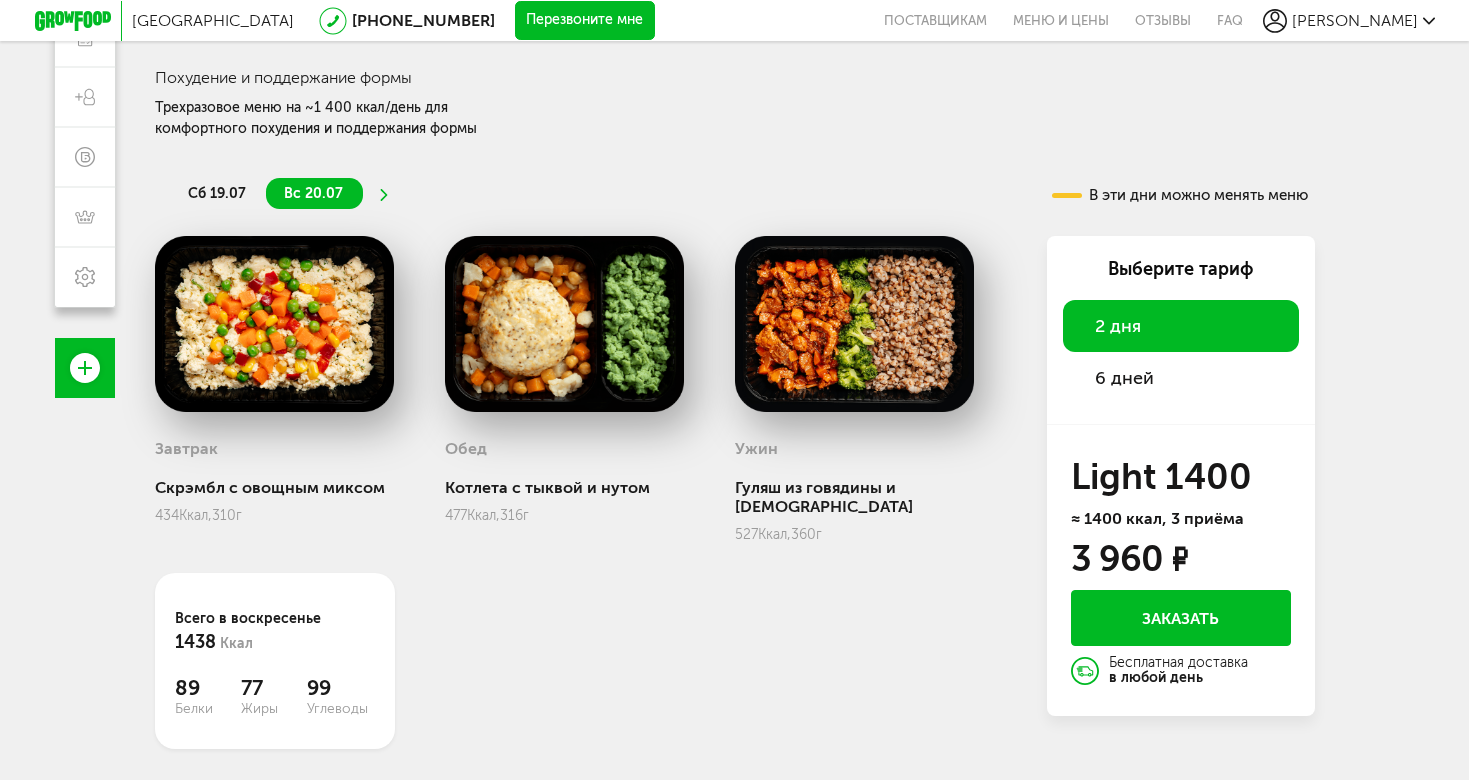 scroll, scrollTop: 321, scrollLeft: 0, axis: vertical 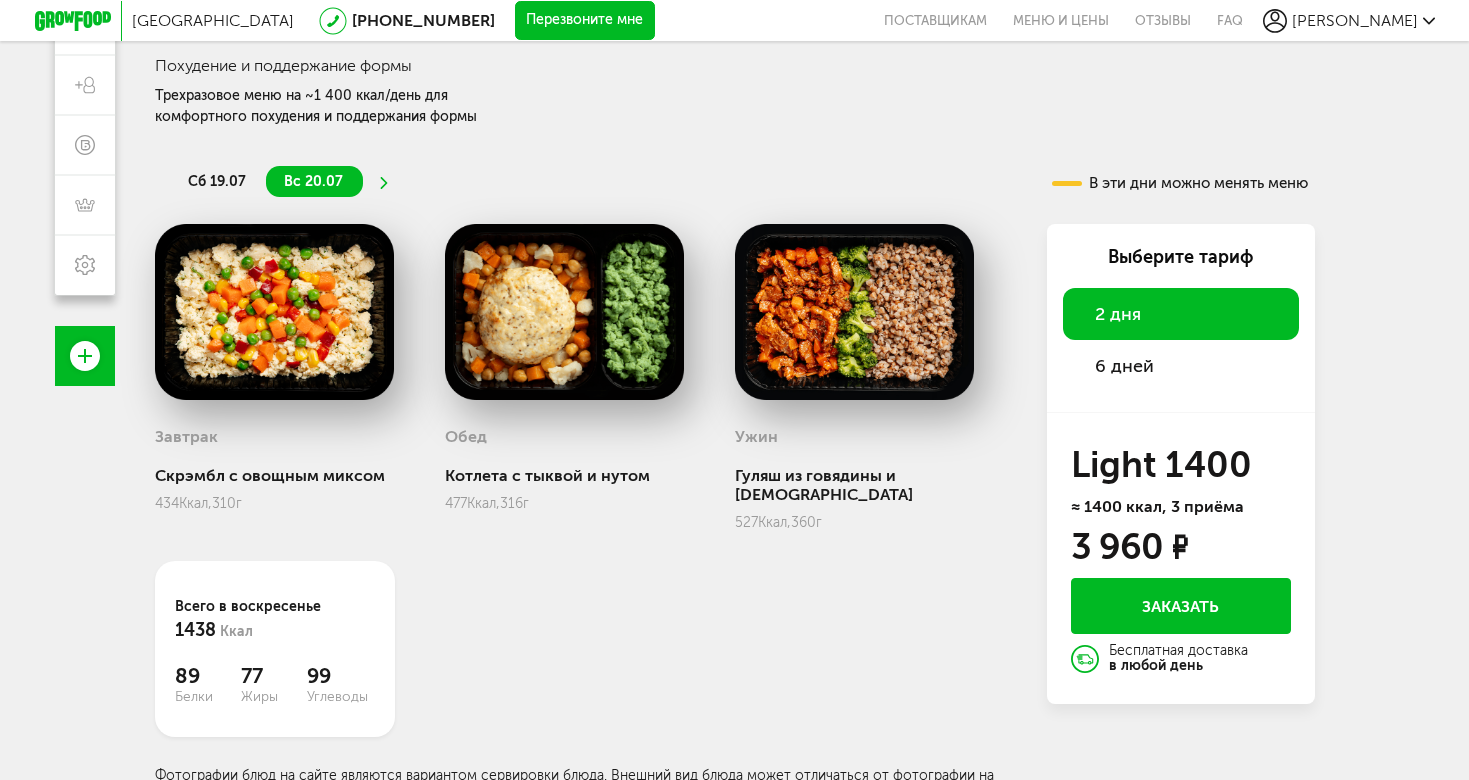 click on "6 дней" at bounding box center [1124, 366] 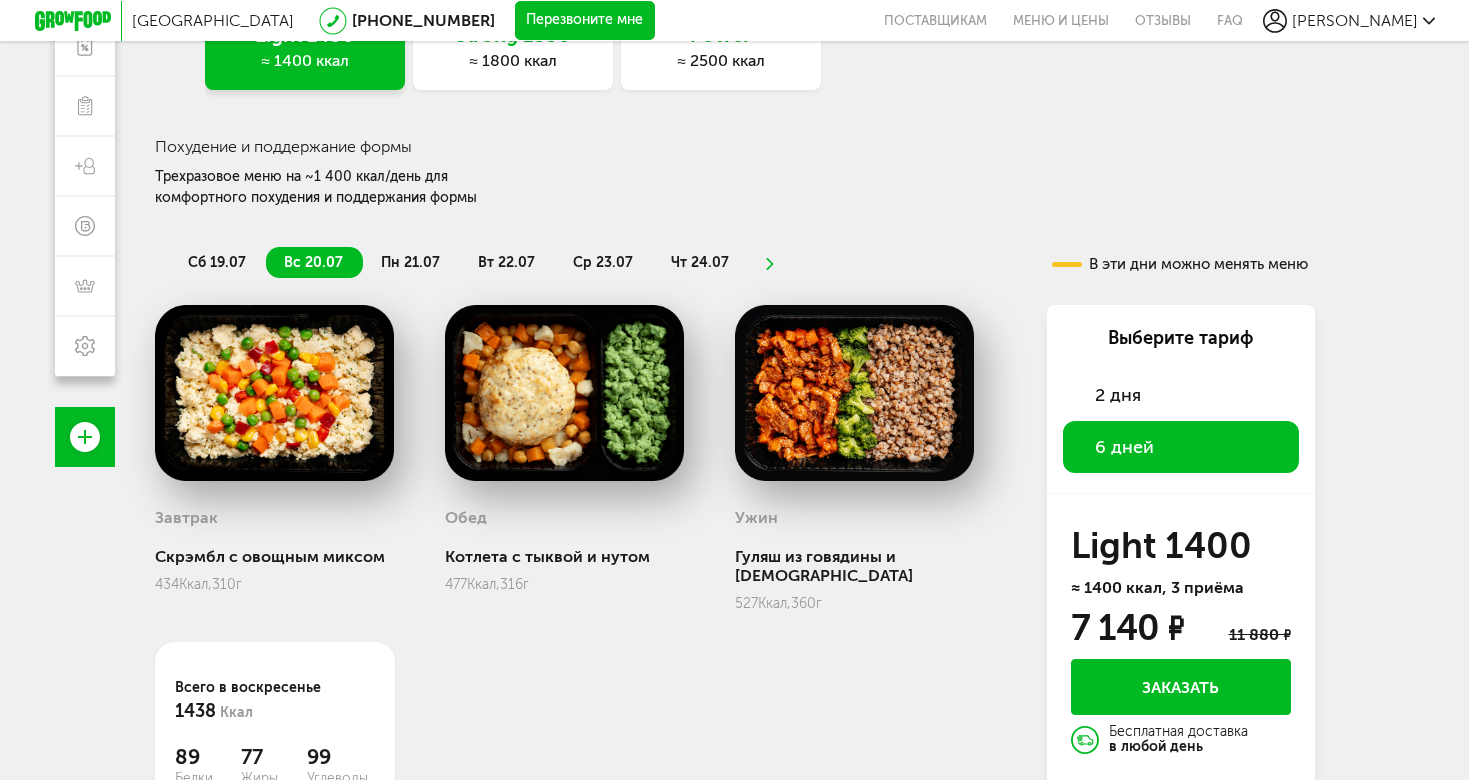scroll, scrollTop: 0, scrollLeft: 0, axis: both 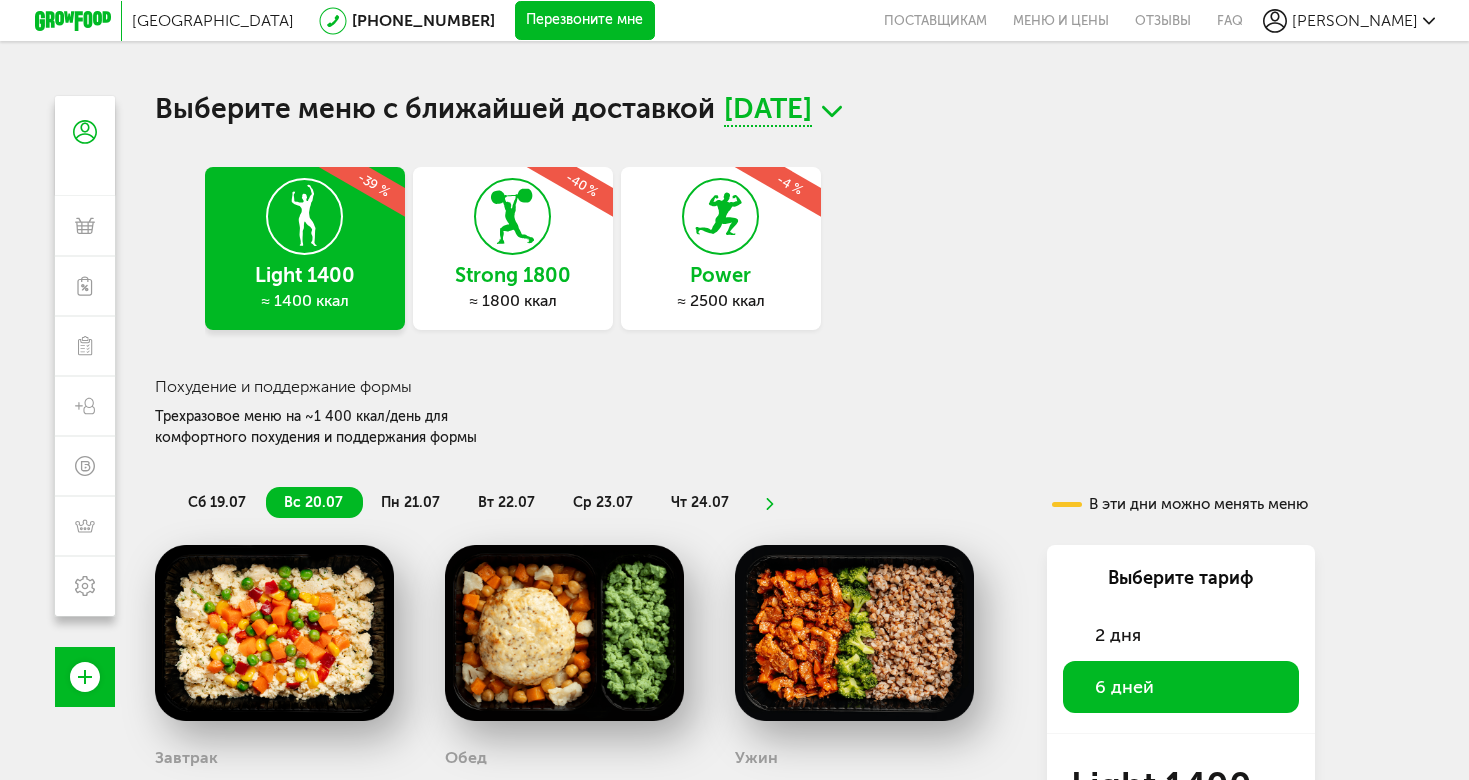 click on "19 июля, сб" at bounding box center [768, 111] 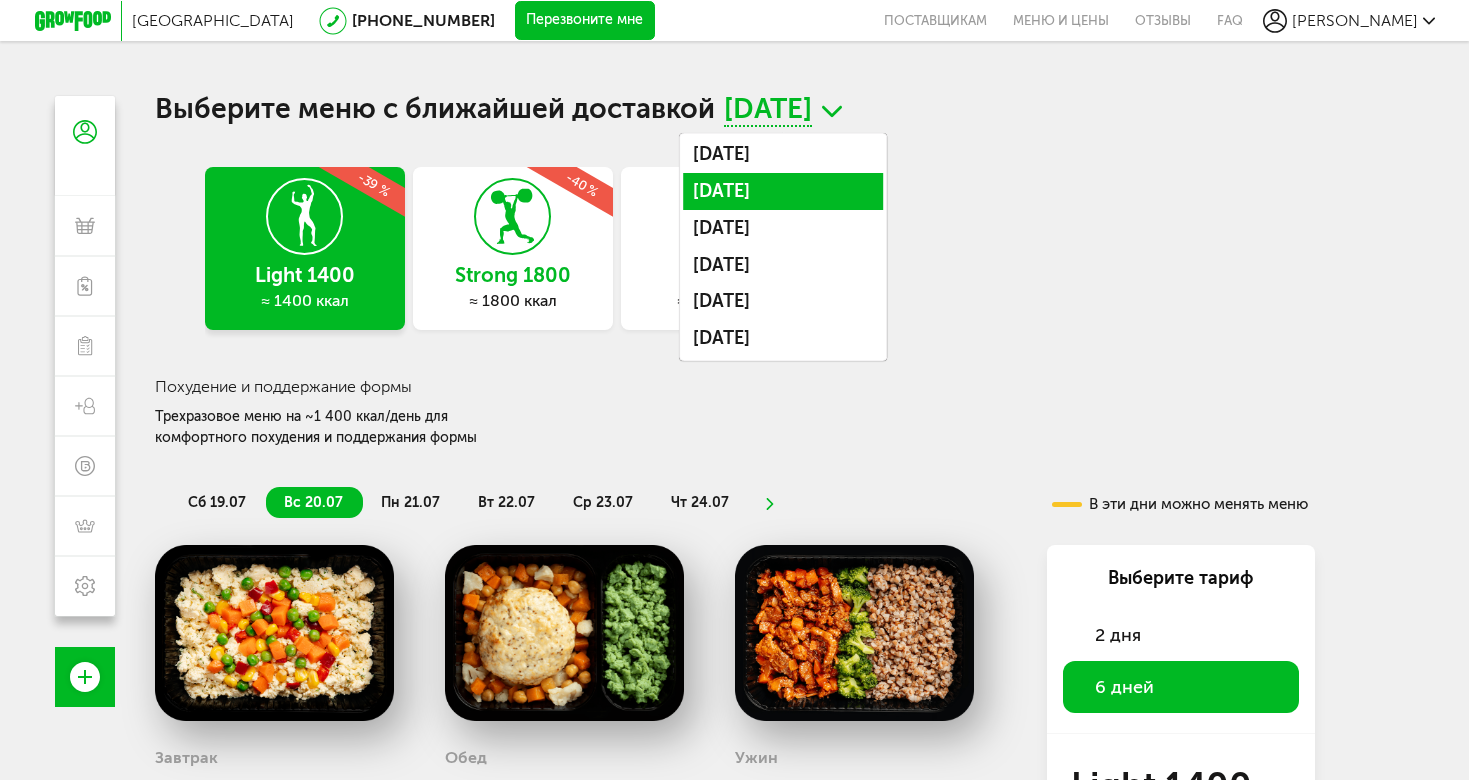 click on "21 июля, пн" at bounding box center (783, 191) 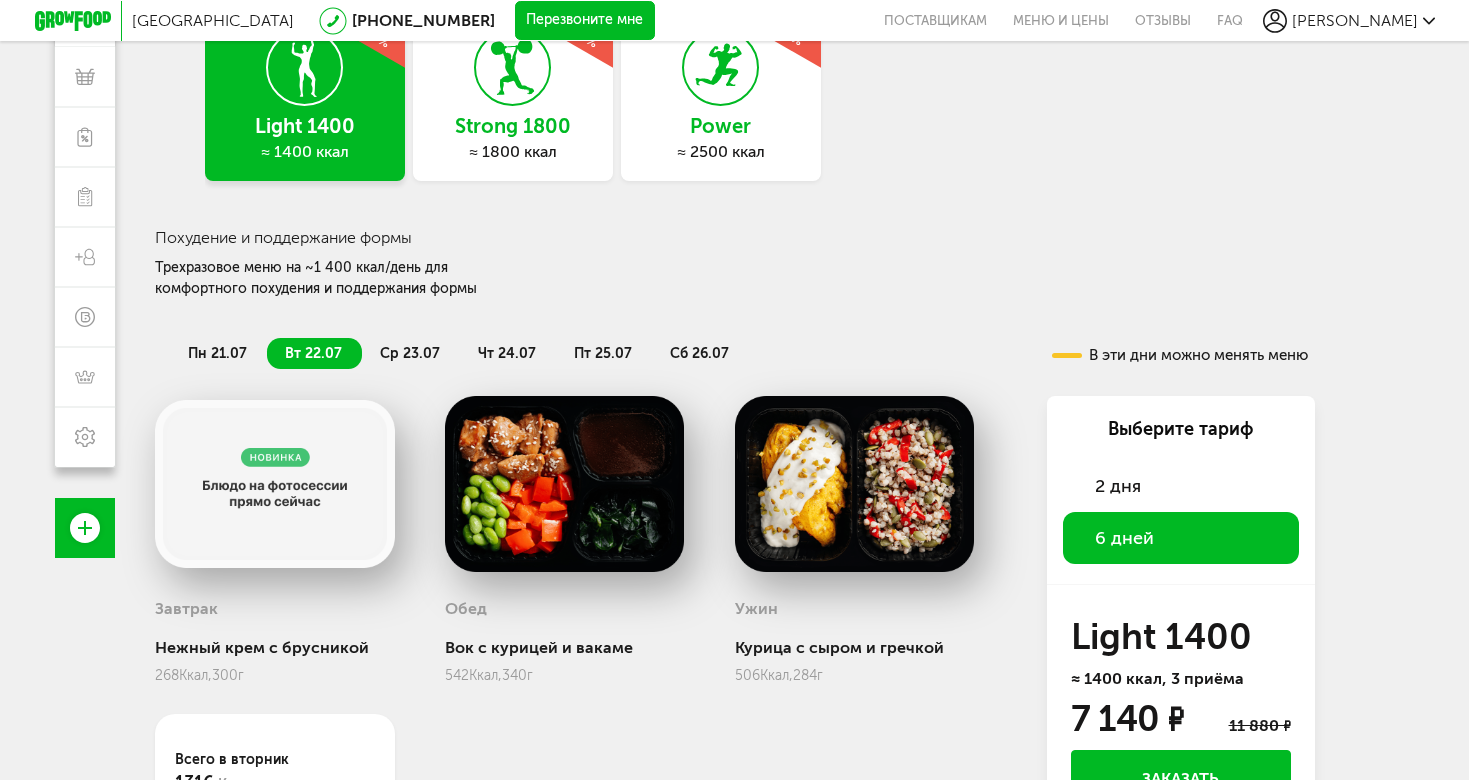 scroll, scrollTop: 158, scrollLeft: 0, axis: vertical 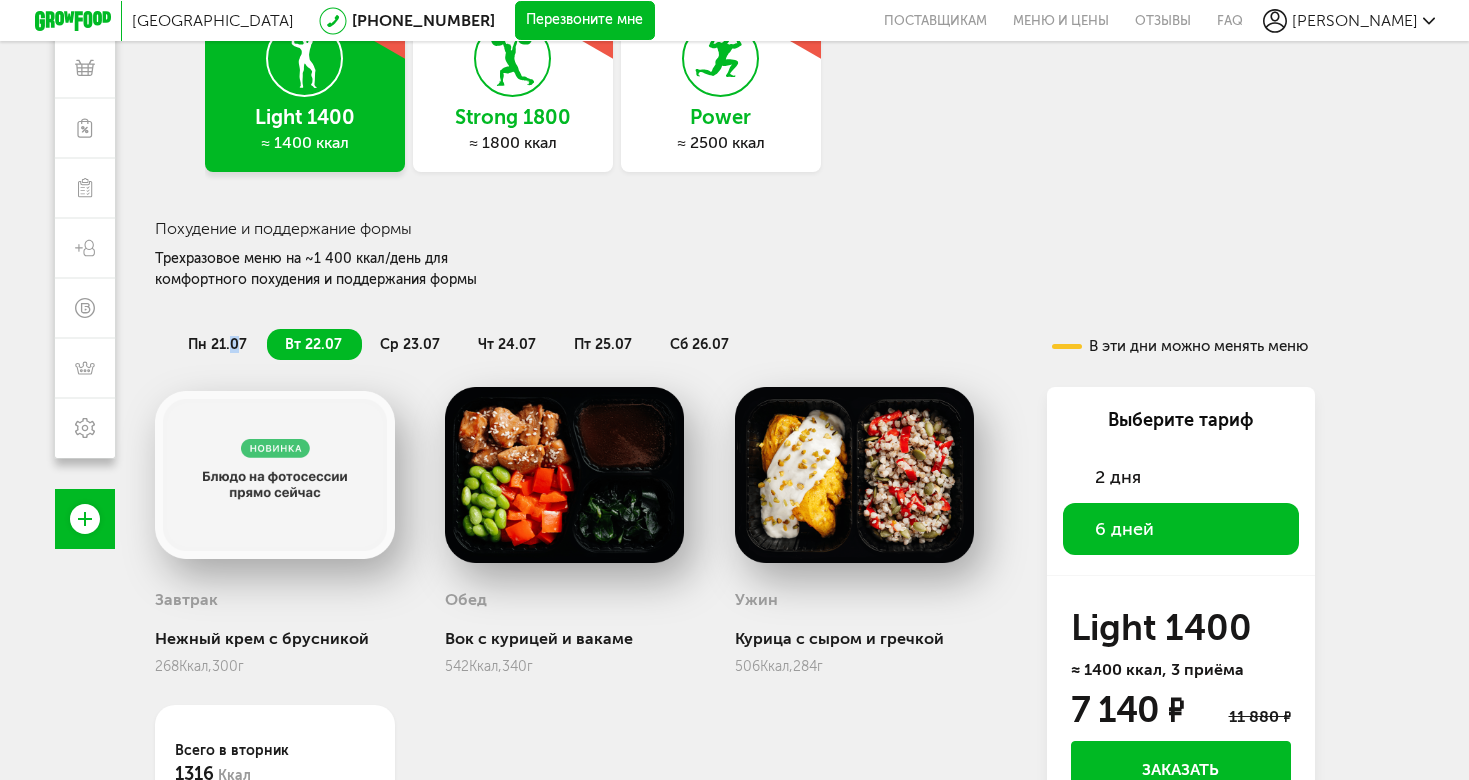 click on "пн 21.07" at bounding box center (217, 344) 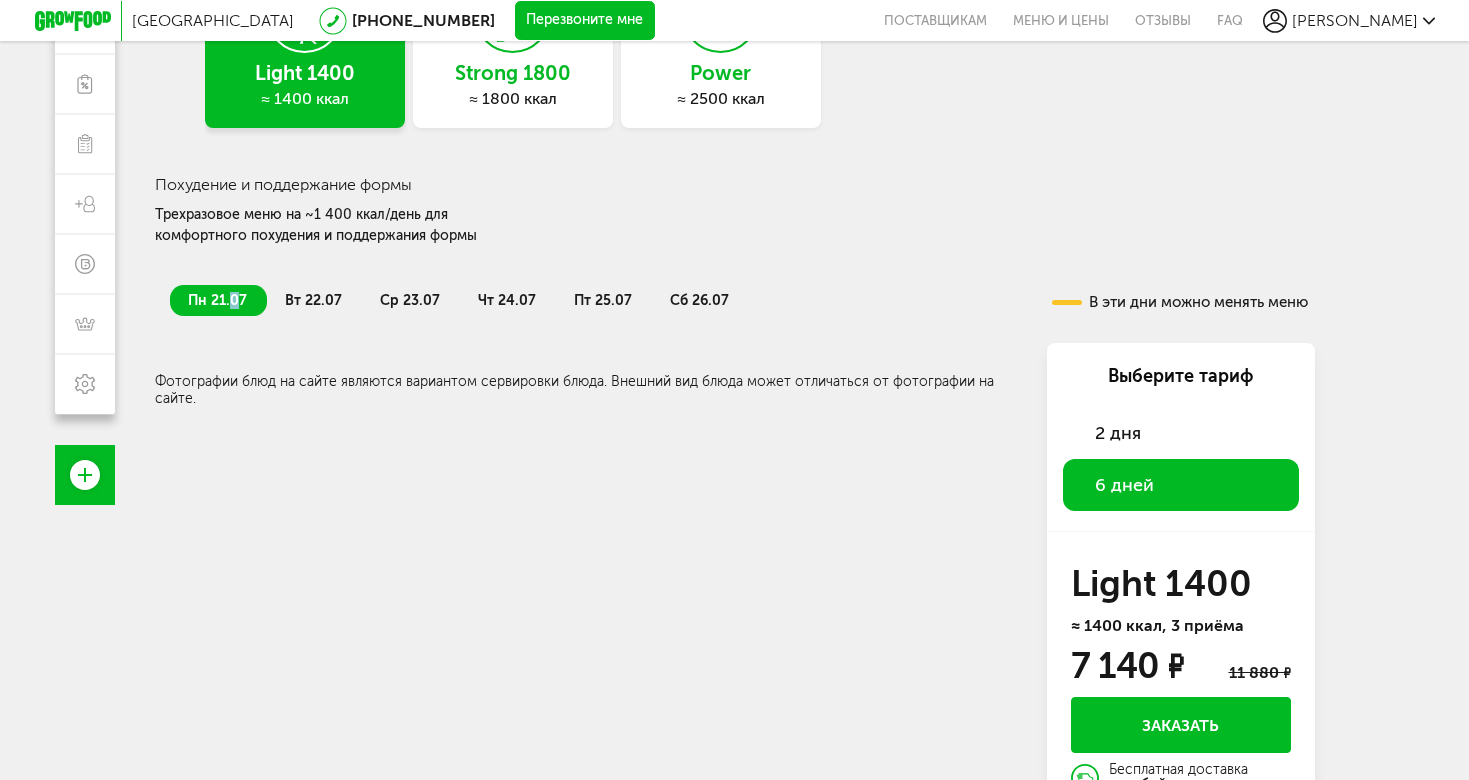 scroll, scrollTop: 245, scrollLeft: 0, axis: vertical 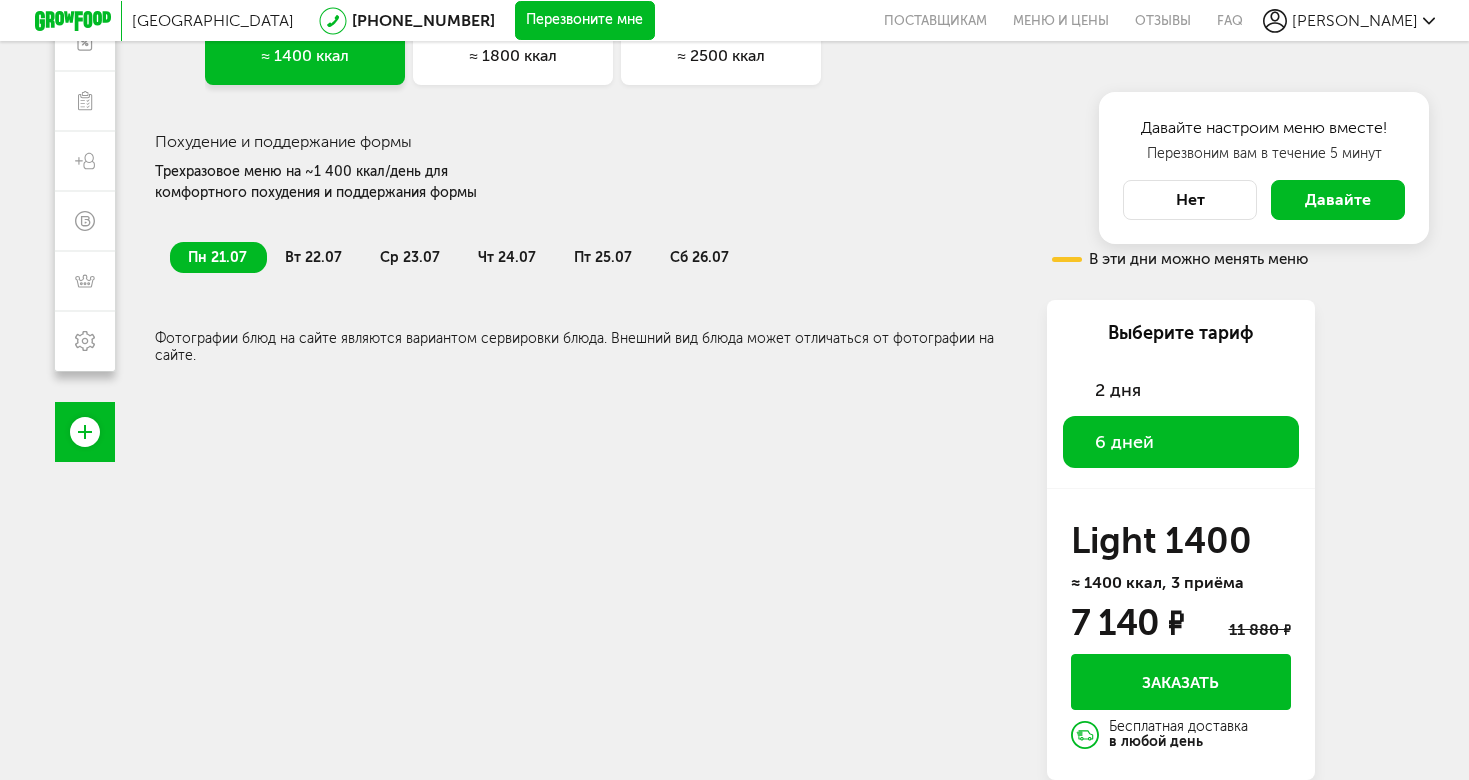 click on "ср 23.07" at bounding box center (410, 257) 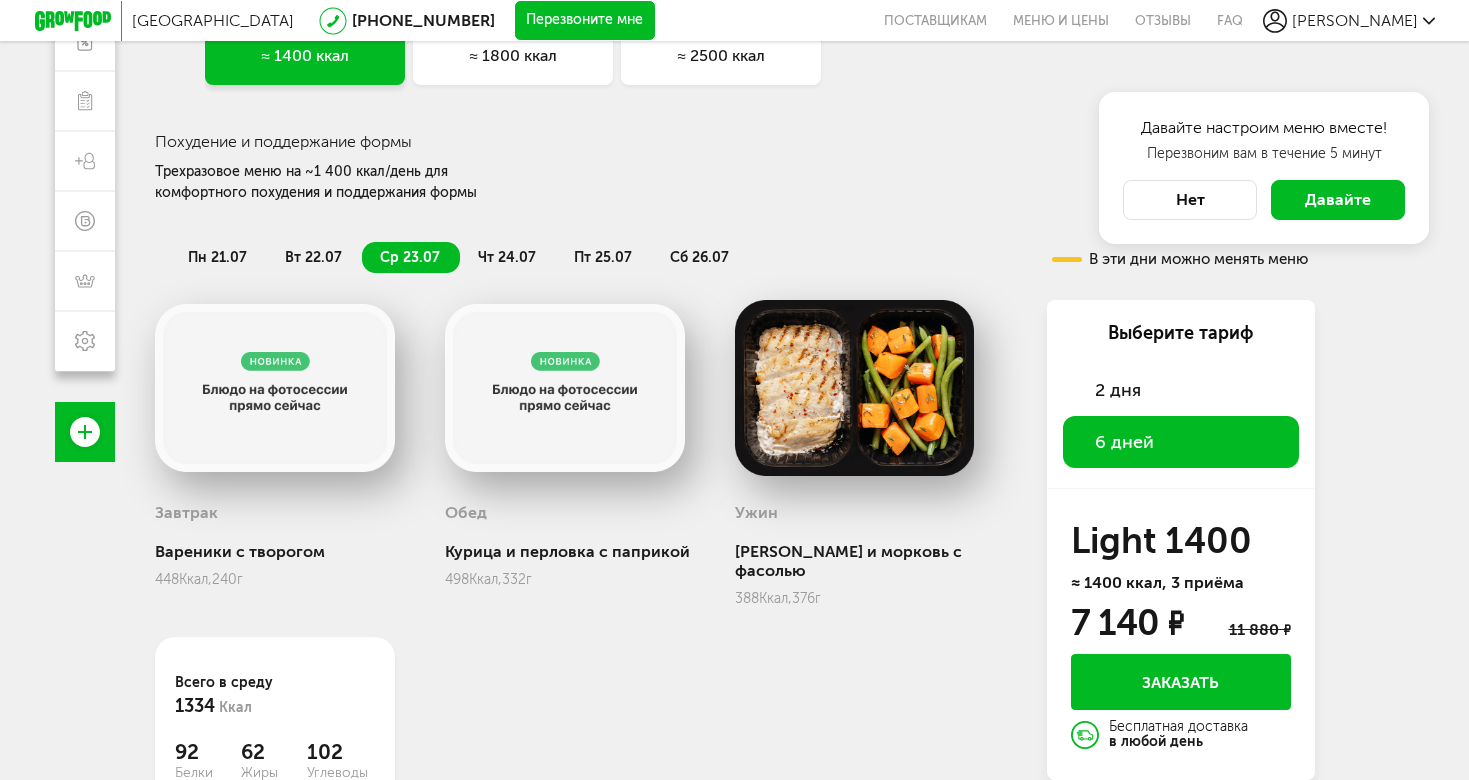 click on "чт 24.07" at bounding box center [507, 257] 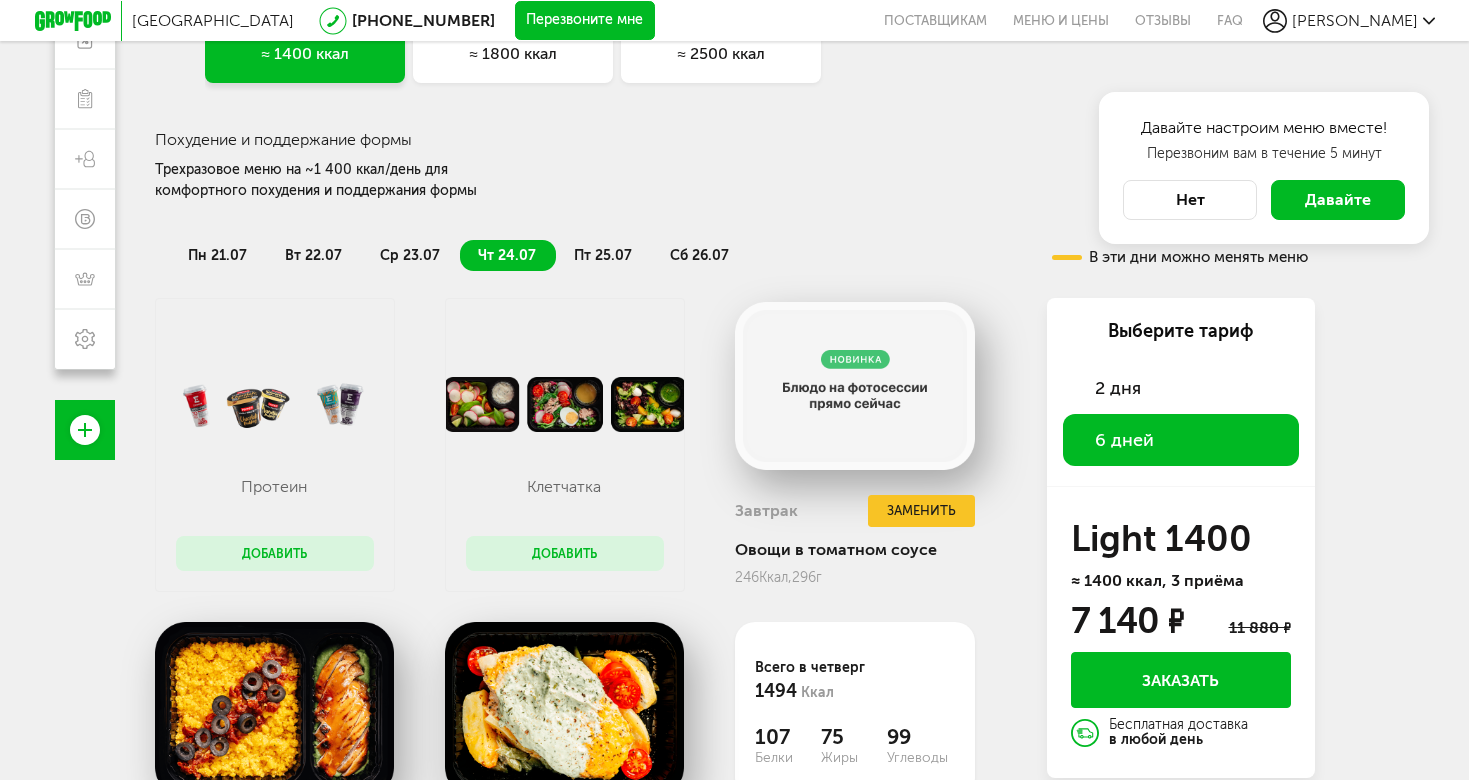 scroll, scrollTop: 250, scrollLeft: 0, axis: vertical 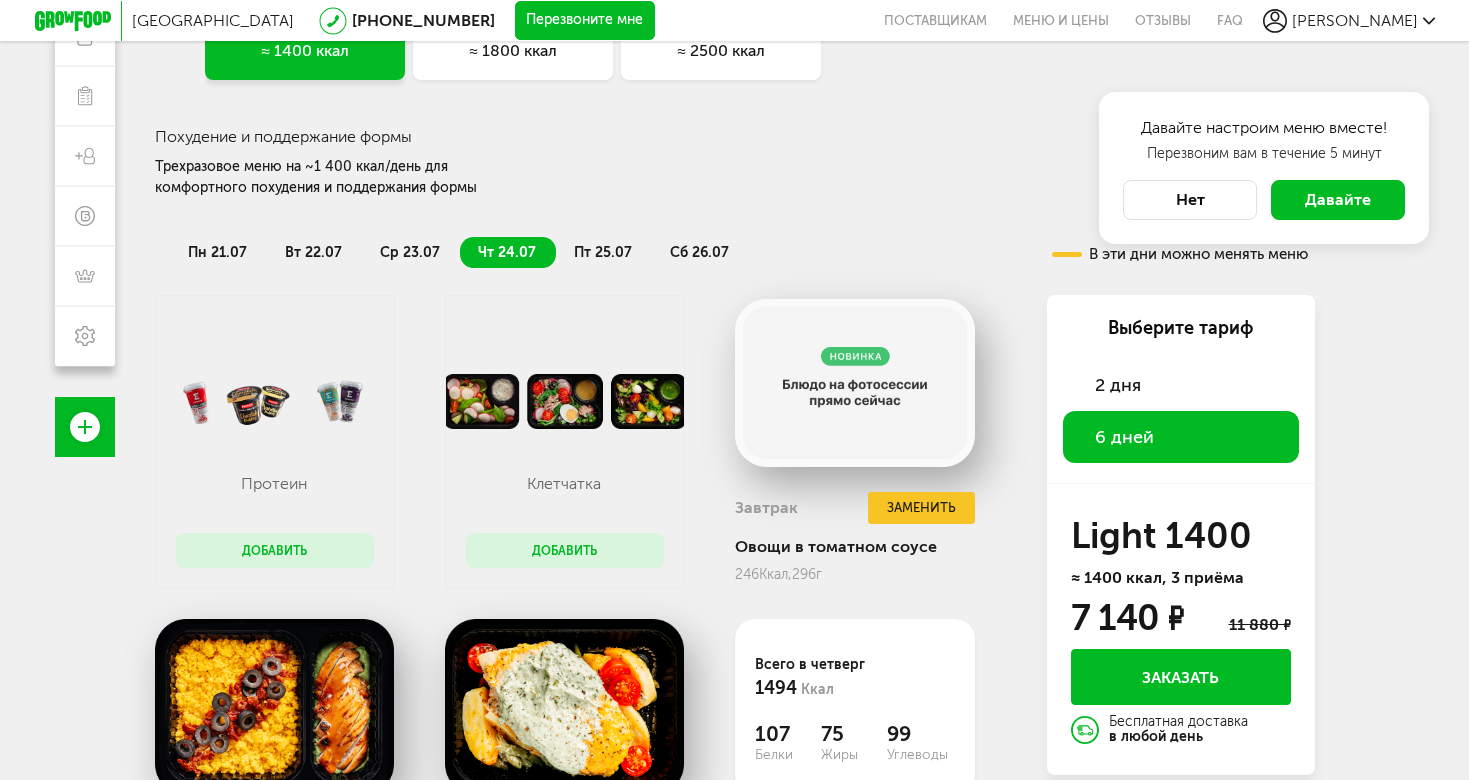click on "ср 23.07" at bounding box center [410, 252] 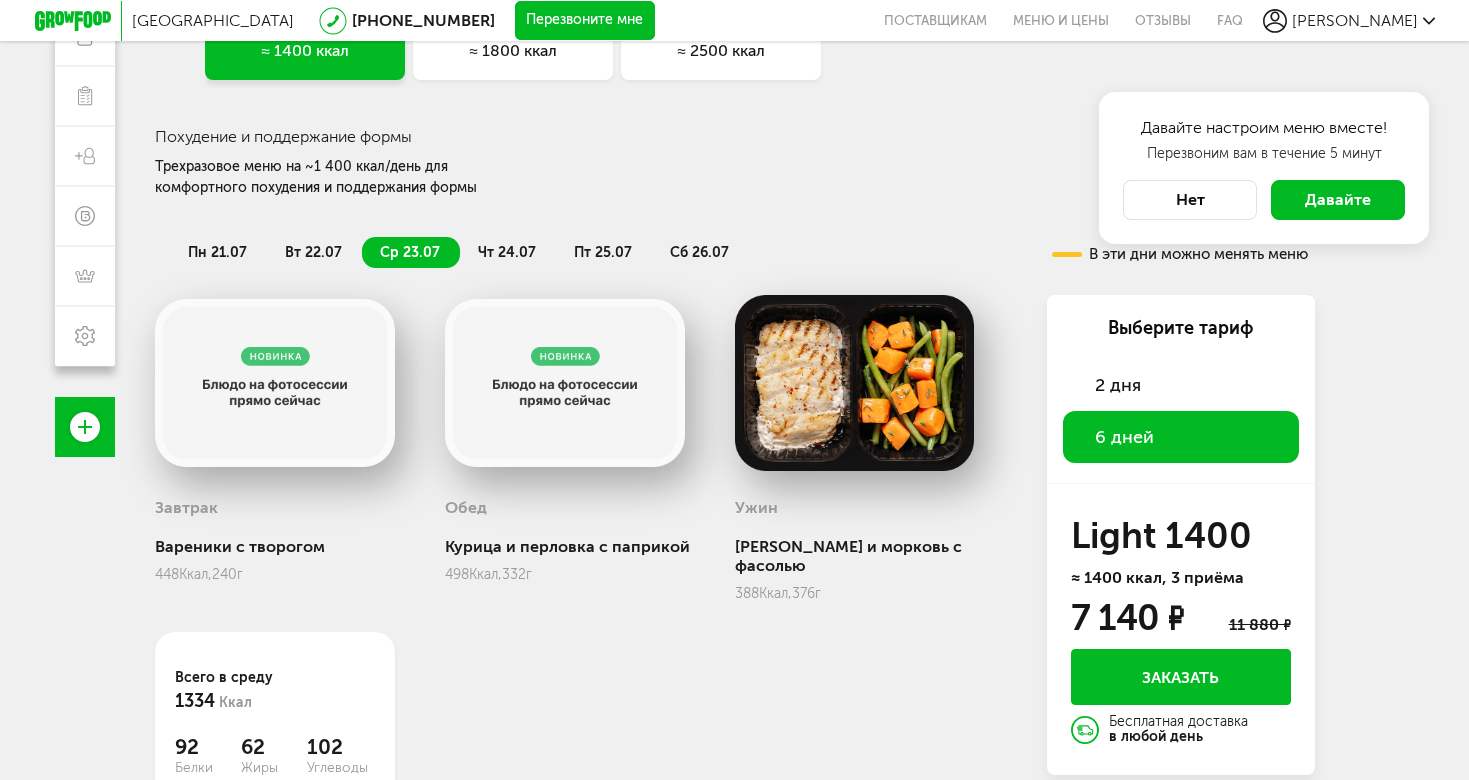 click on "вт 22.07" at bounding box center (313, 252) 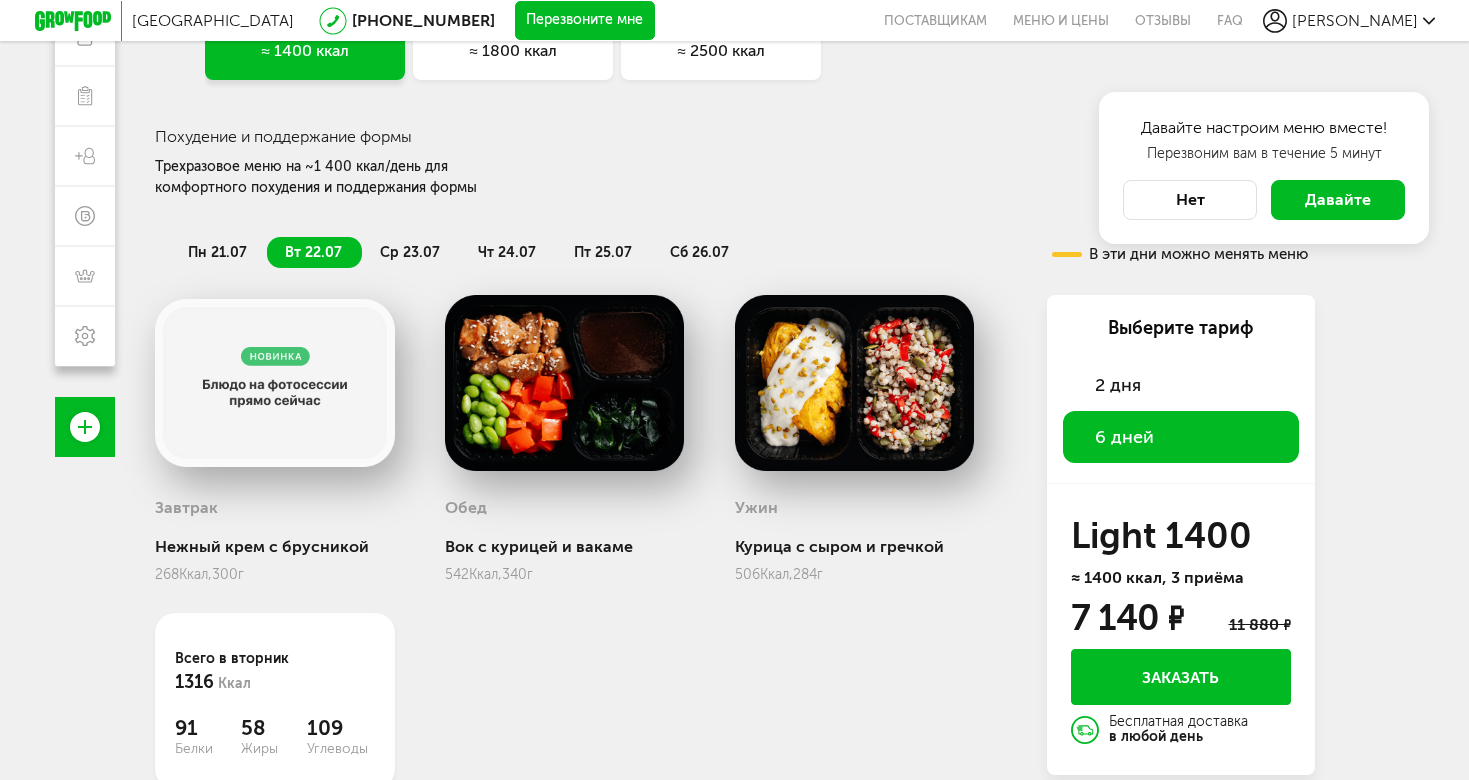click on "чт 24.07" at bounding box center (508, 252) 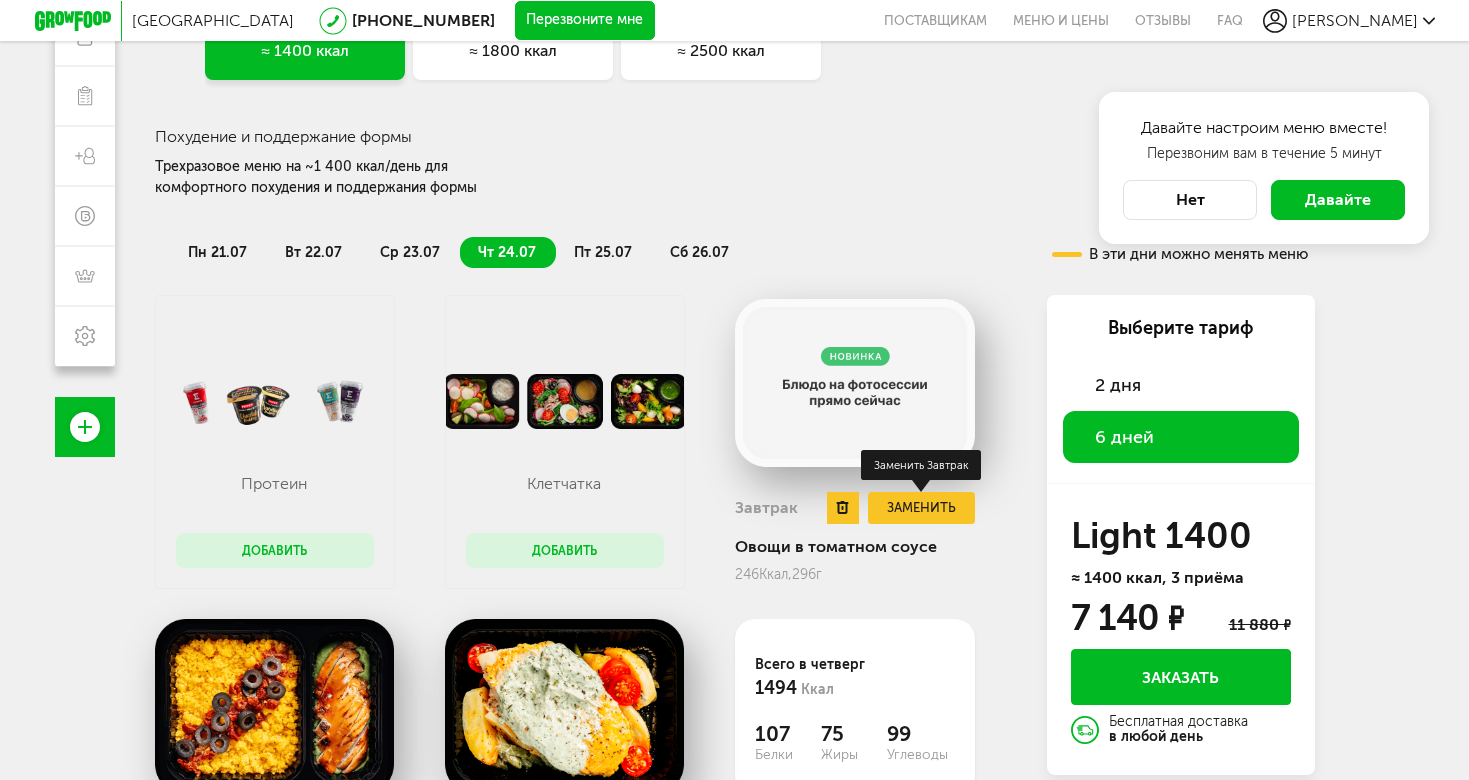 click on "Заменить" at bounding box center (921, 508) 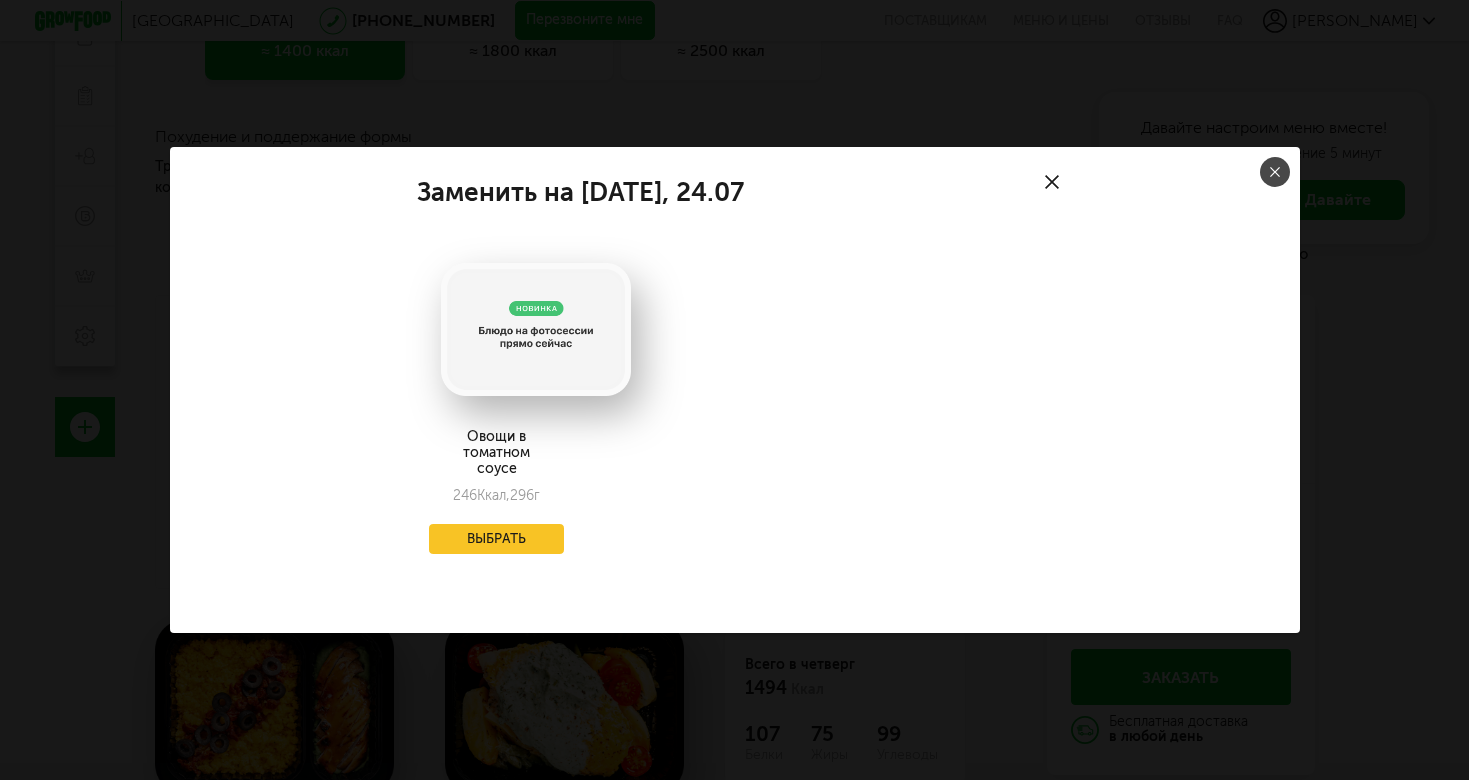 click at bounding box center (1275, 172) 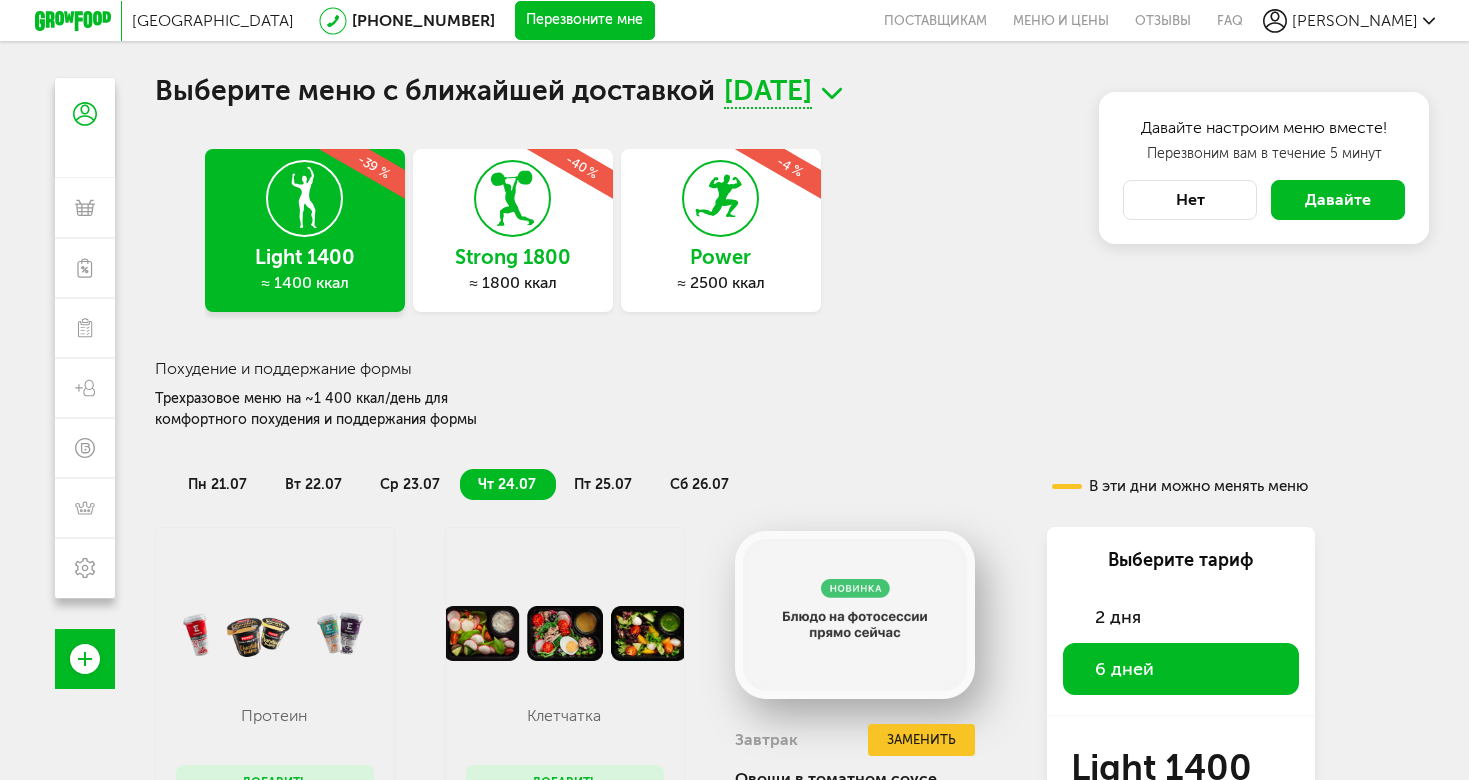 scroll, scrollTop: 0, scrollLeft: 0, axis: both 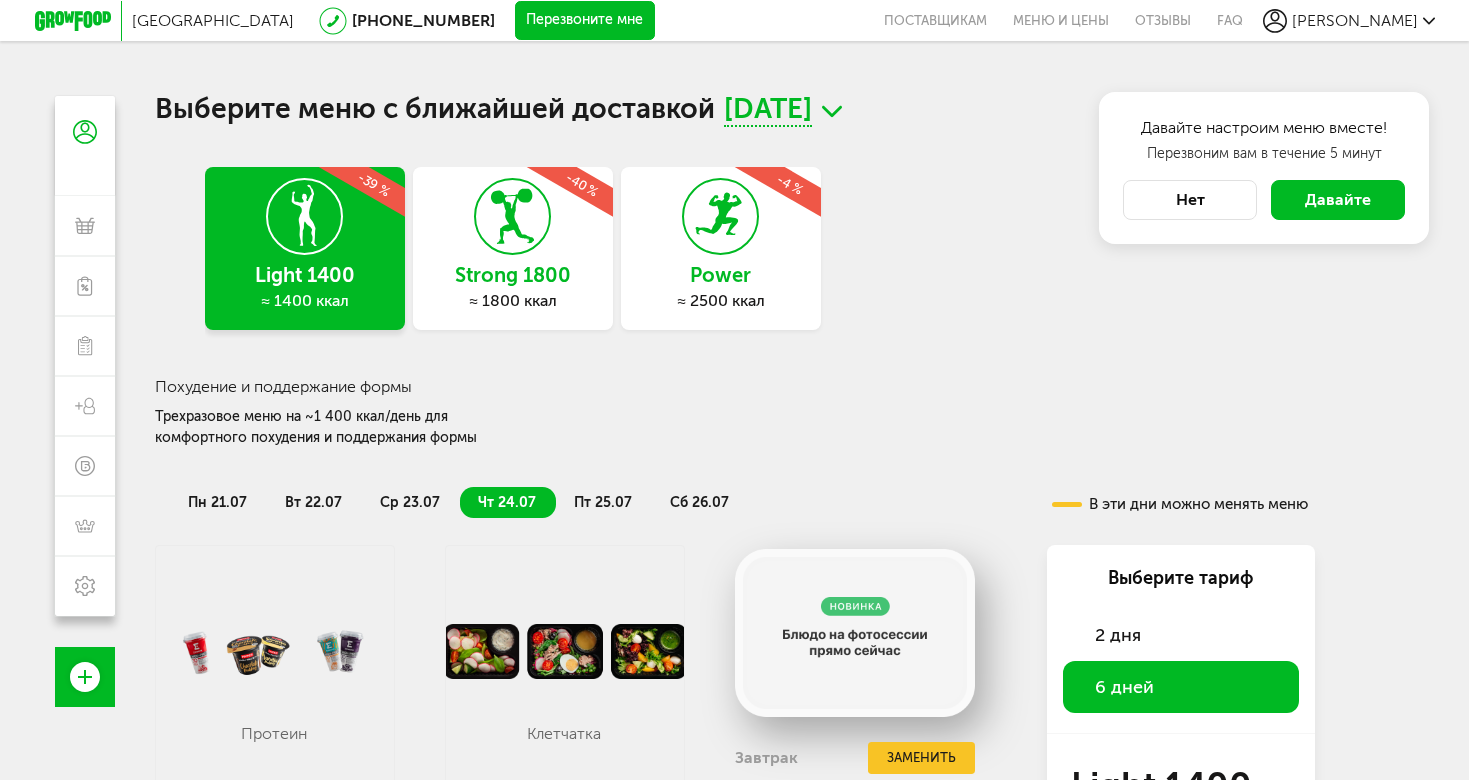 click on "пт 25.07" at bounding box center (603, 502) 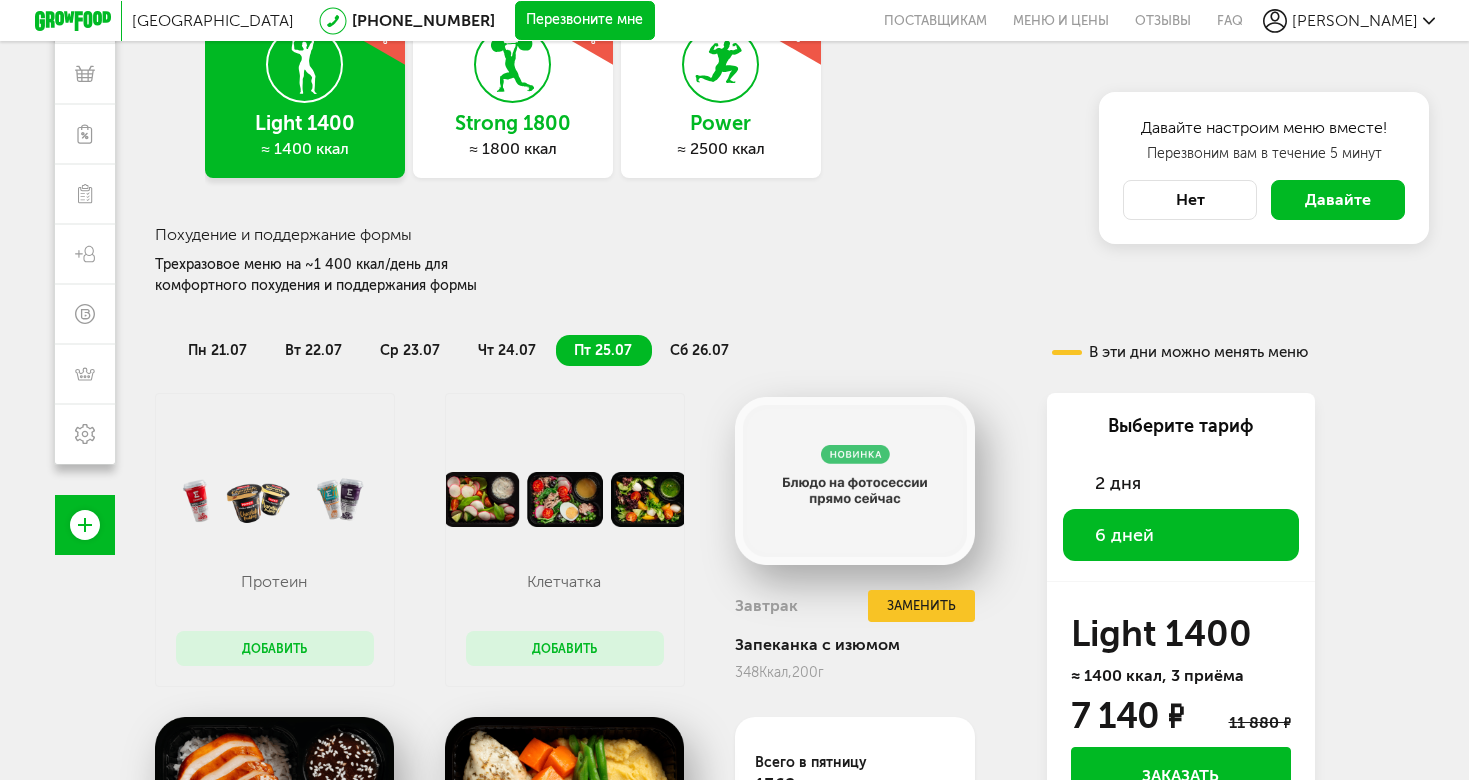 scroll, scrollTop: 173, scrollLeft: 0, axis: vertical 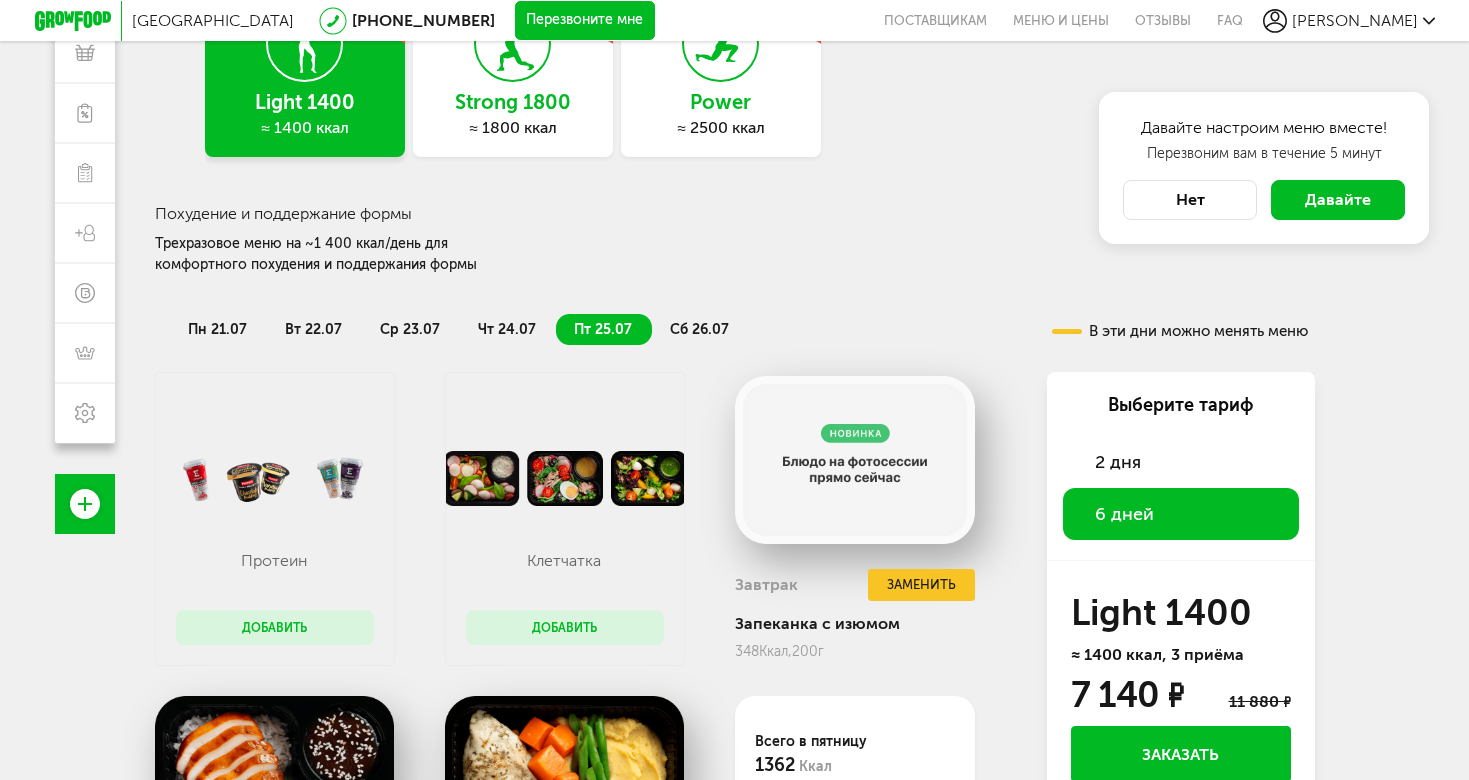 click on "сб 26.07" at bounding box center (700, 329) 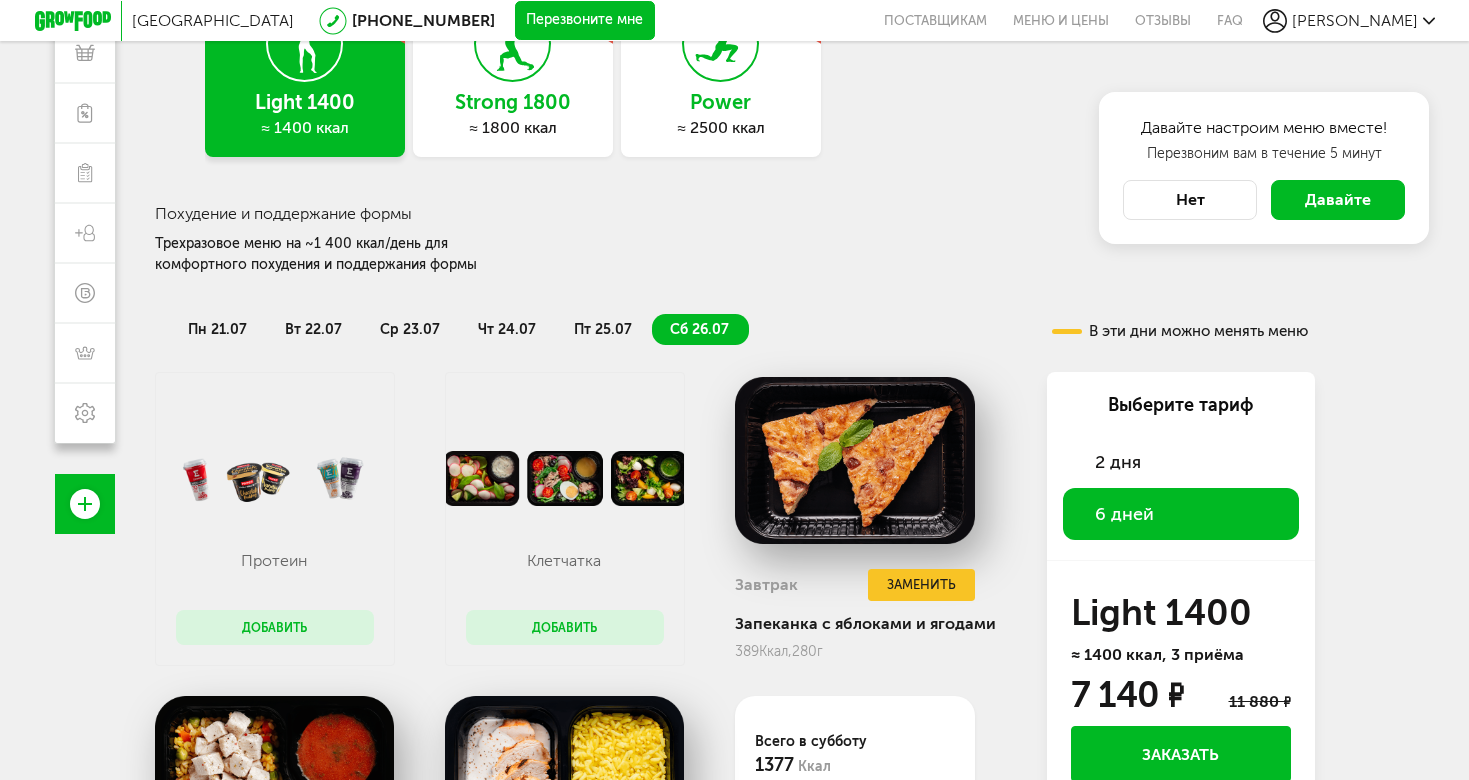 click on "пт 25.07" at bounding box center (603, 329) 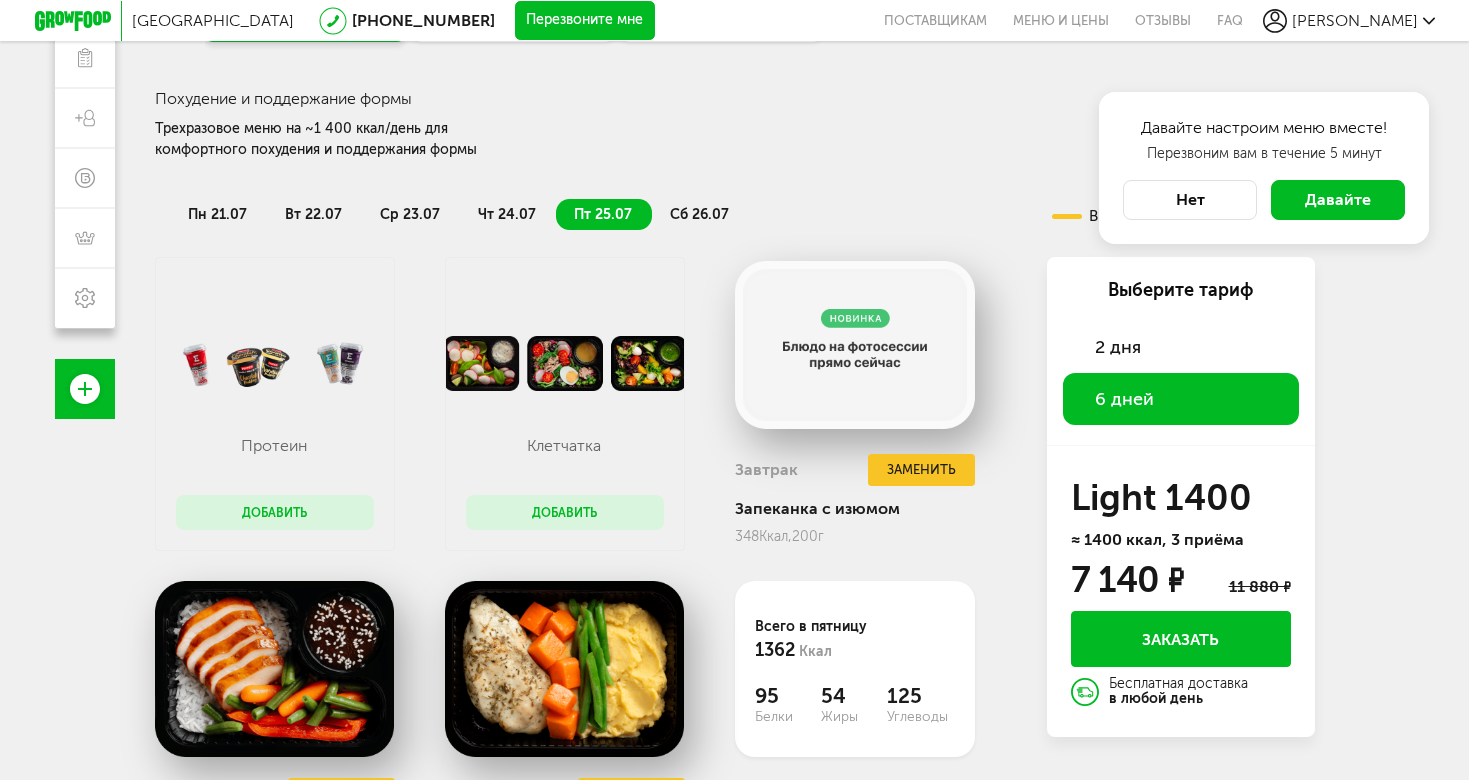 scroll, scrollTop: 0, scrollLeft: 0, axis: both 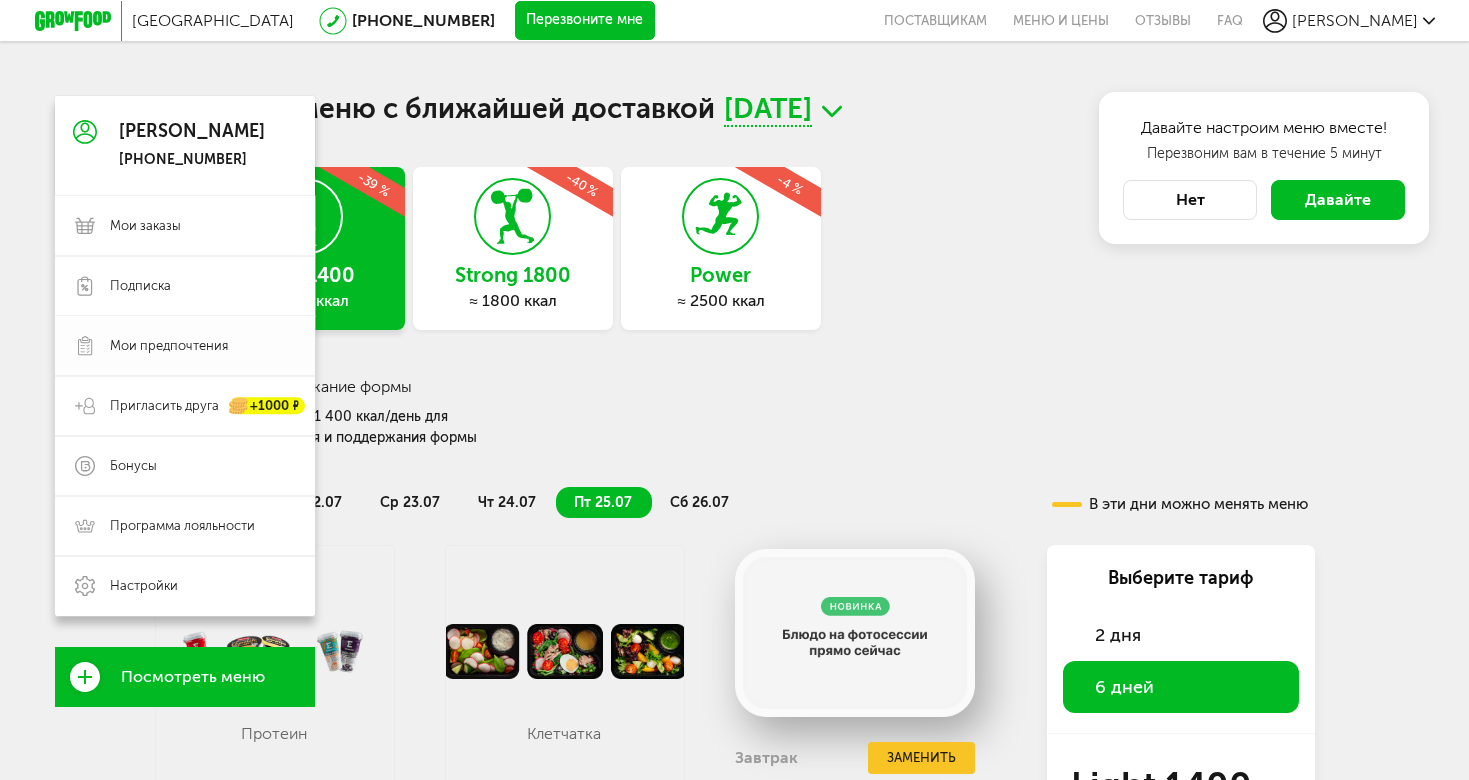 click on "Мои предпочтения" at bounding box center (185, 346) 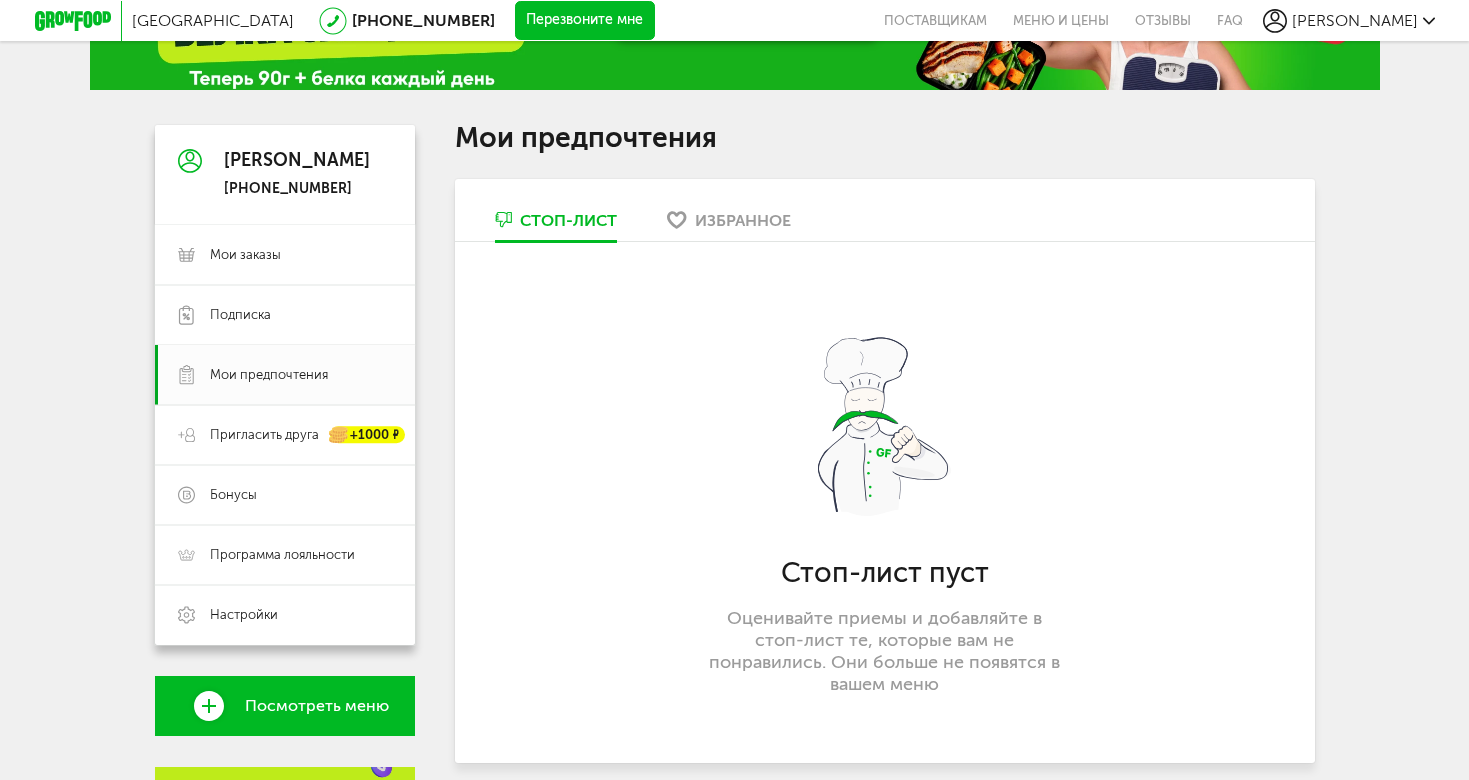 scroll, scrollTop: 82, scrollLeft: 0, axis: vertical 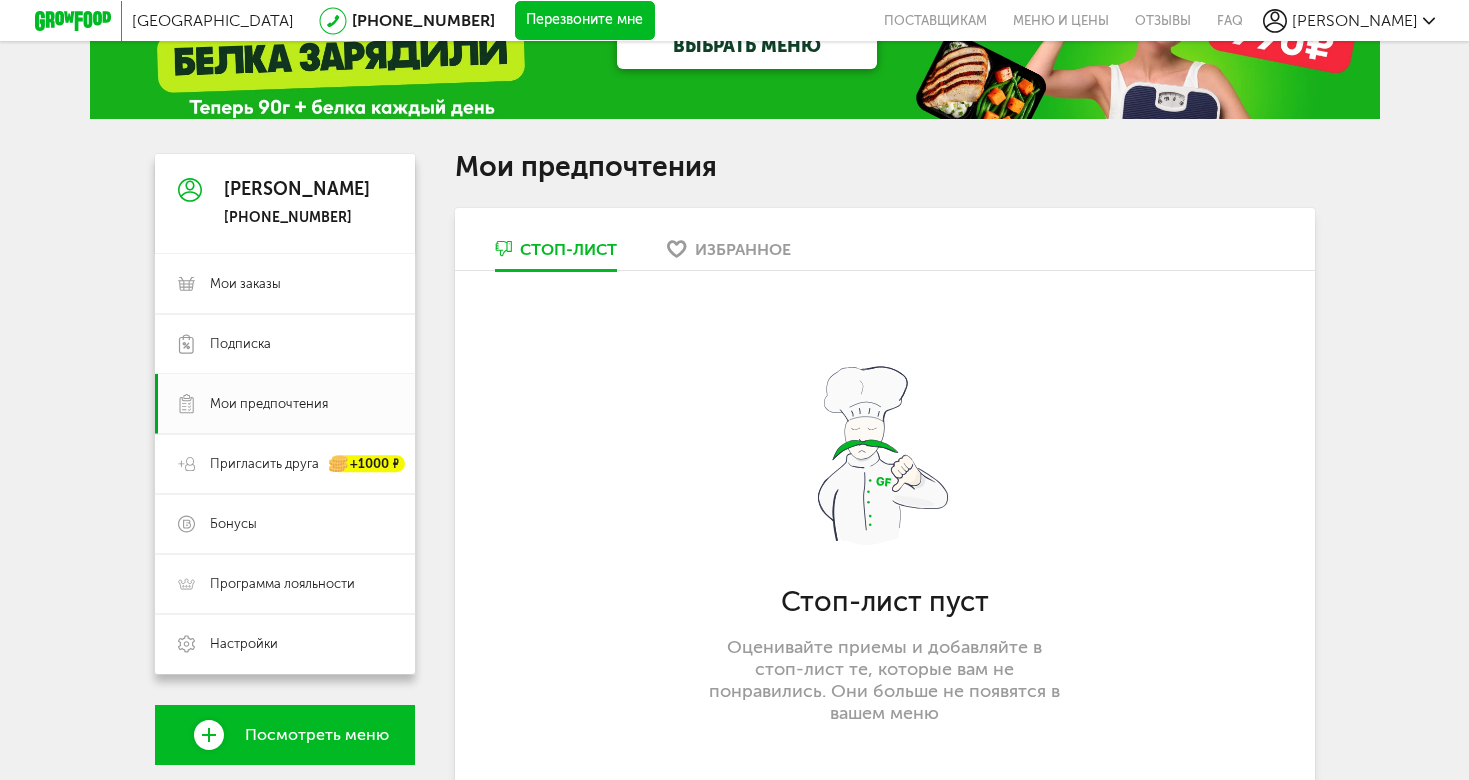 click on "Стоп-лист" at bounding box center [568, 249] 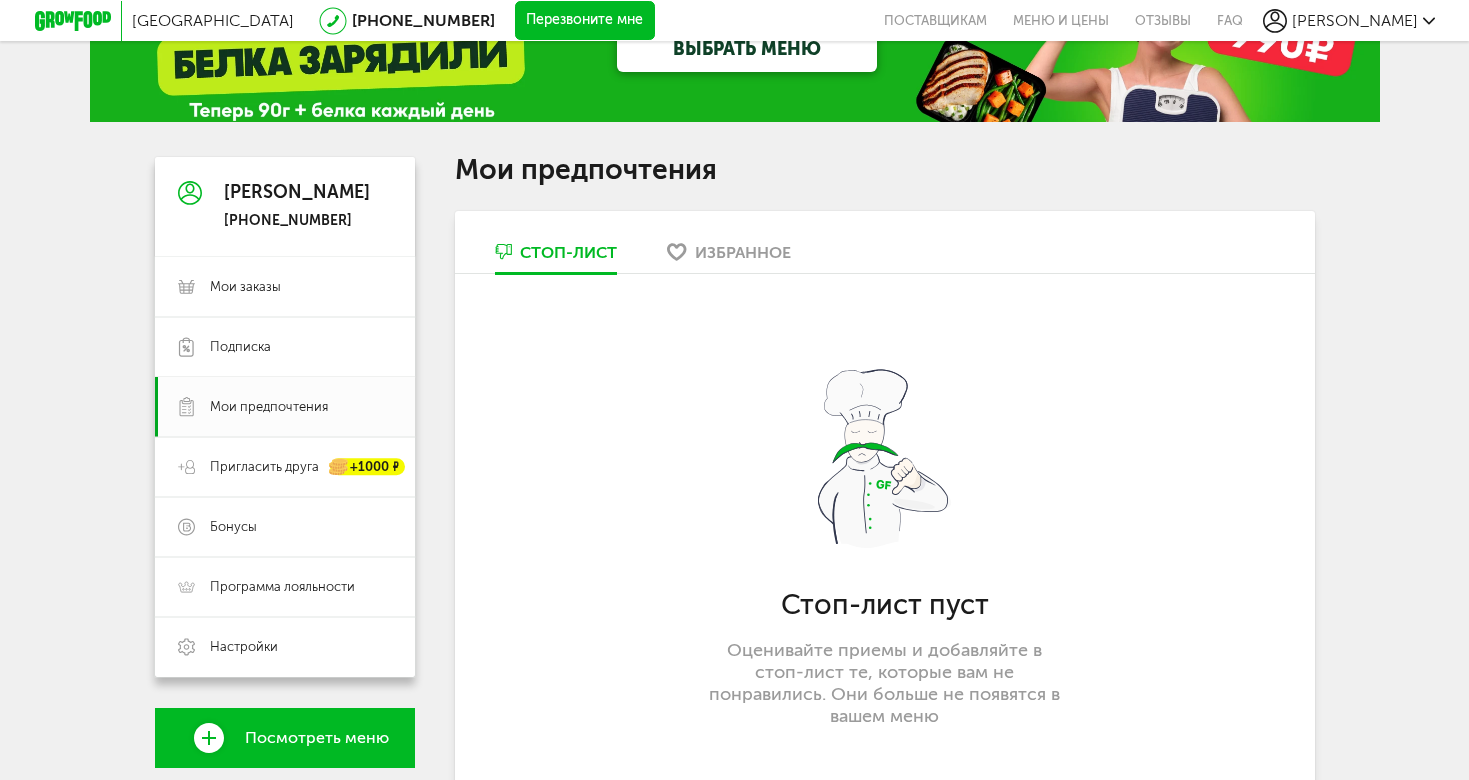 scroll, scrollTop: 86, scrollLeft: 0, axis: vertical 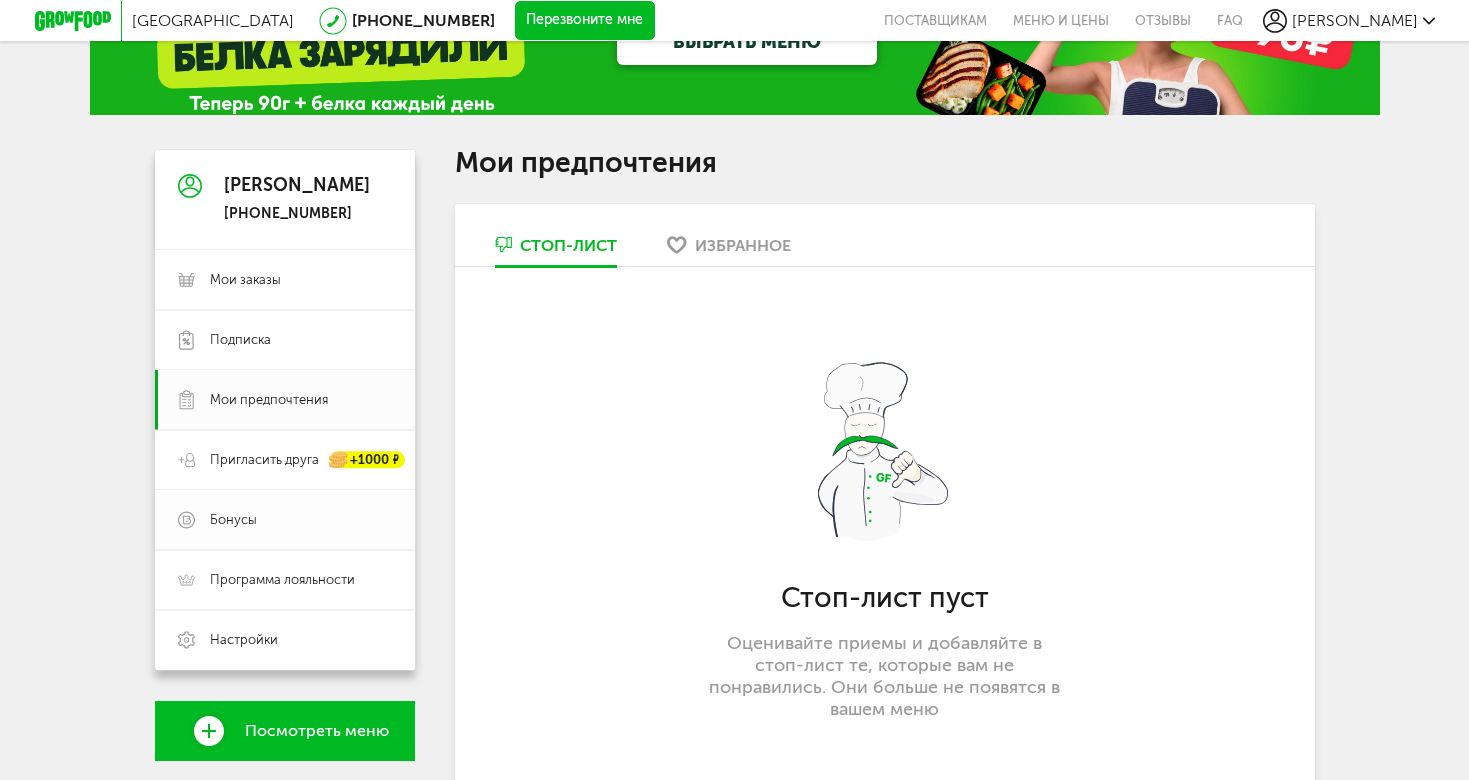 click on "Бонусы" at bounding box center (301, 520) 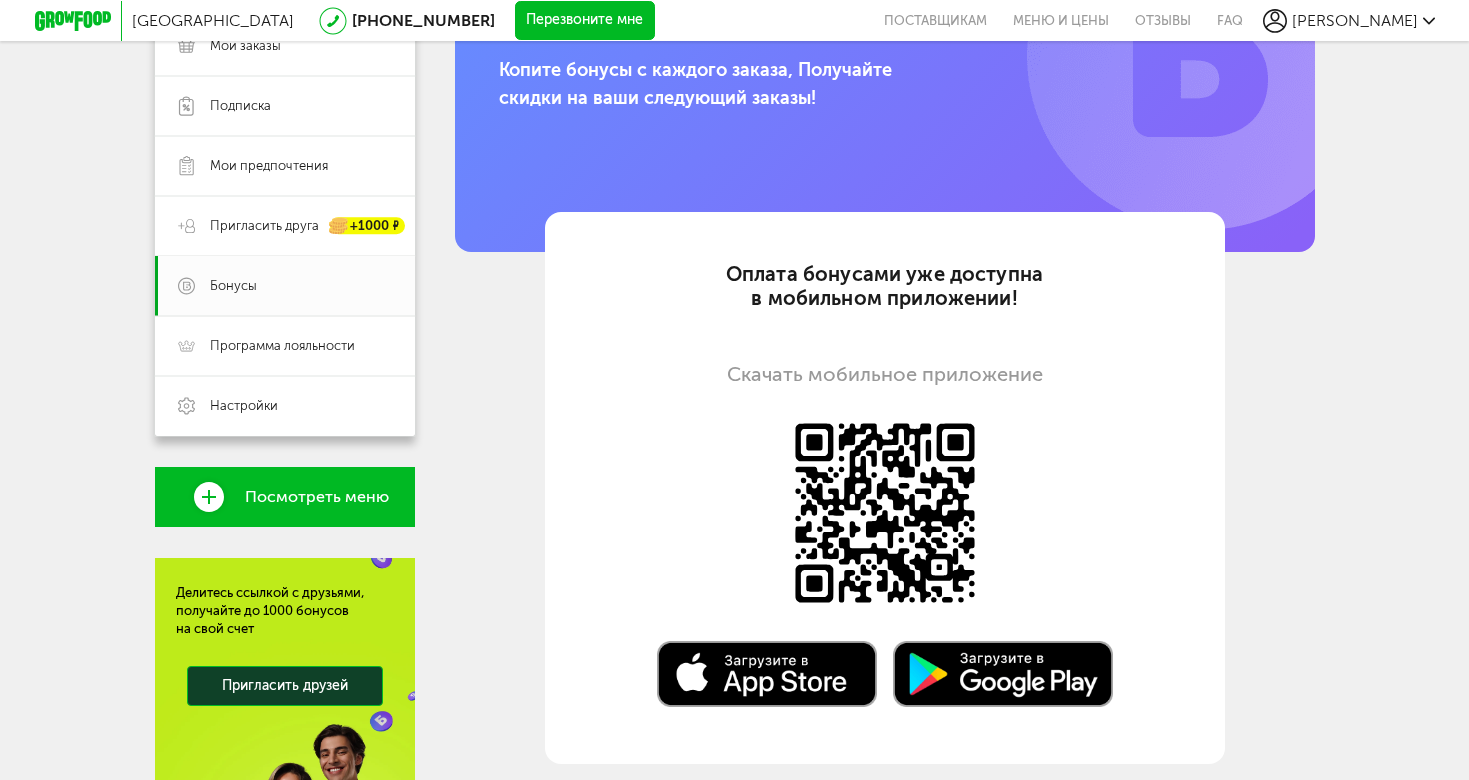 scroll, scrollTop: 323, scrollLeft: 0, axis: vertical 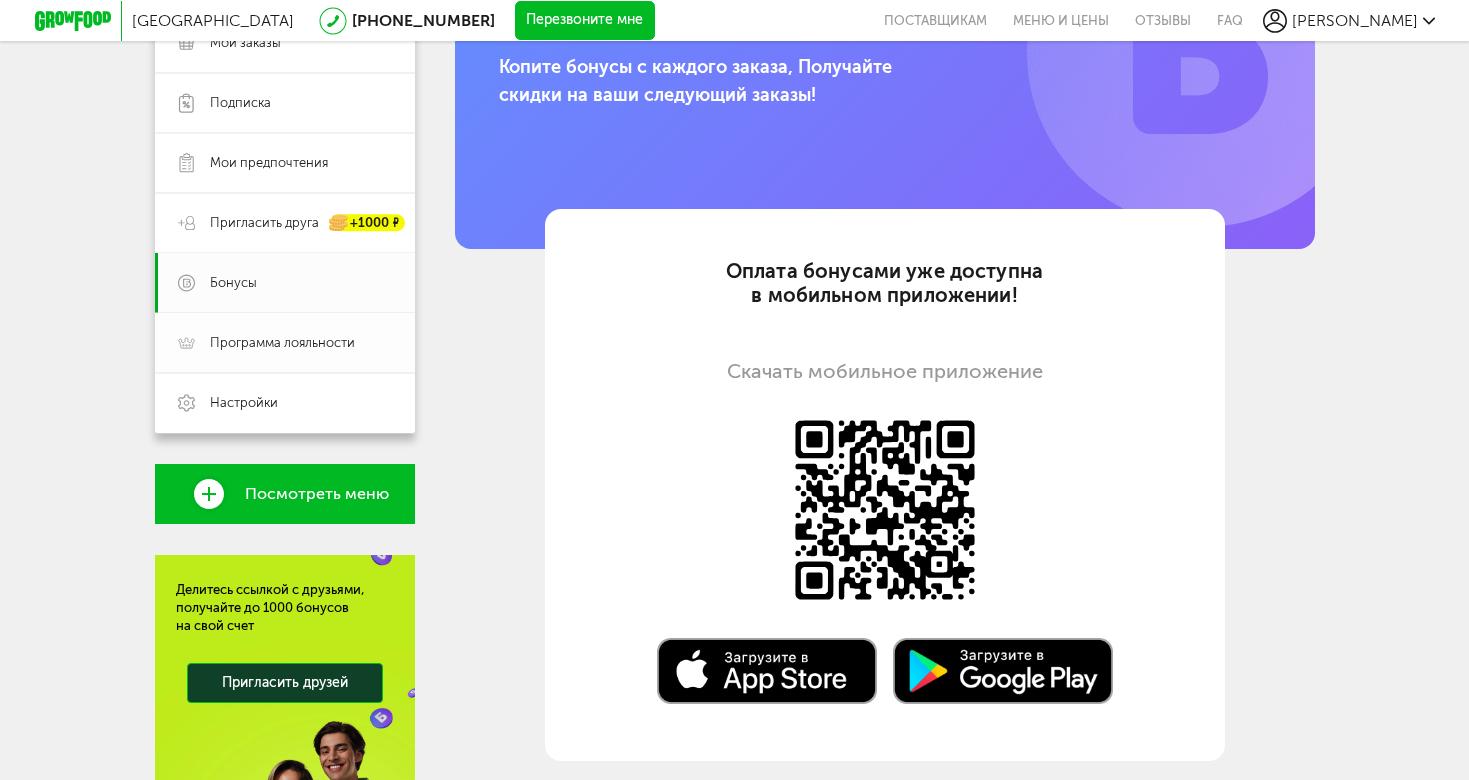 click on "Программа лояльности" at bounding box center [282, 343] 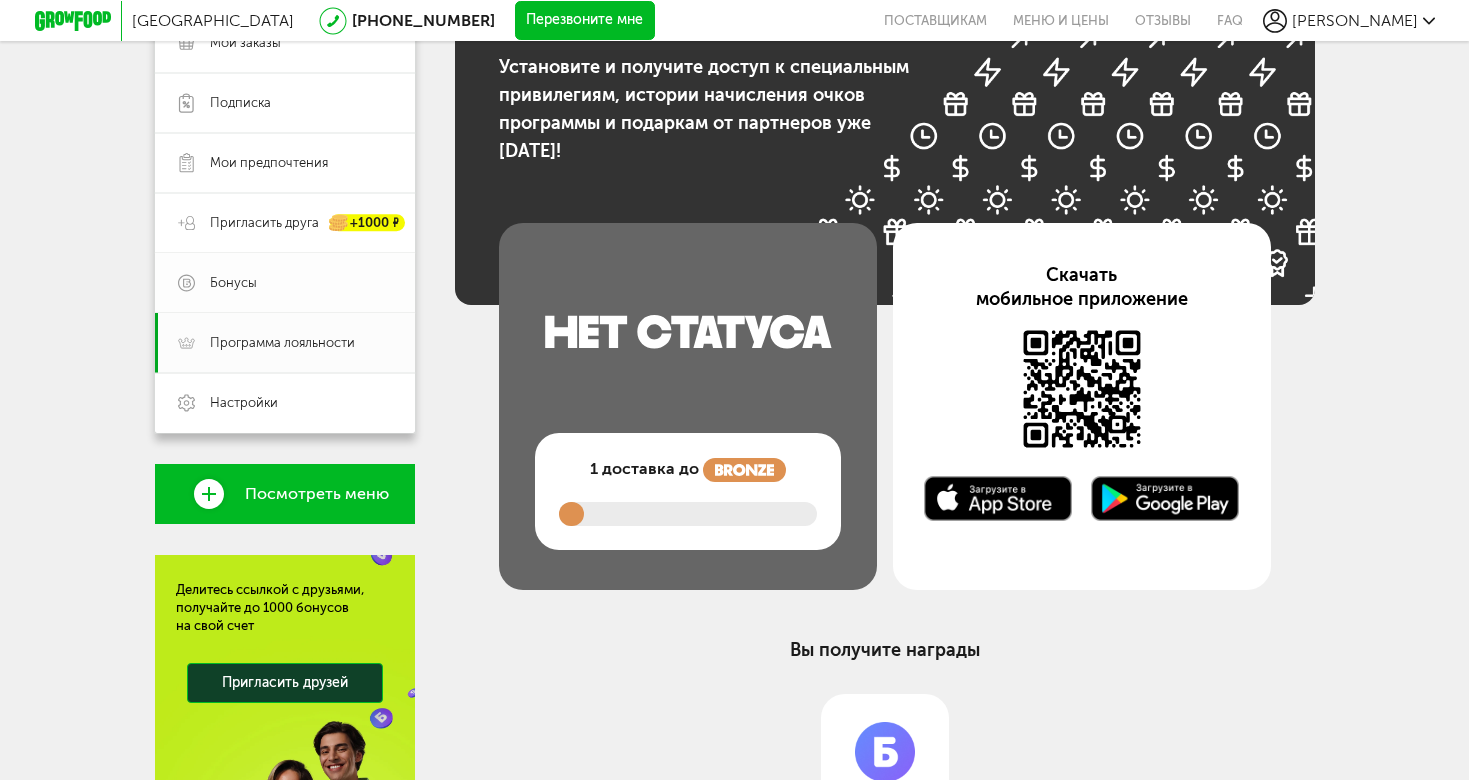 click on "Бонусы" at bounding box center [285, 283] 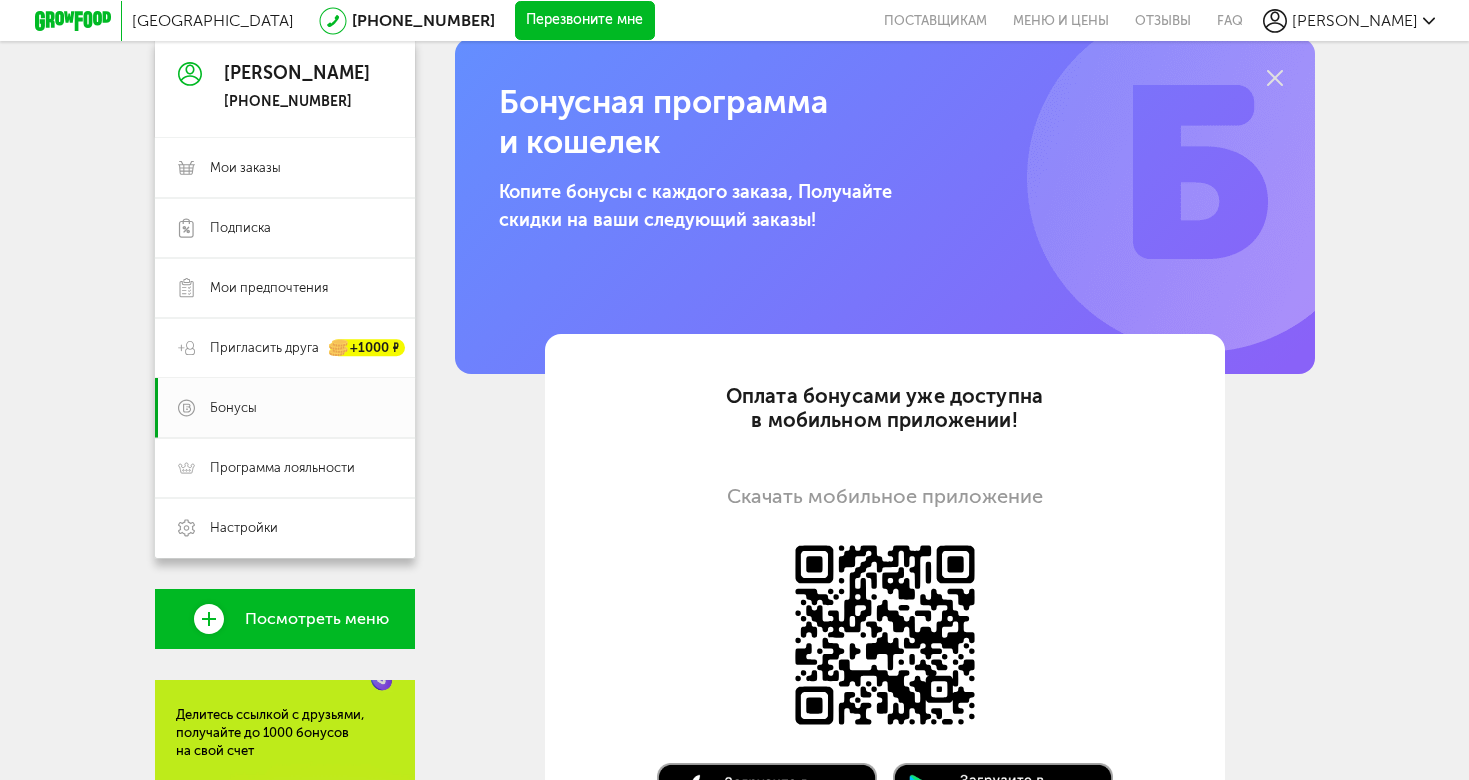scroll, scrollTop: 0, scrollLeft: 0, axis: both 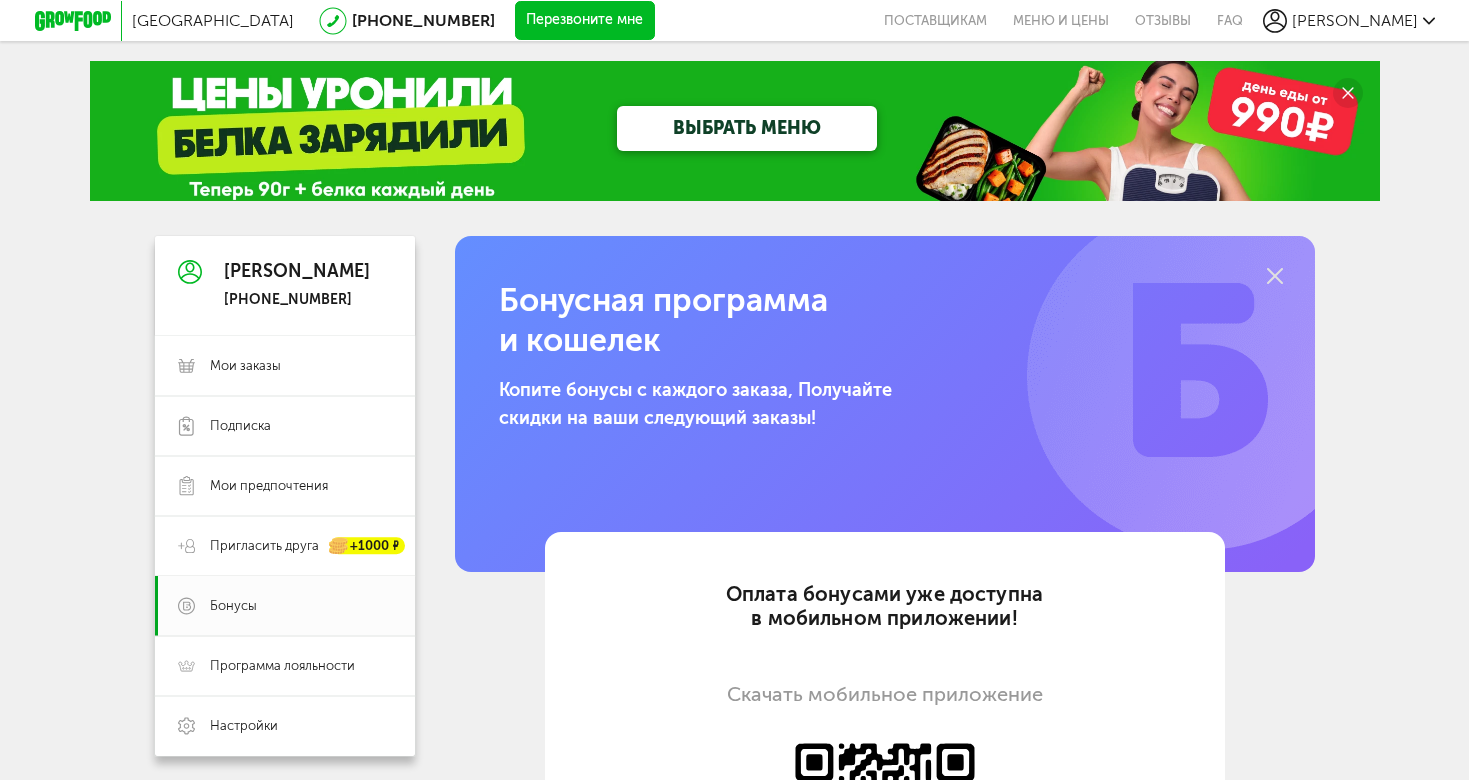 click on "ВЫБРАТЬ МЕНЮ" at bounding box center (747, 128) 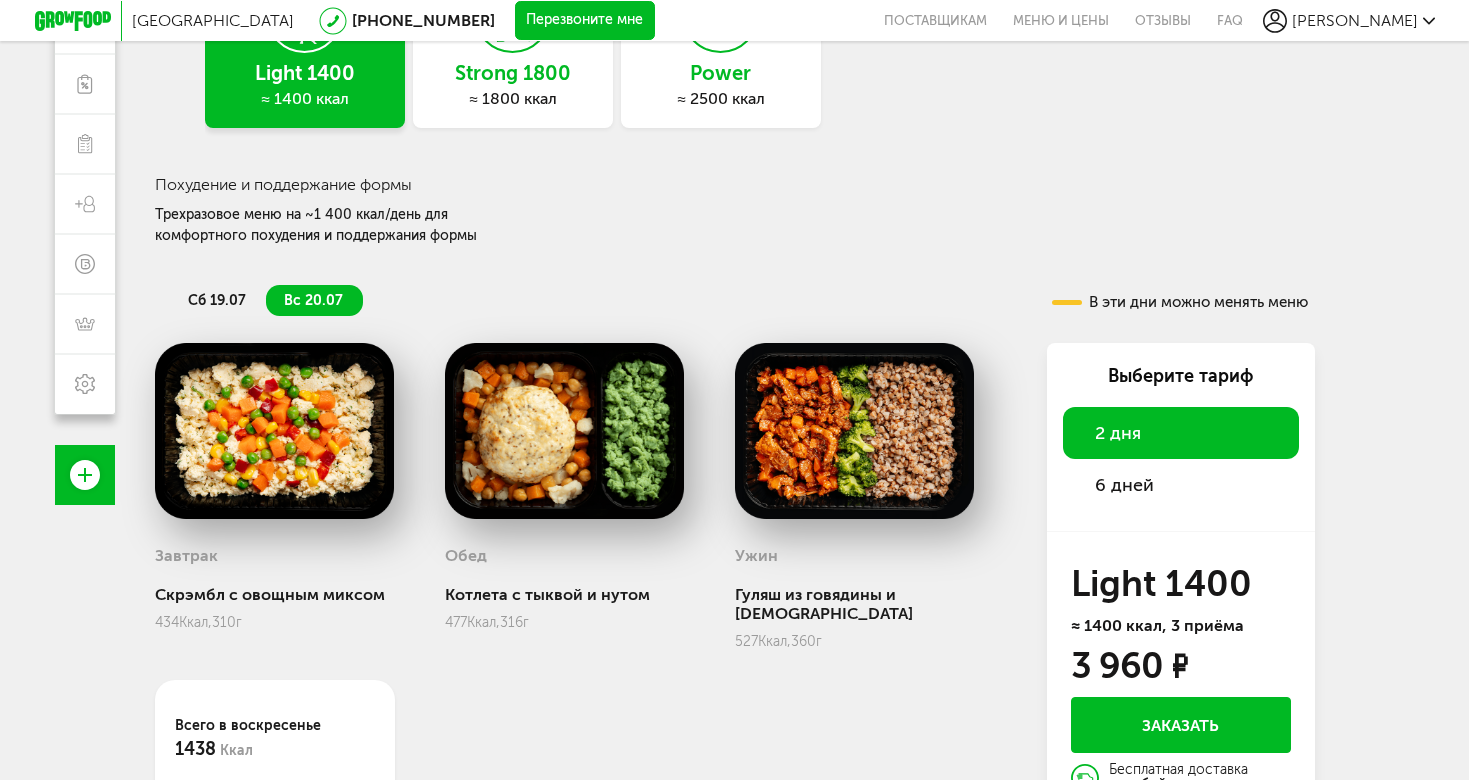 scroll, scrollTop: 203, scrollLeft: 0, axis: vertical 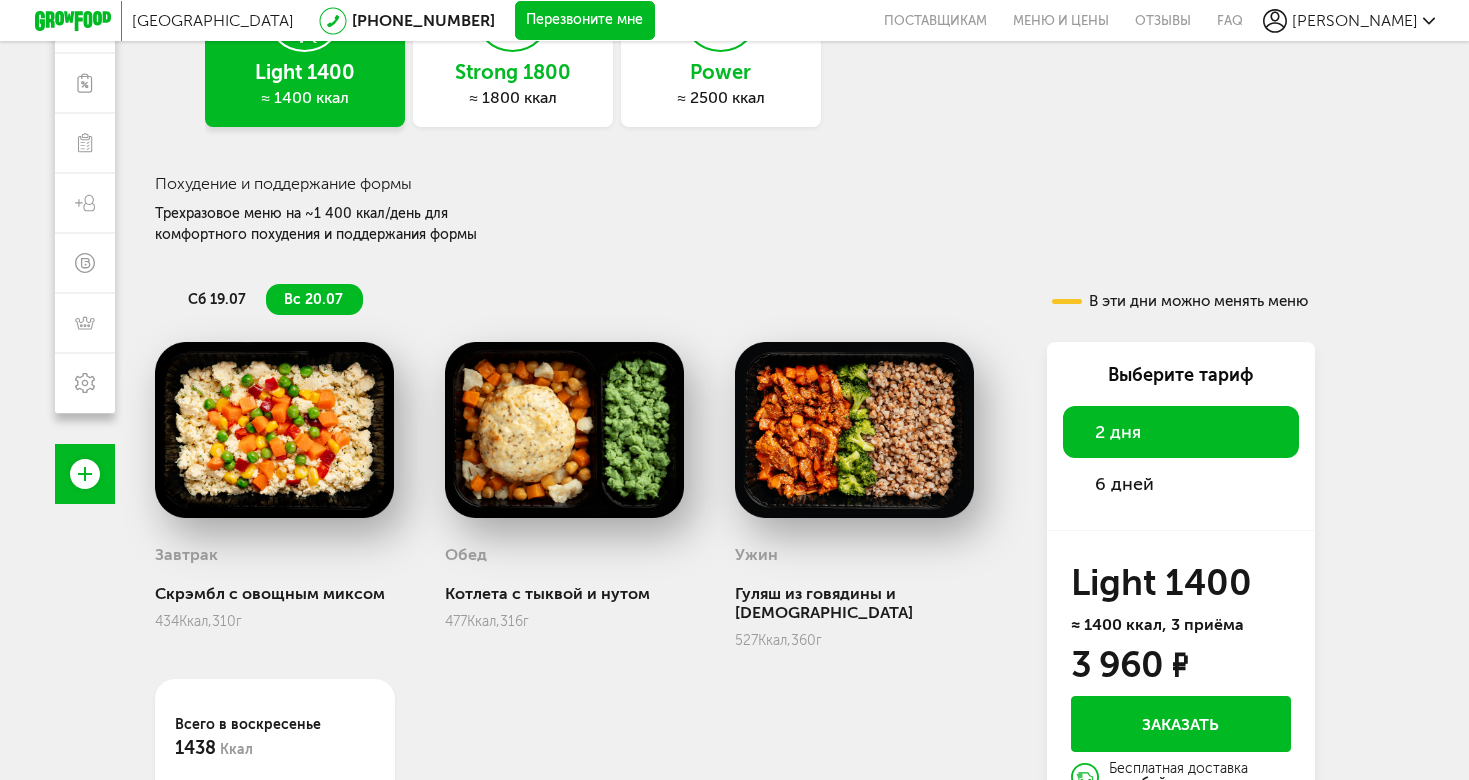 click on "6 дней" at bounding box center (1124, 484) 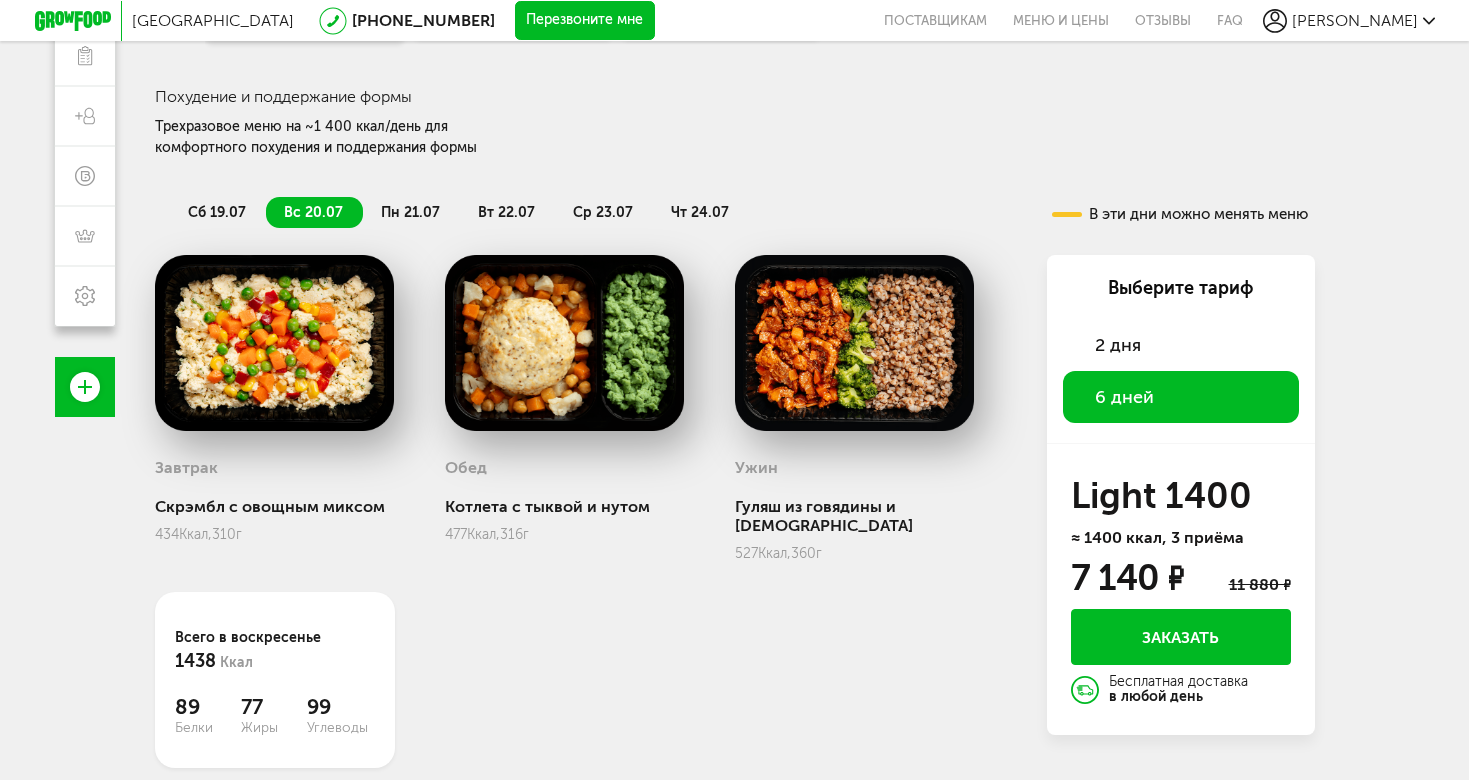 scroll, scrollTop: 288, scrollLeft: 0, axis: vertical 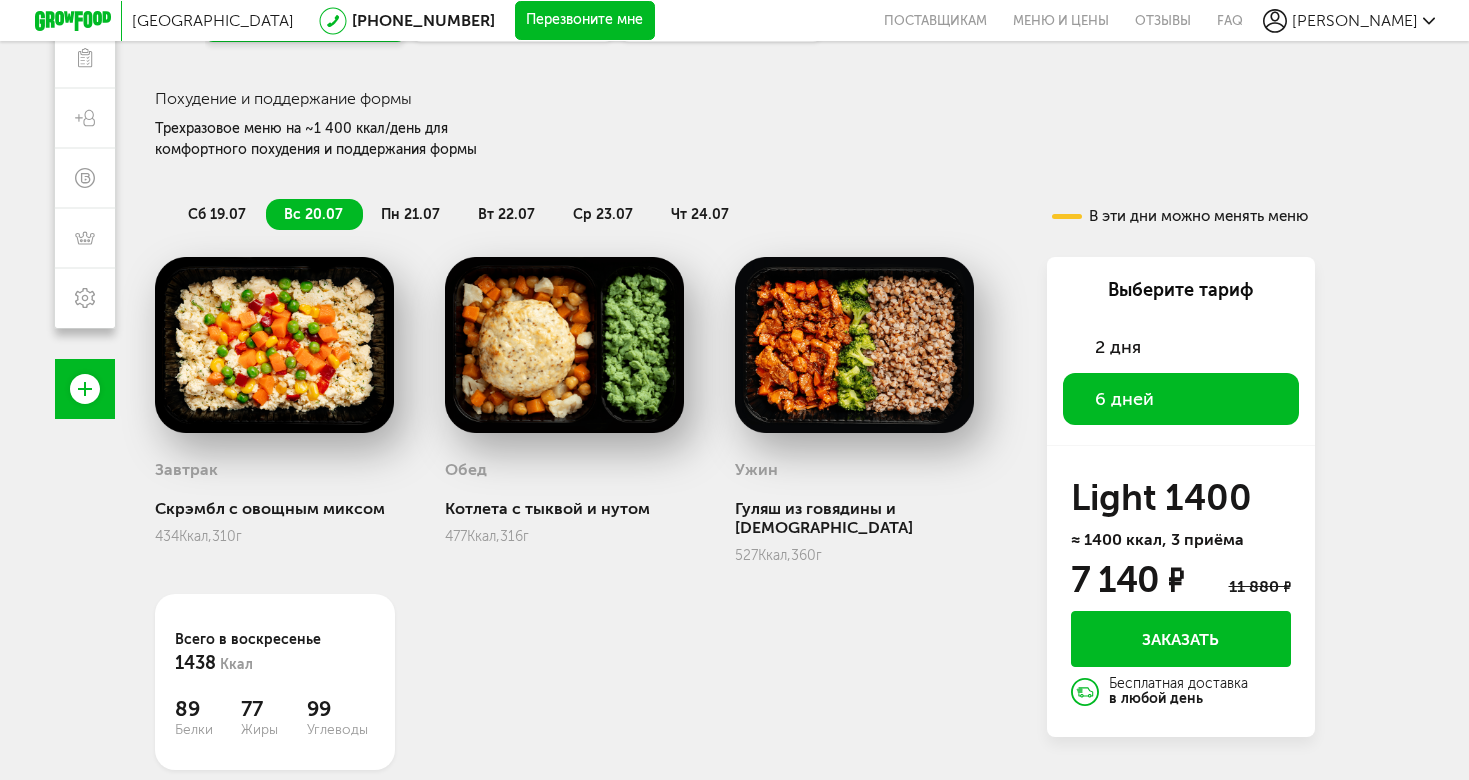 click on "пн 21.07" at bounding box center [410, 214] 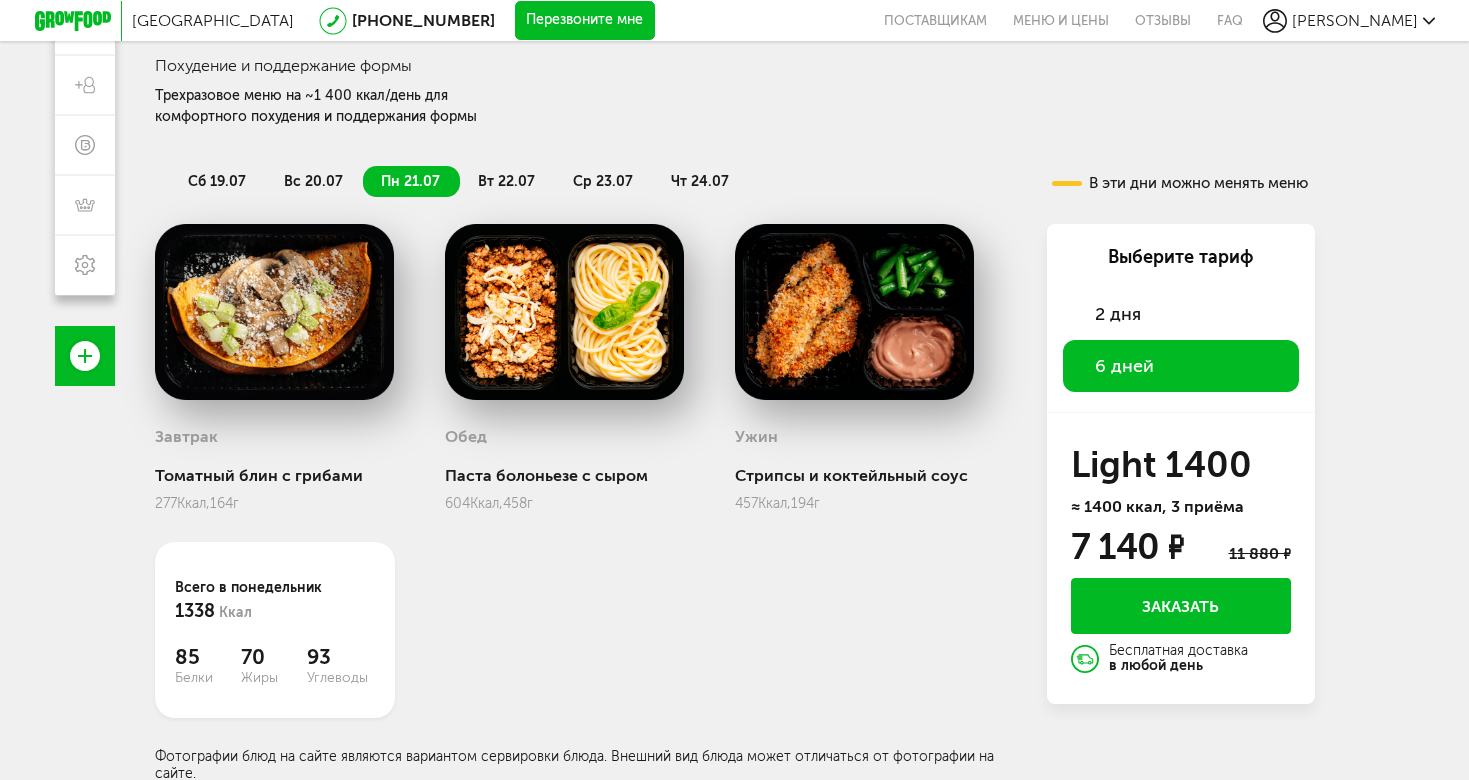 scroll, scrollTop: 0, scrollLeft: 0, axis: both 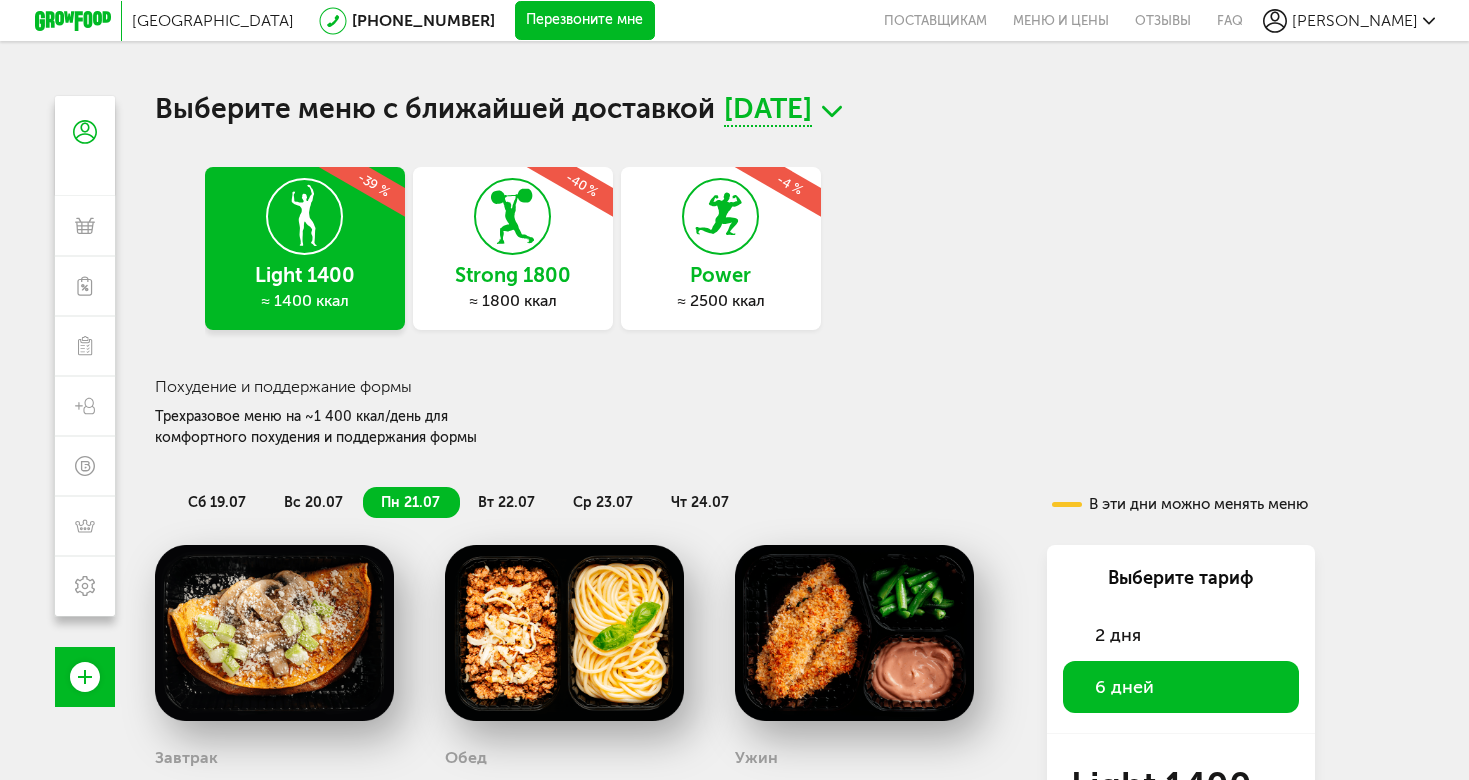 click on "вт 22.07" at bounding box center [506, 502] 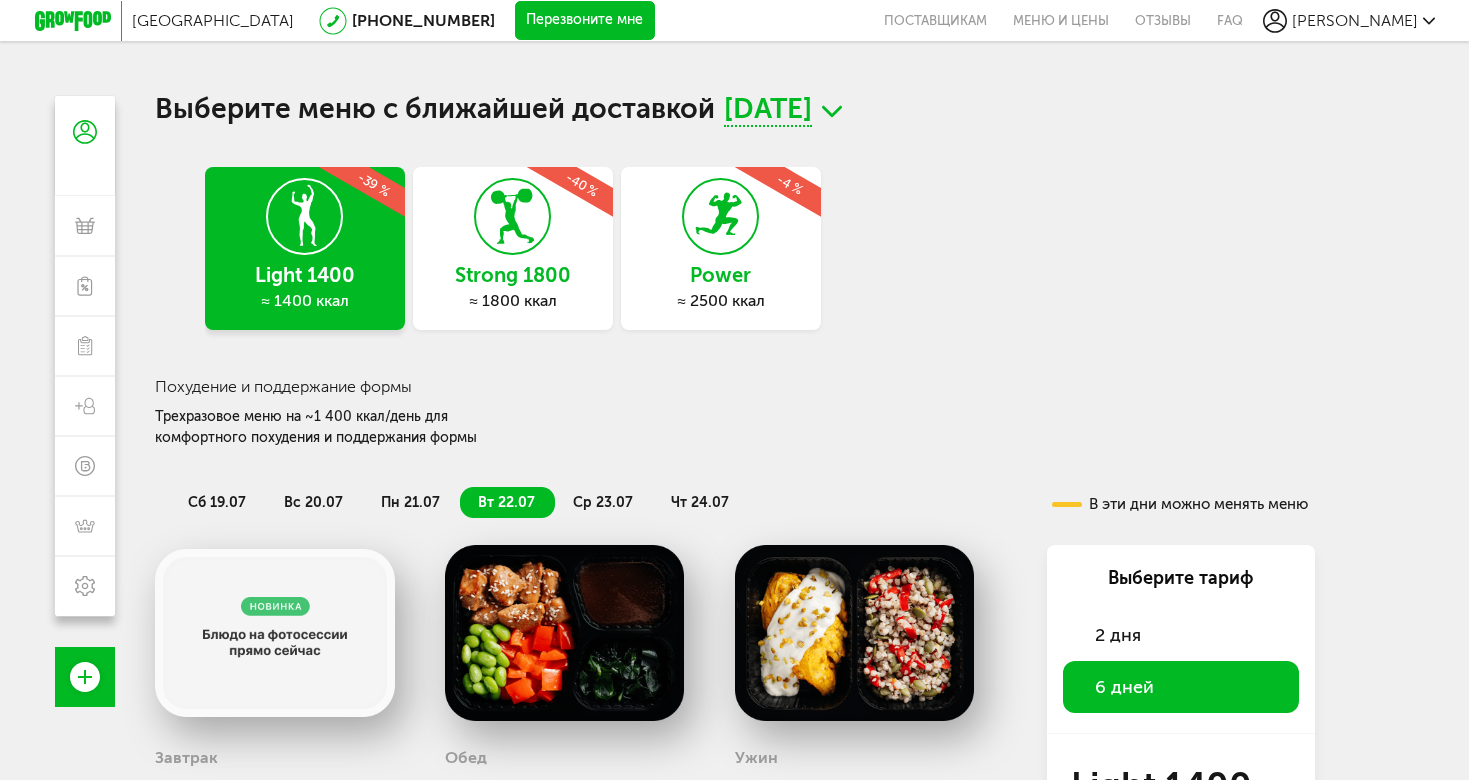 click on "пн 21.07" at bounding box center (410, 502) 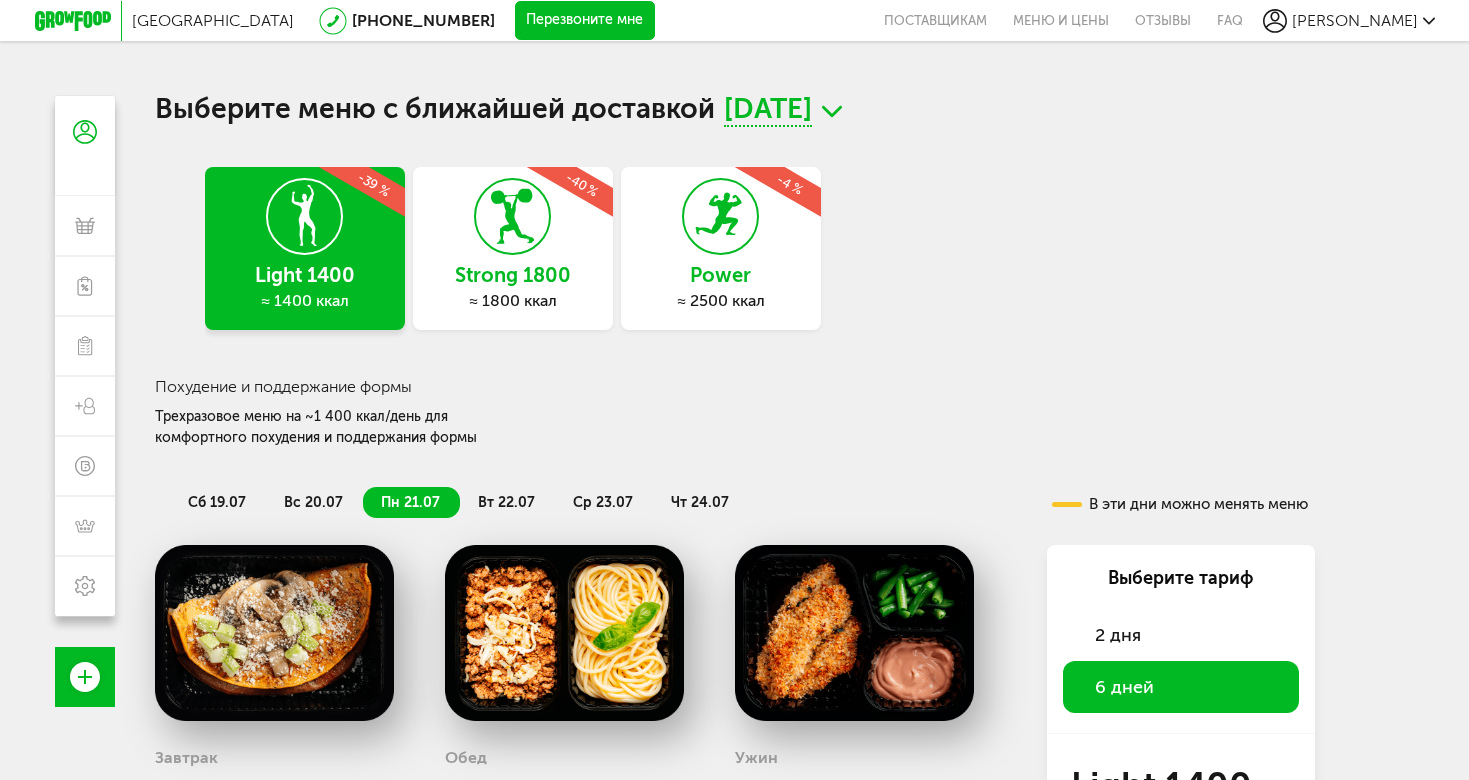 click on "19 июля, сб" at bounding box center [768, 111] 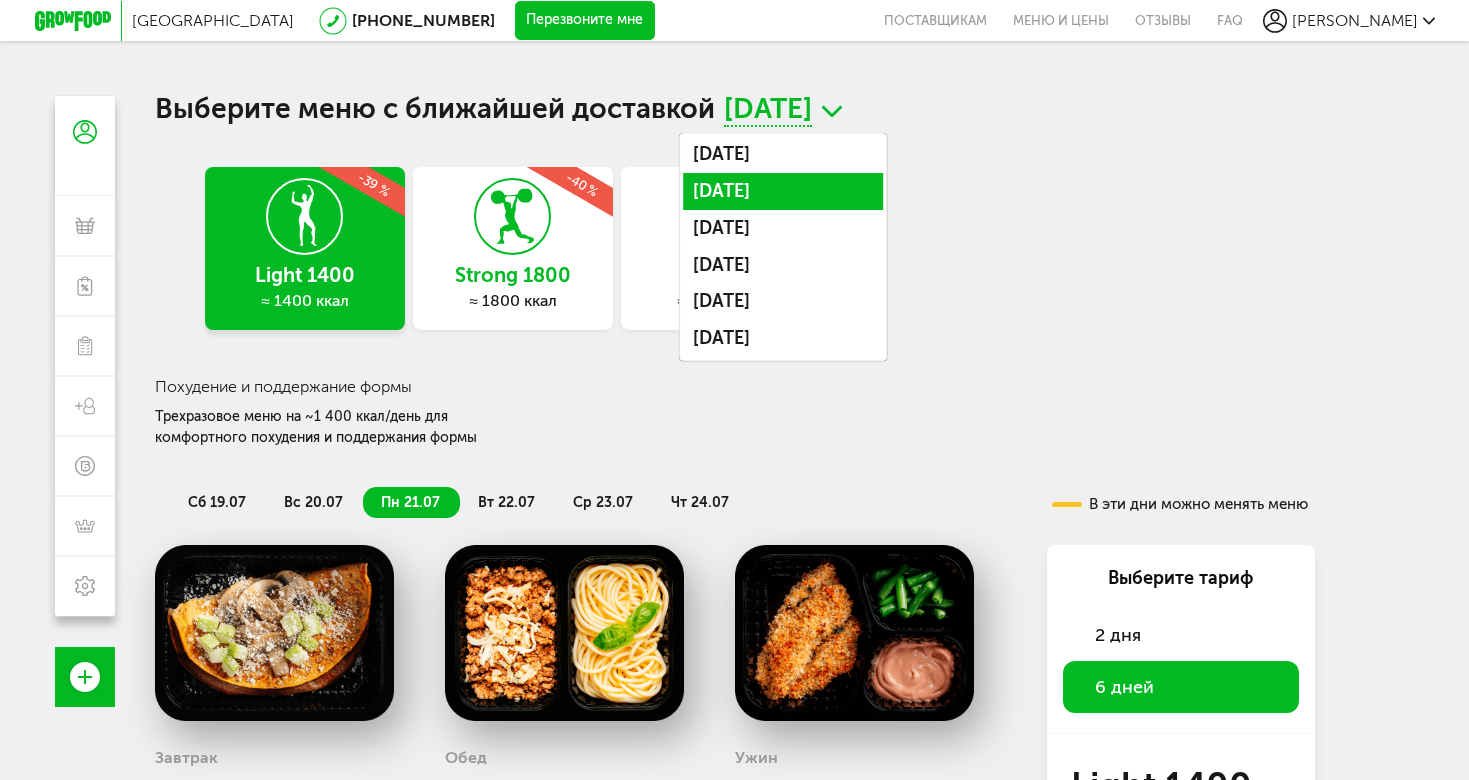 click on "21 июля, пн" at bounding box center [783, 191] 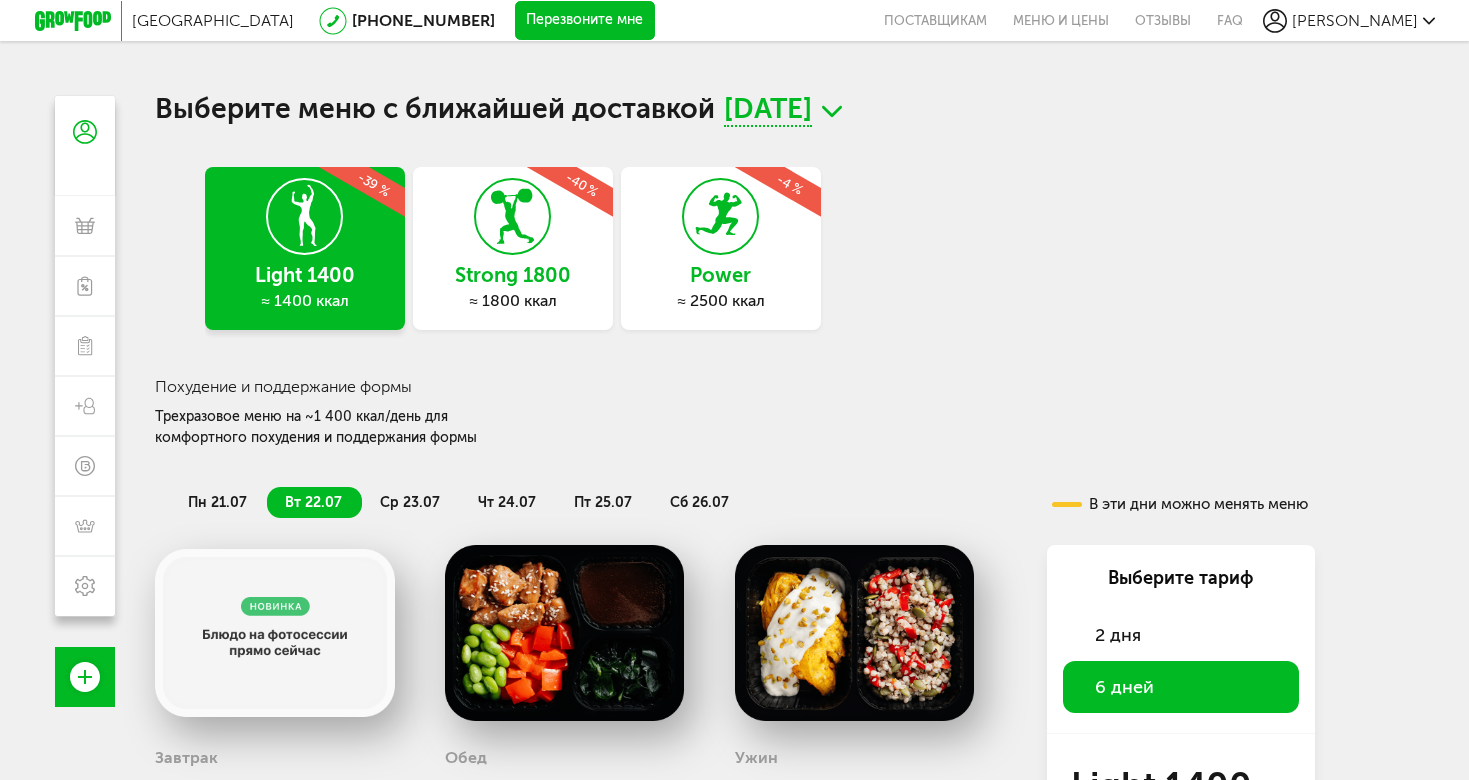 click on "21 июля, пн" at bounding box center [768, 111] 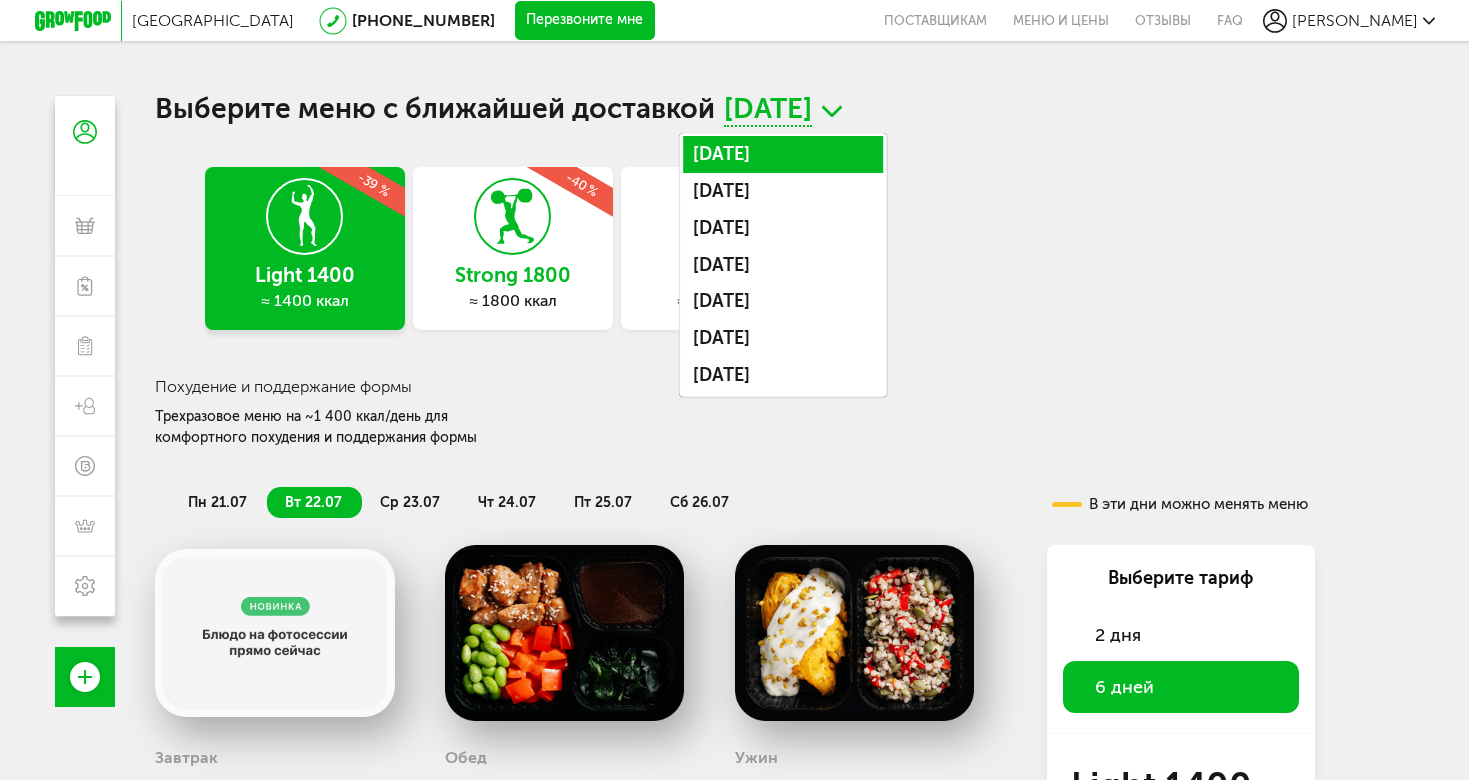 click on "21 июля, пн" at bounding box center (783, 154) 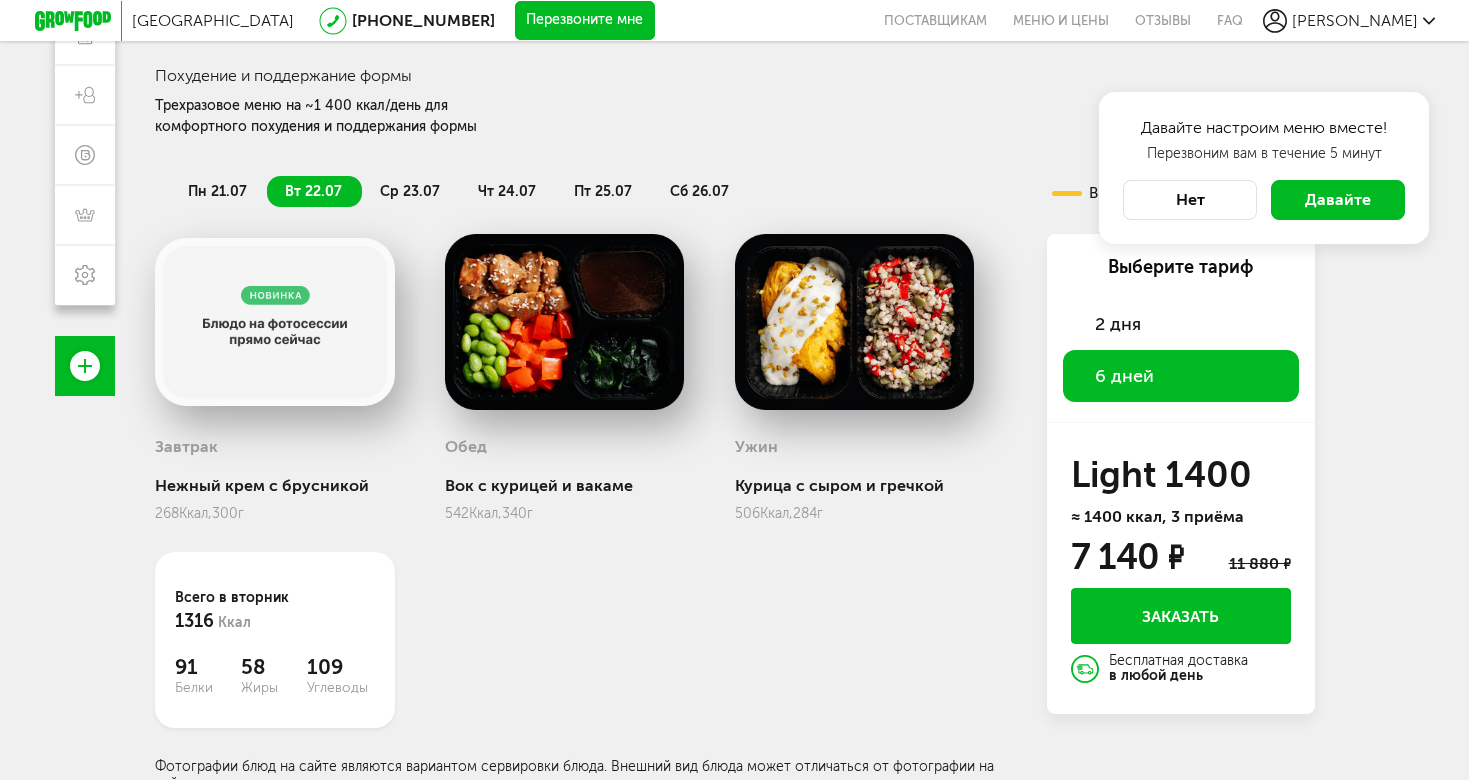 scroll, scrollTop: 314, scrollLeft: 0, axis: vertical 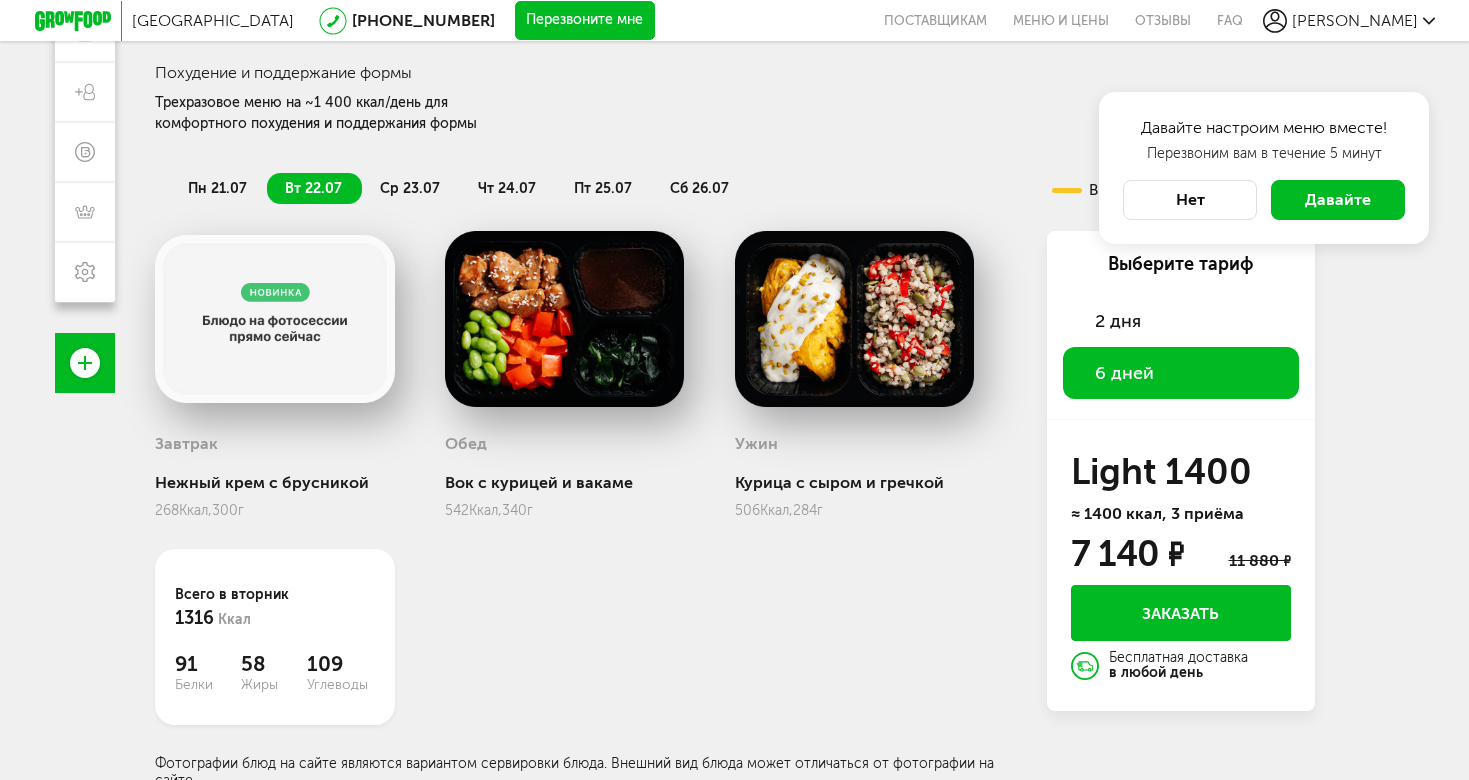 click on "Заказать" at bounding box center (1181, 613) 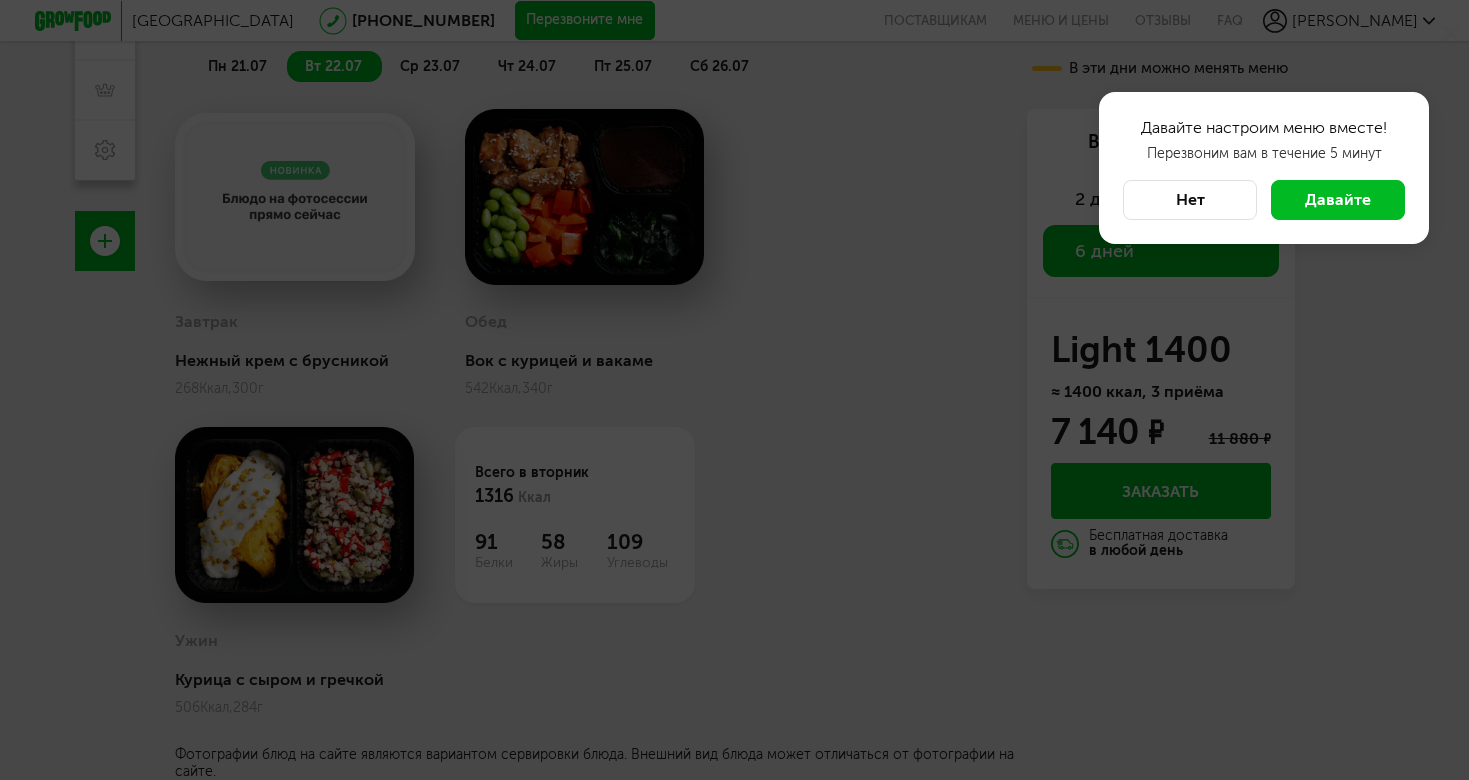 scroll, scrollTop: 176, scrollLeft: 0, axis: vertical 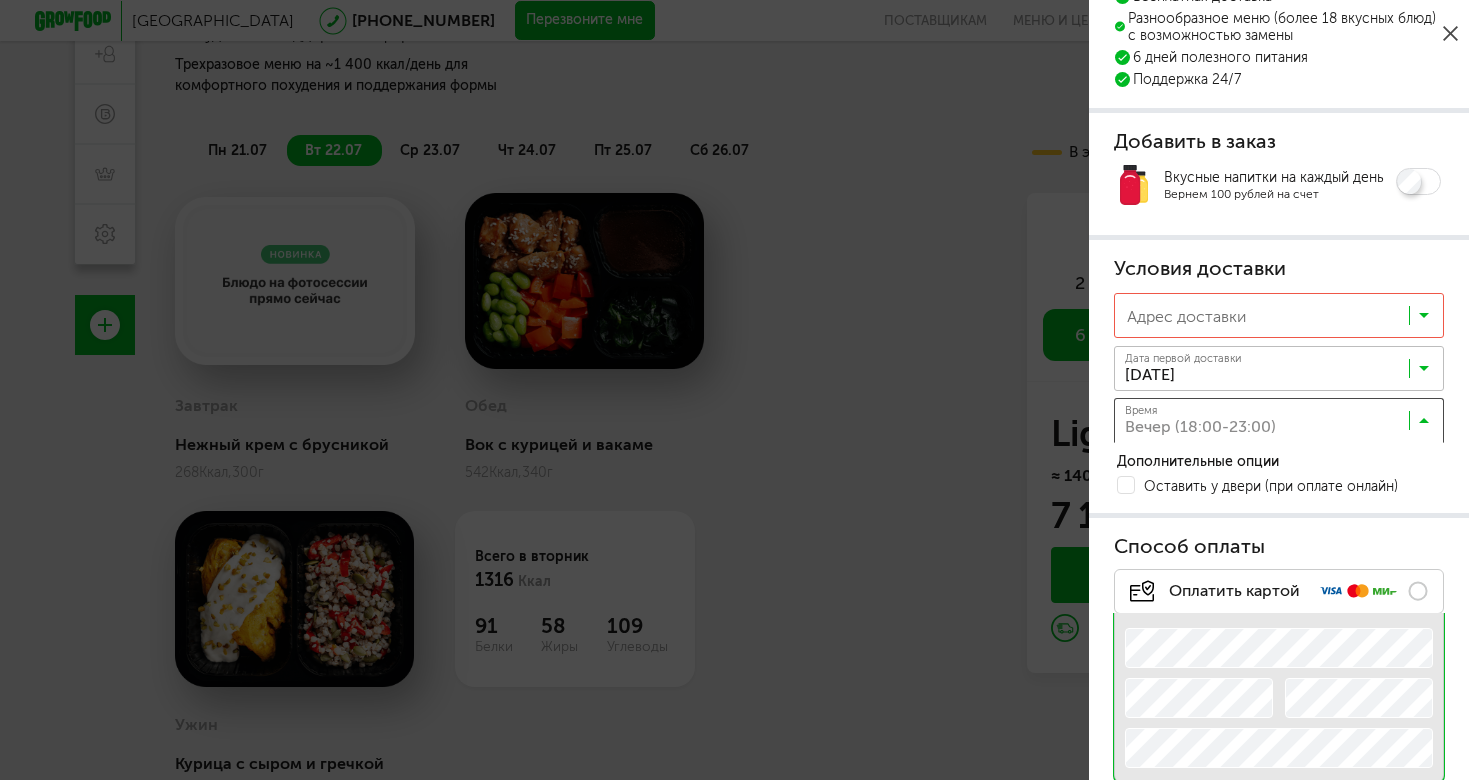 click at bounding box center [1424, 425] 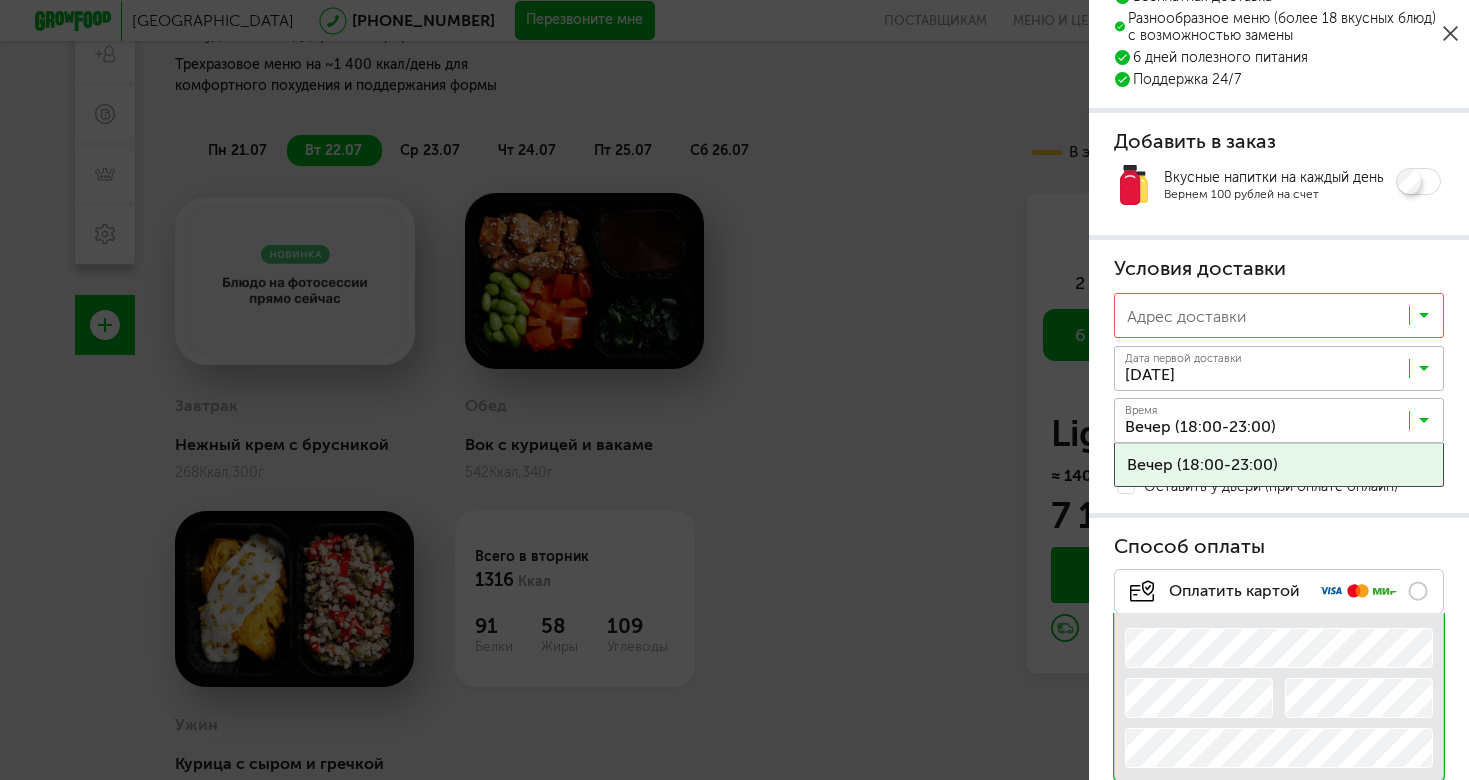 click at bounding box center (1424, 425) 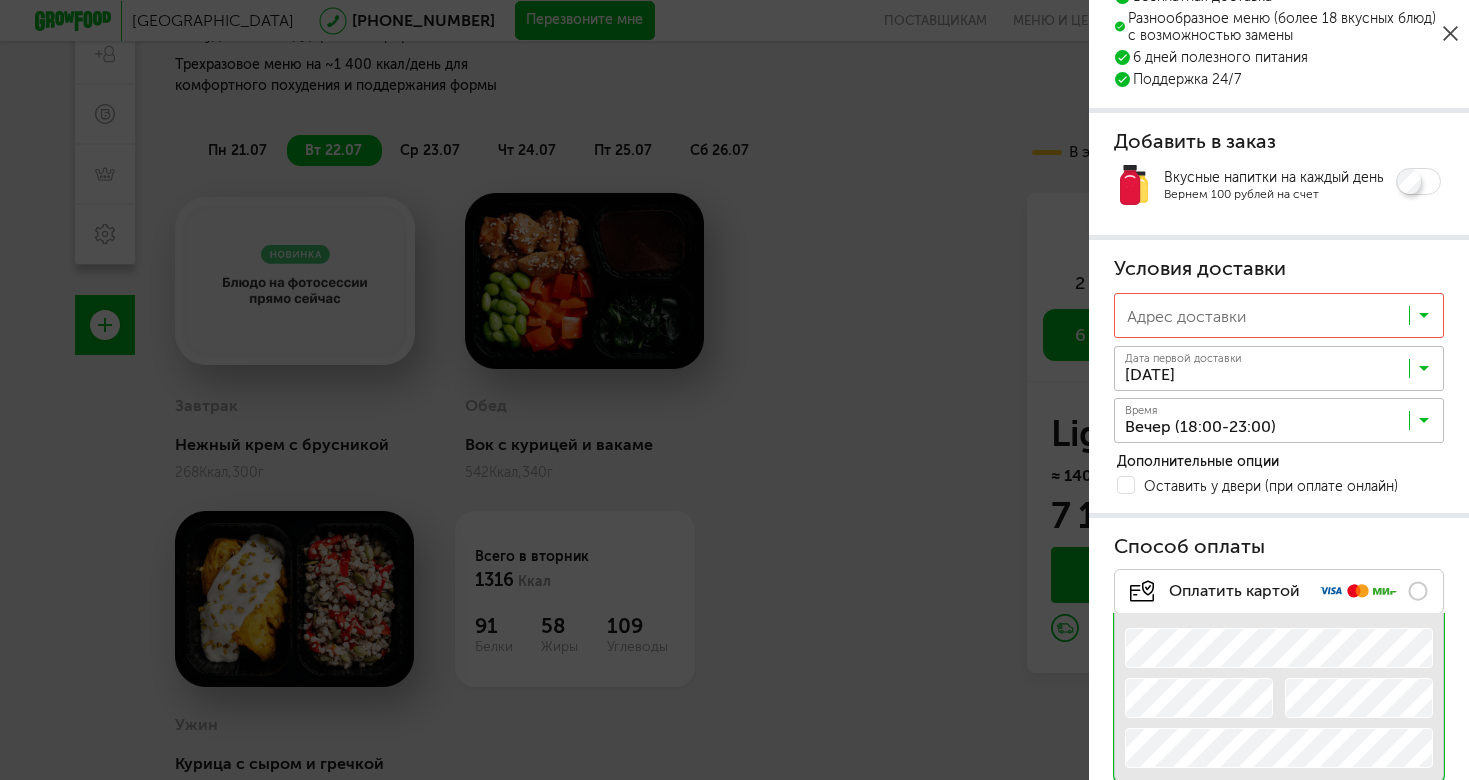click 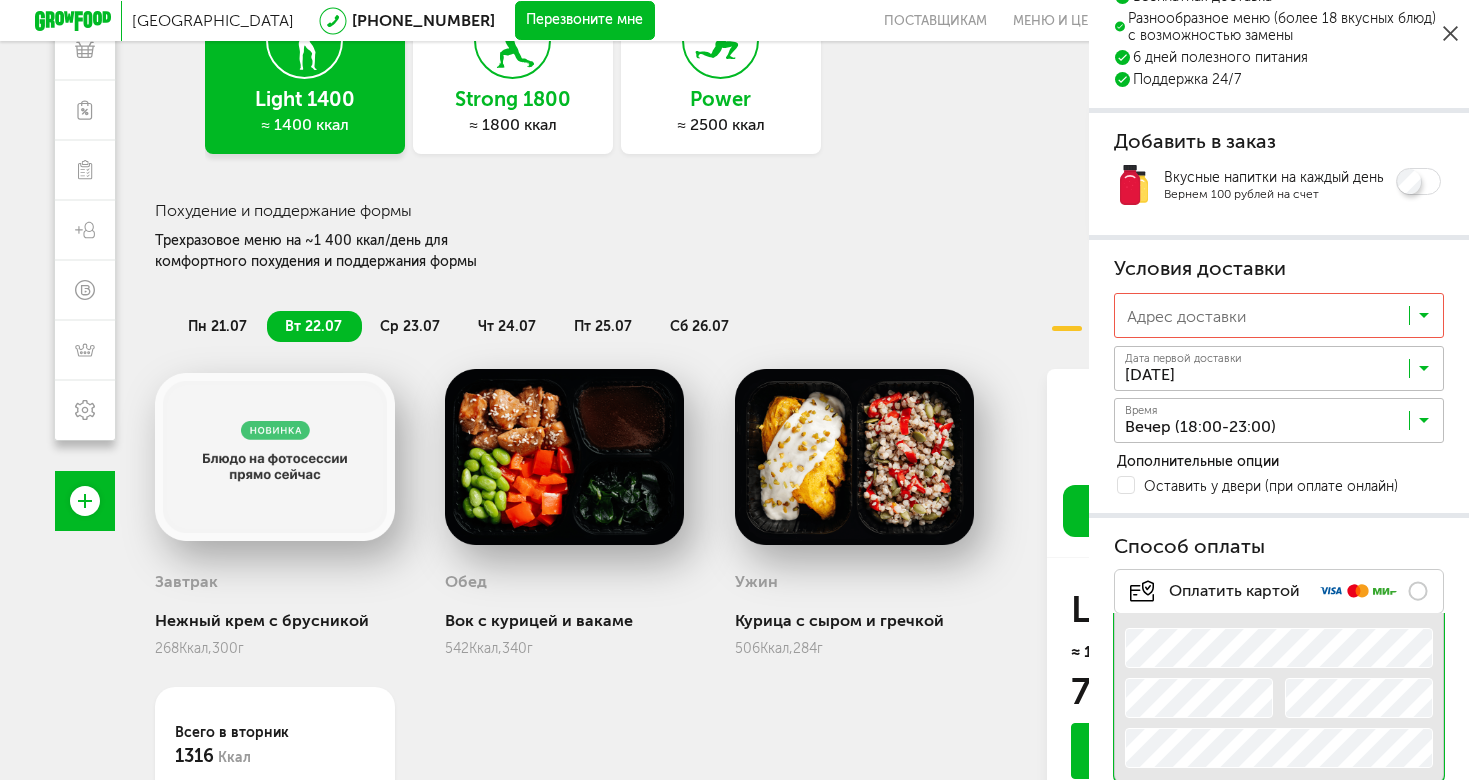 scroll, scrollTop: 0, scrollLeft: 0, axis: both 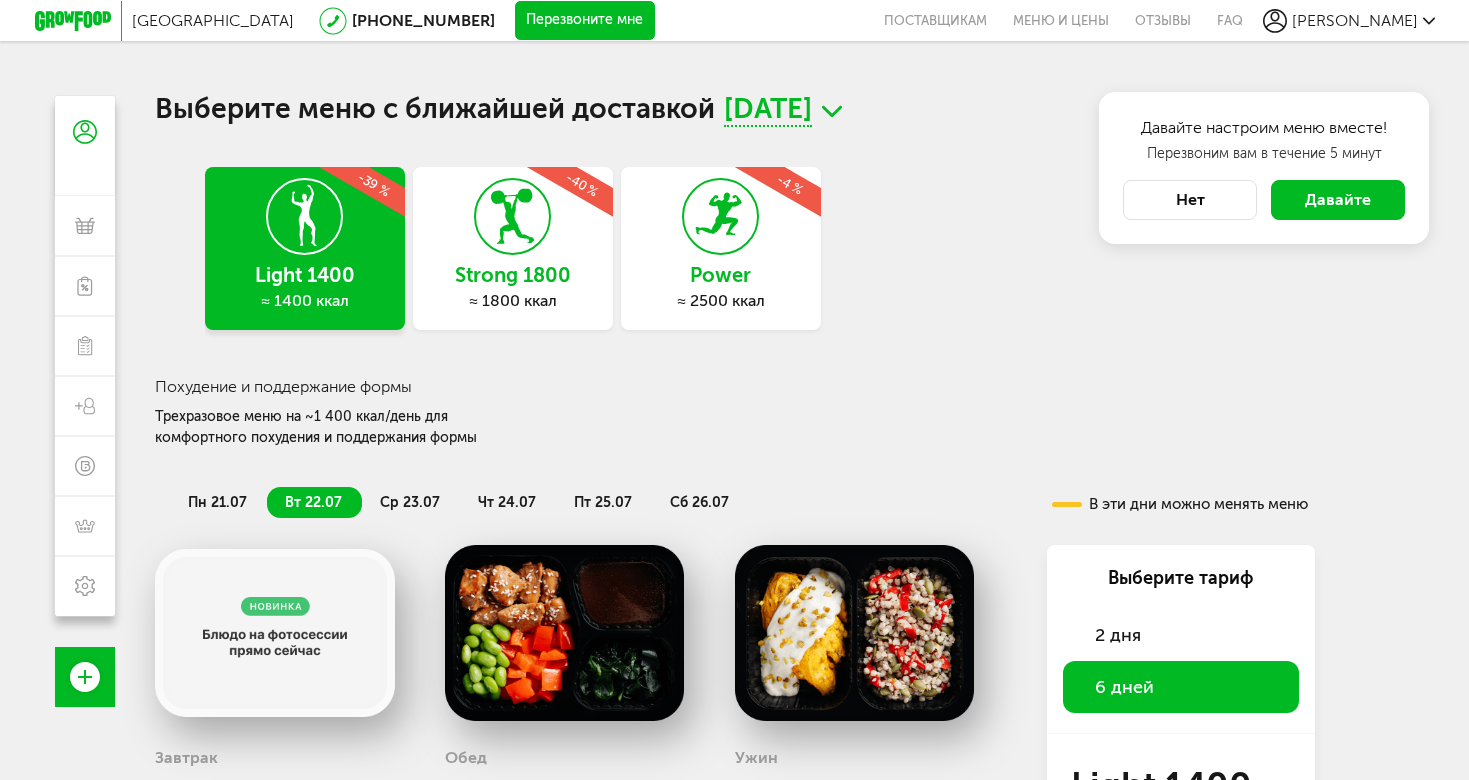 click 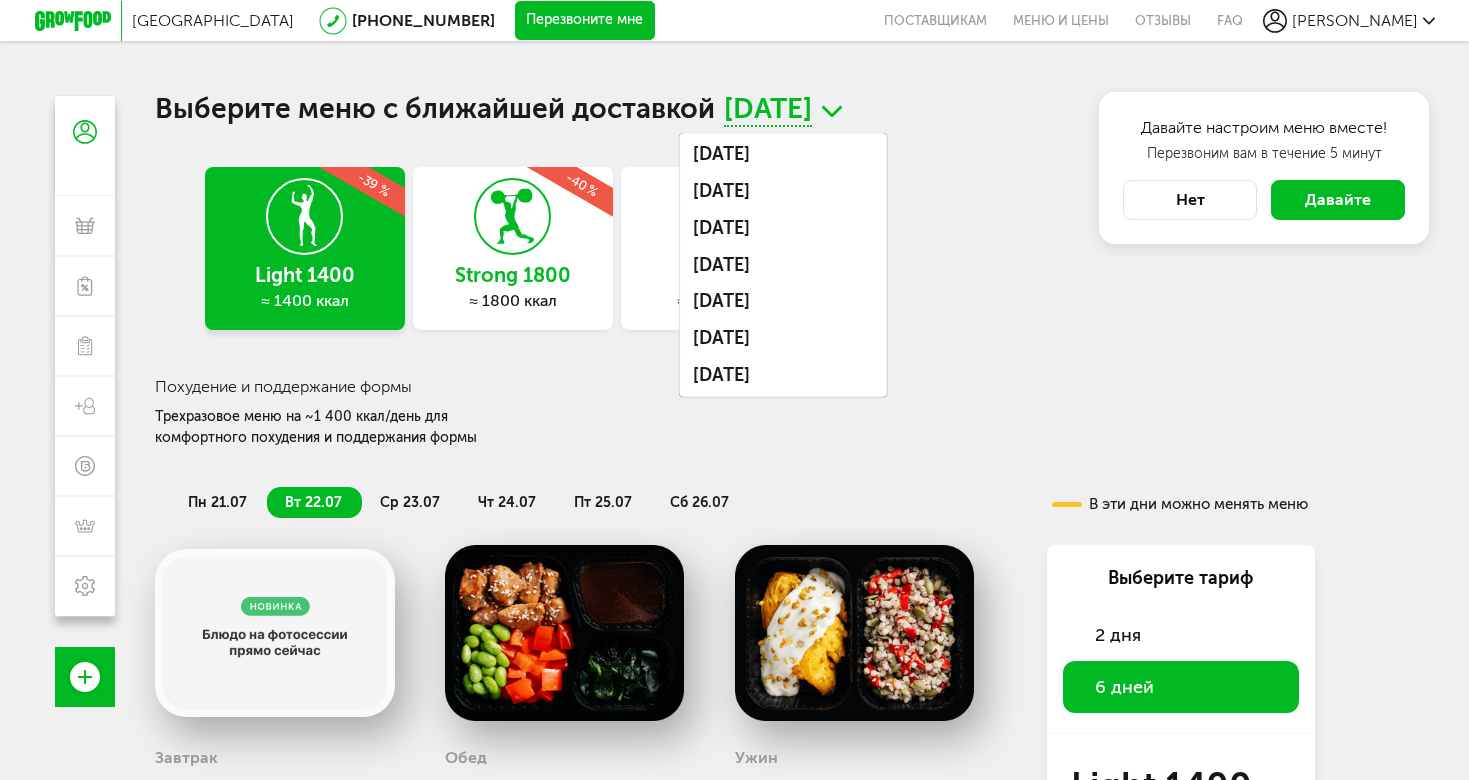 click on "Выберите меню с ближайшей доставкой  21 июля, пн     21 июля, пн 22 июля, вт 23 июля, ср 24 июля, чт 25 июля, пт 26 июля, сб 27 июля, вс       Light 1400   ≈ 1400 ккал   -39 %   Strong 1800   ≈ 1800 ккал   -40 %   Power   ≈ 2500 ккал   -4 %                  Похудение и поддержание формы   Трехразовое меню на ~1 400 ккал/день для комфортного похудения и поддержания формы             пн 21.07 вт 22.07 ср 23.07 чт 24.07 пт 25.07 сб 26.07        В эти дни можно менять меню
Завтрак       Нежный крем с брусникой
268  Ккал,
300  г                     Обед       Вок с курицей и вакаме
542  Ккал,
340  г                     Ужин         г" at bounding box center (735, 599) 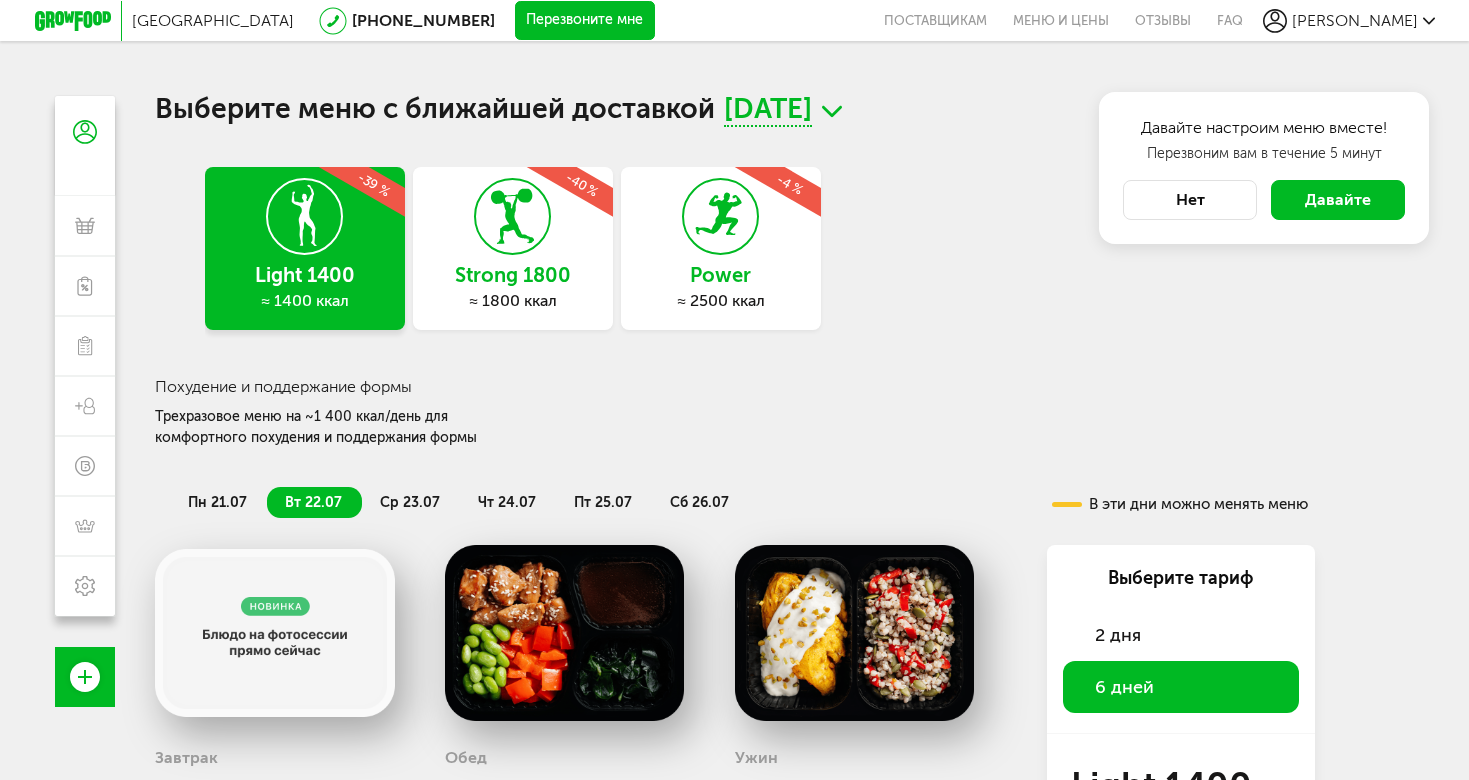 drag, startPoint x: 1201, startPoint y: 209, endPoint x: 1047, endPoint y: 217, distance: 154.20766 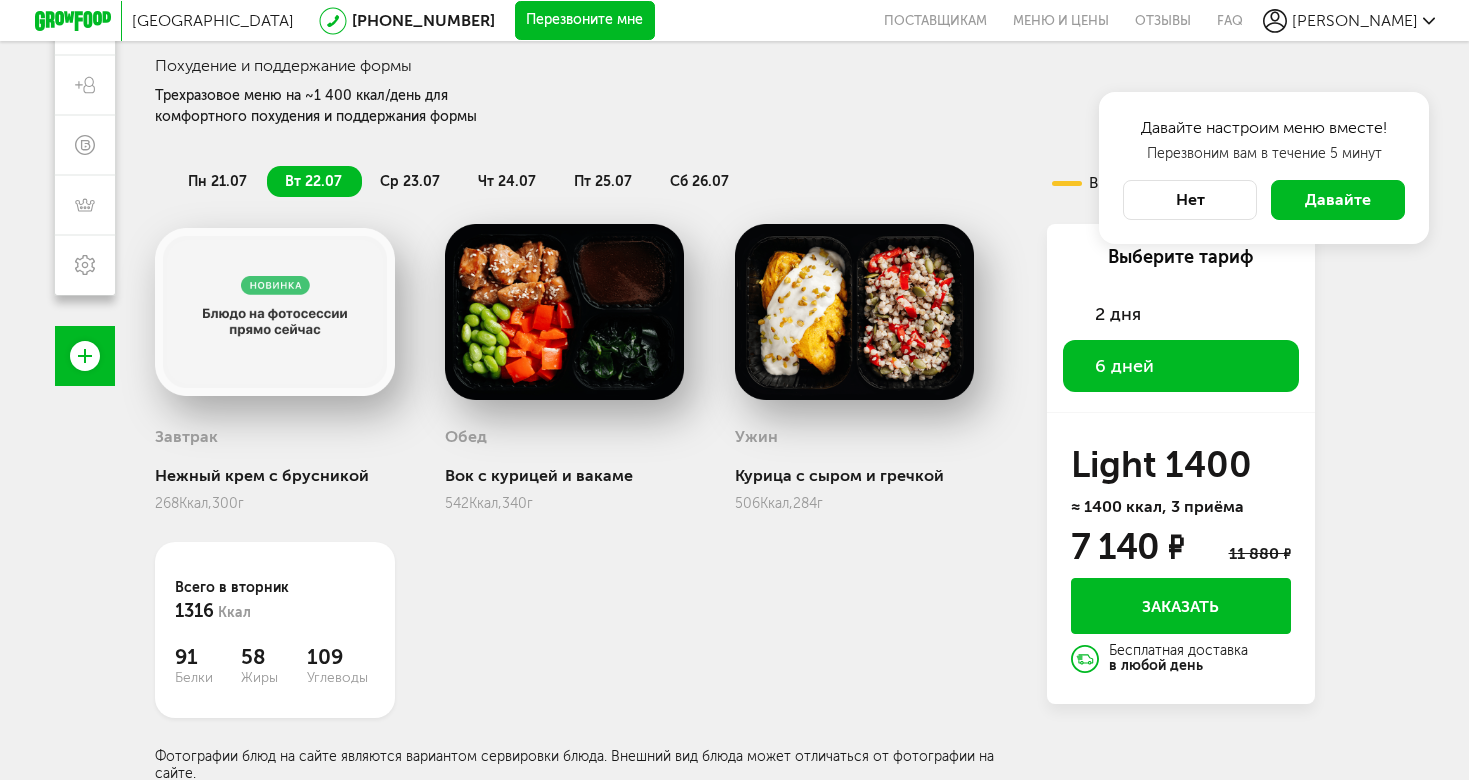 scroll, scrollTop: 189, scrollLeft: 0, axis: vertical 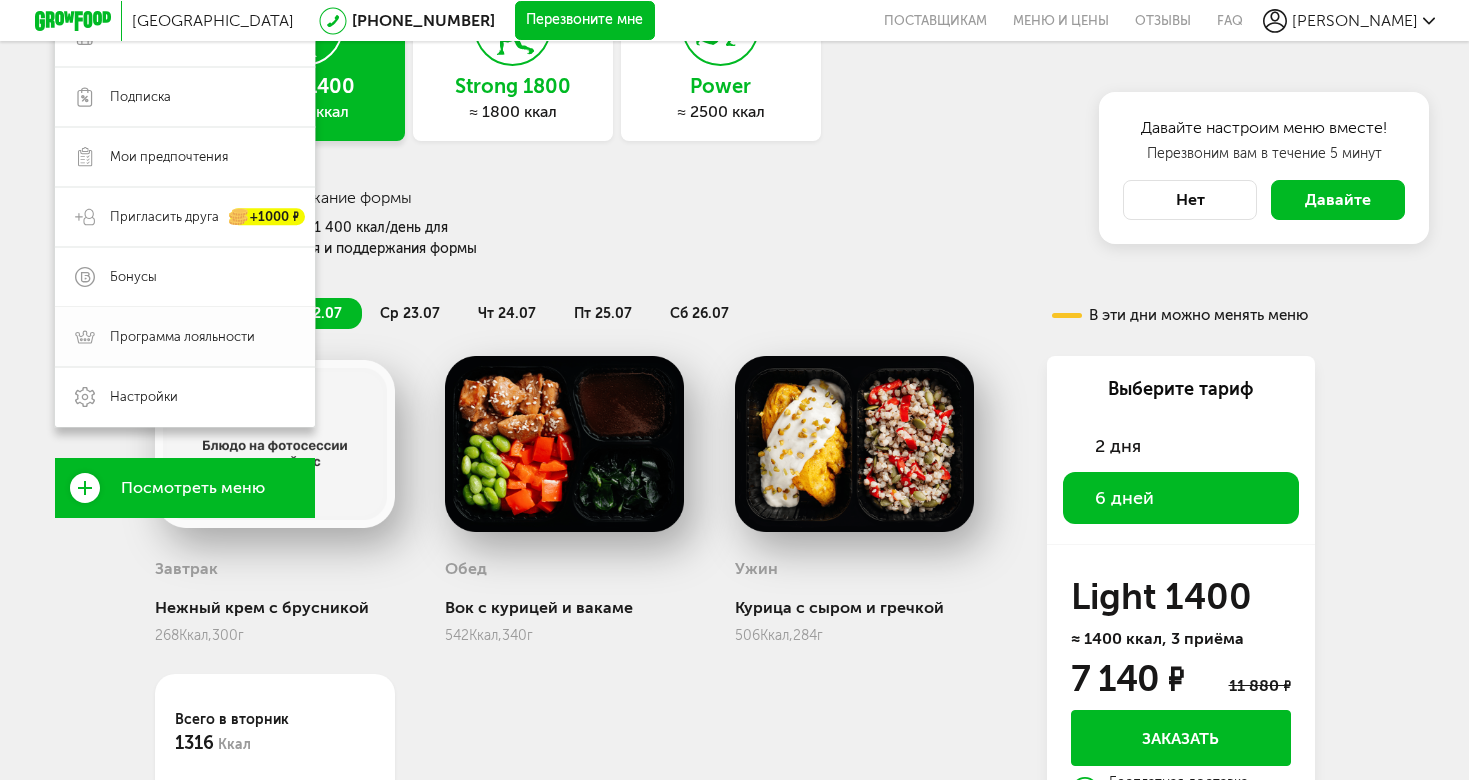click on "Программа лояльности" at bounding box center [185, 337] 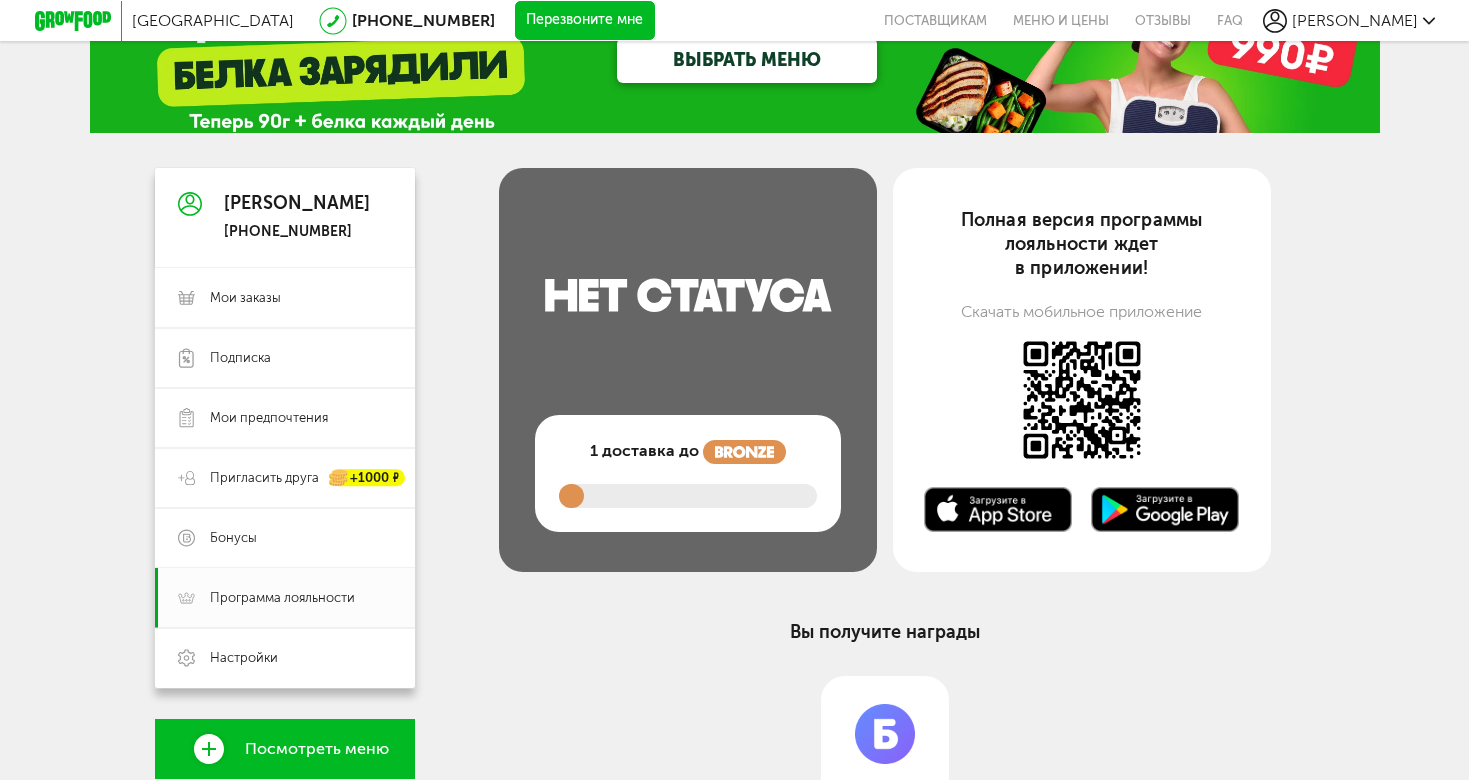 scroll, scrollTop: 0, scrollLeft: 0, axis: both 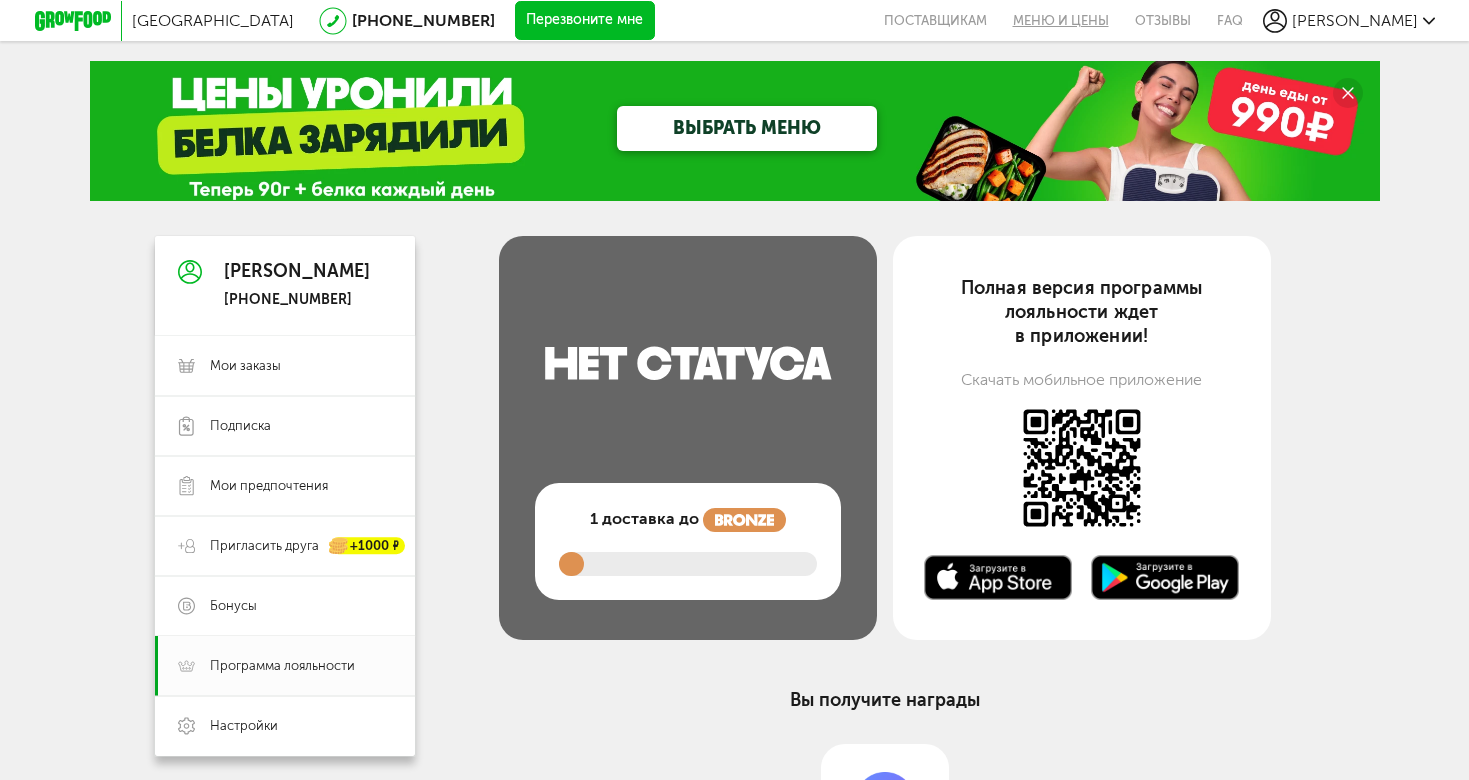 click on "Меню и цены" at bounding box center (1061, 20) 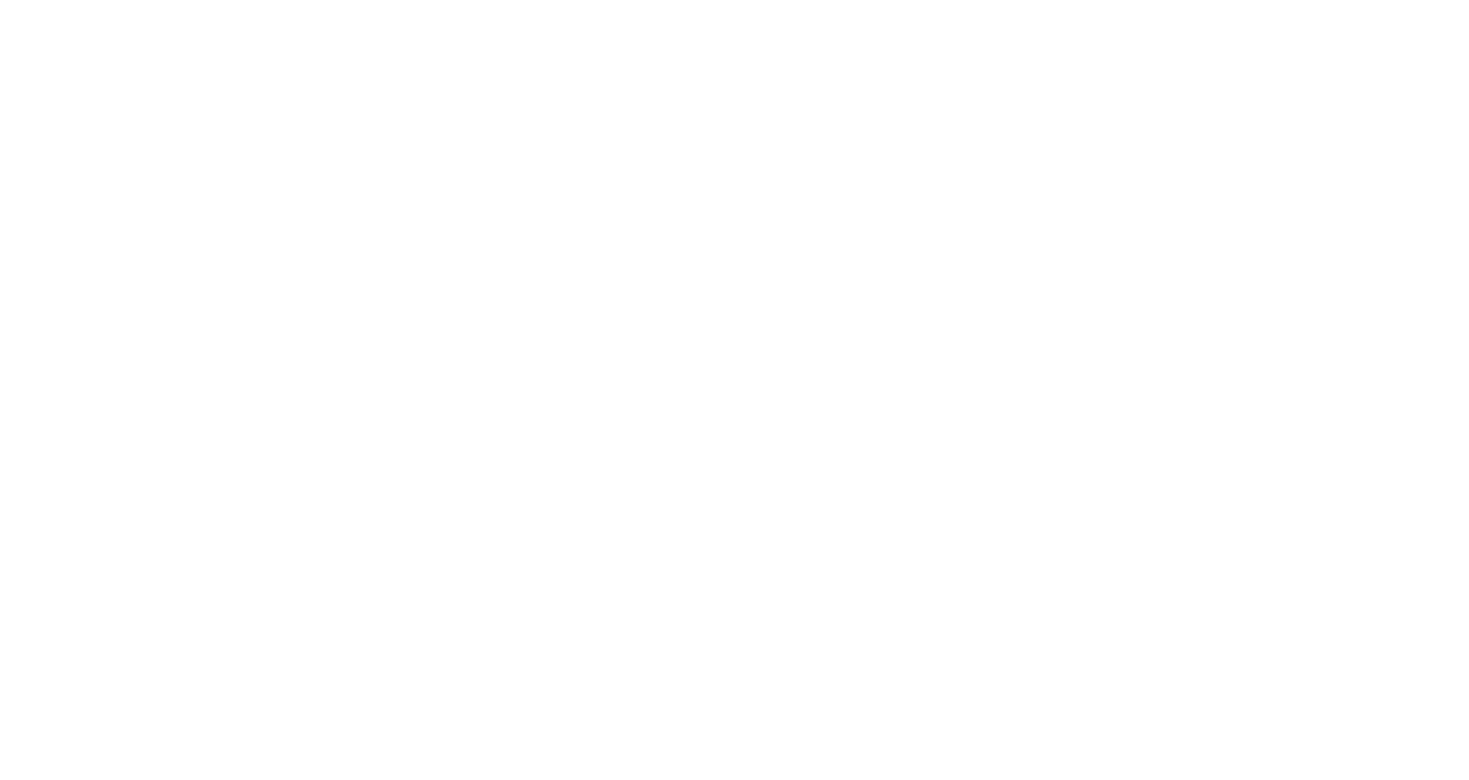 scroll, scrollTop: 0, scrollLeft: 0, axis: both 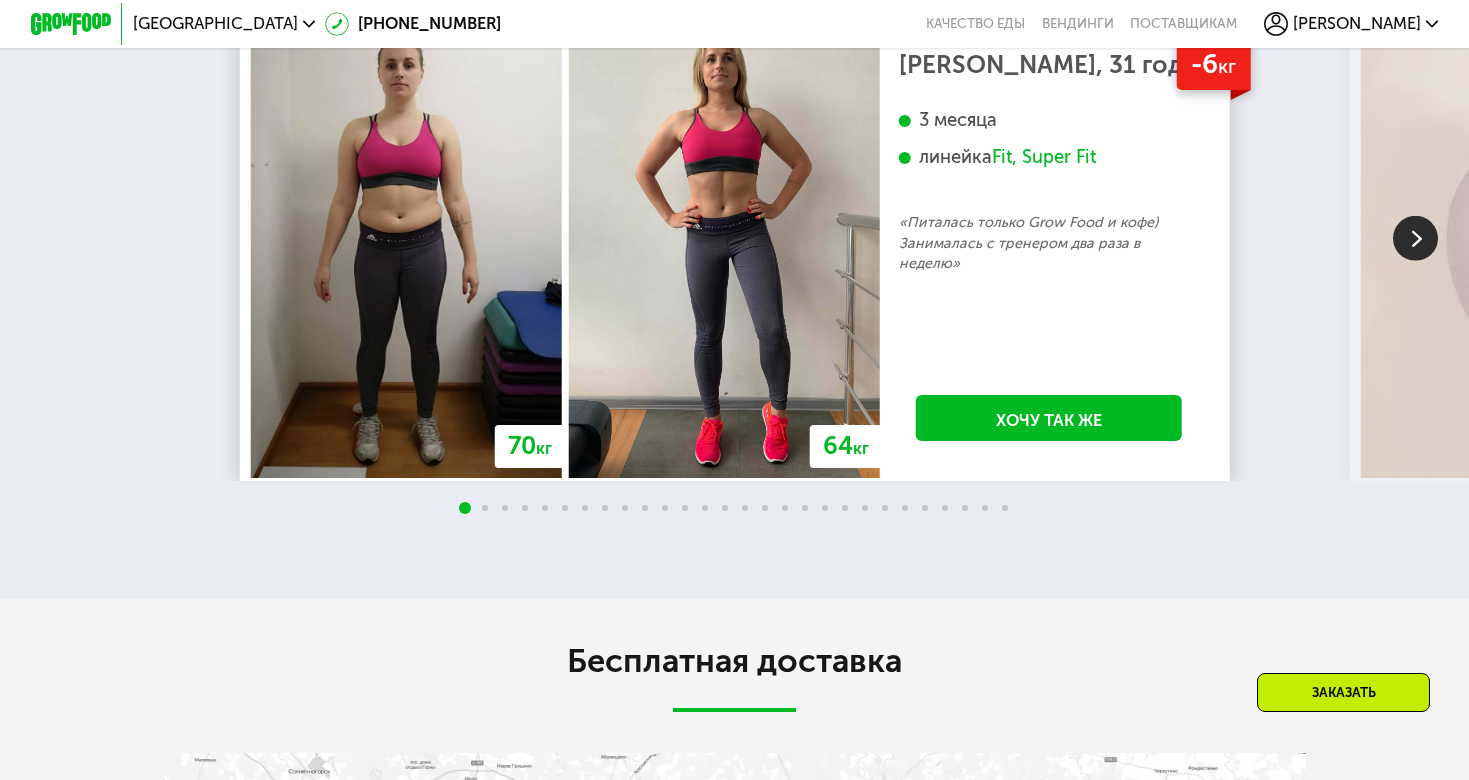 click at bounding box center [1415, 238] 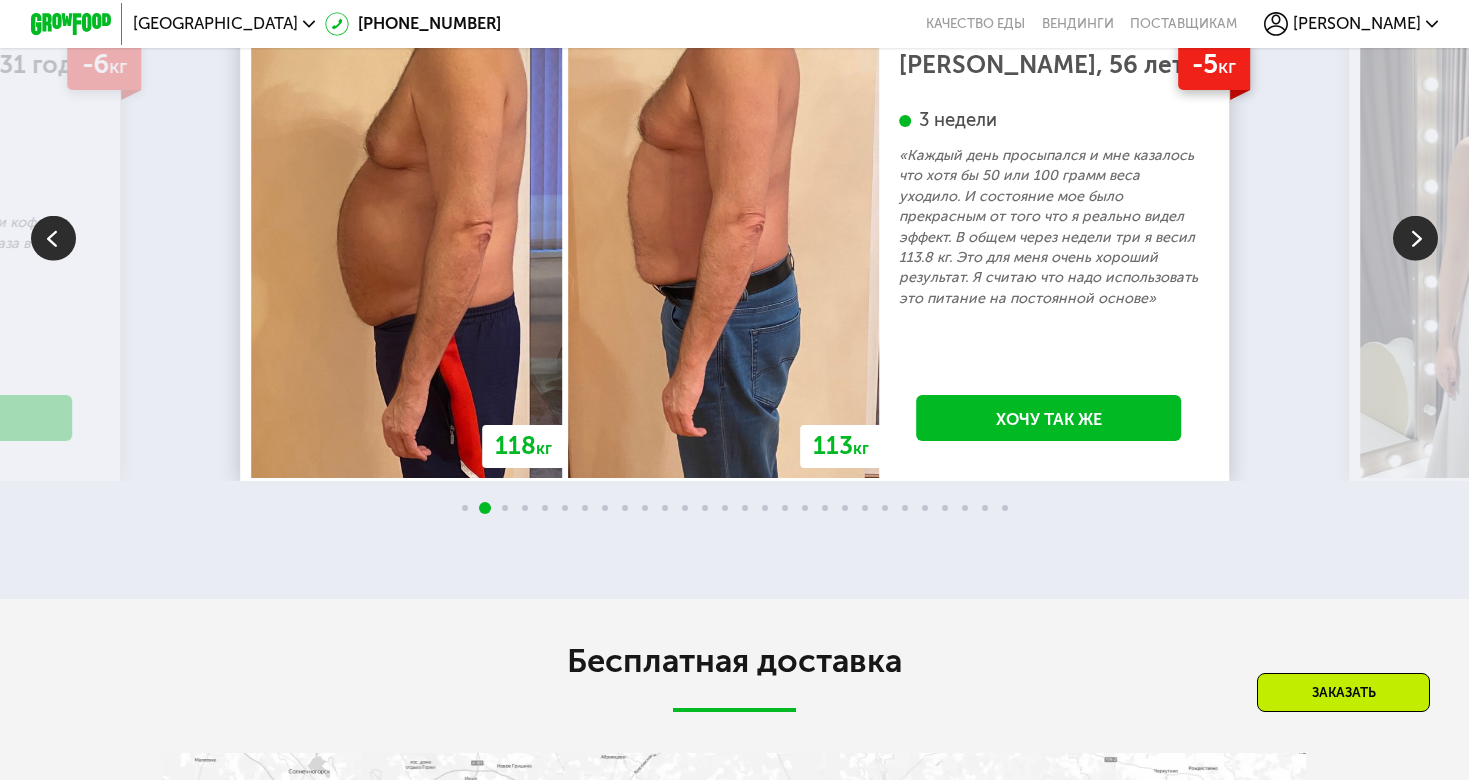 click at bounding box center (1415, 238) 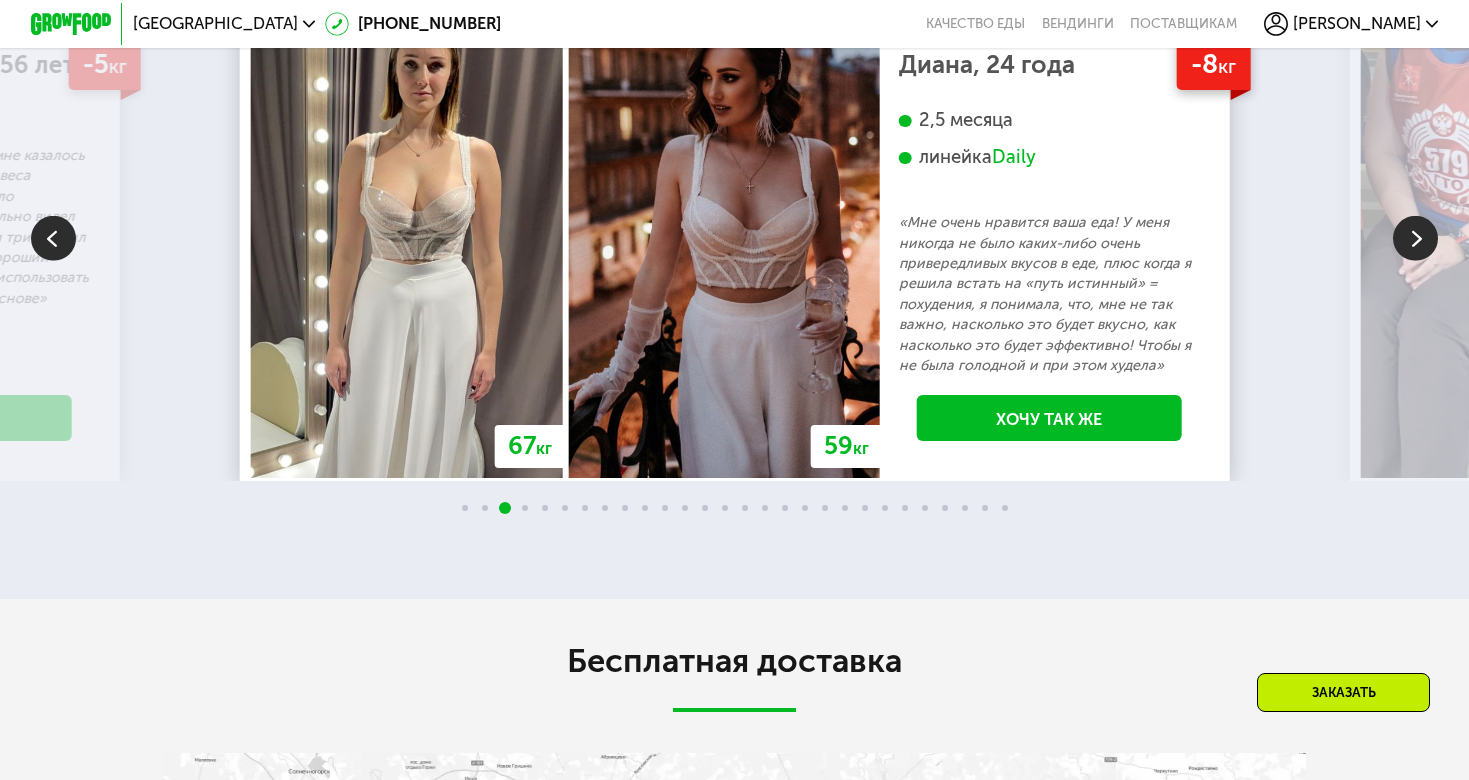 click at bounding box center (1415, 238) 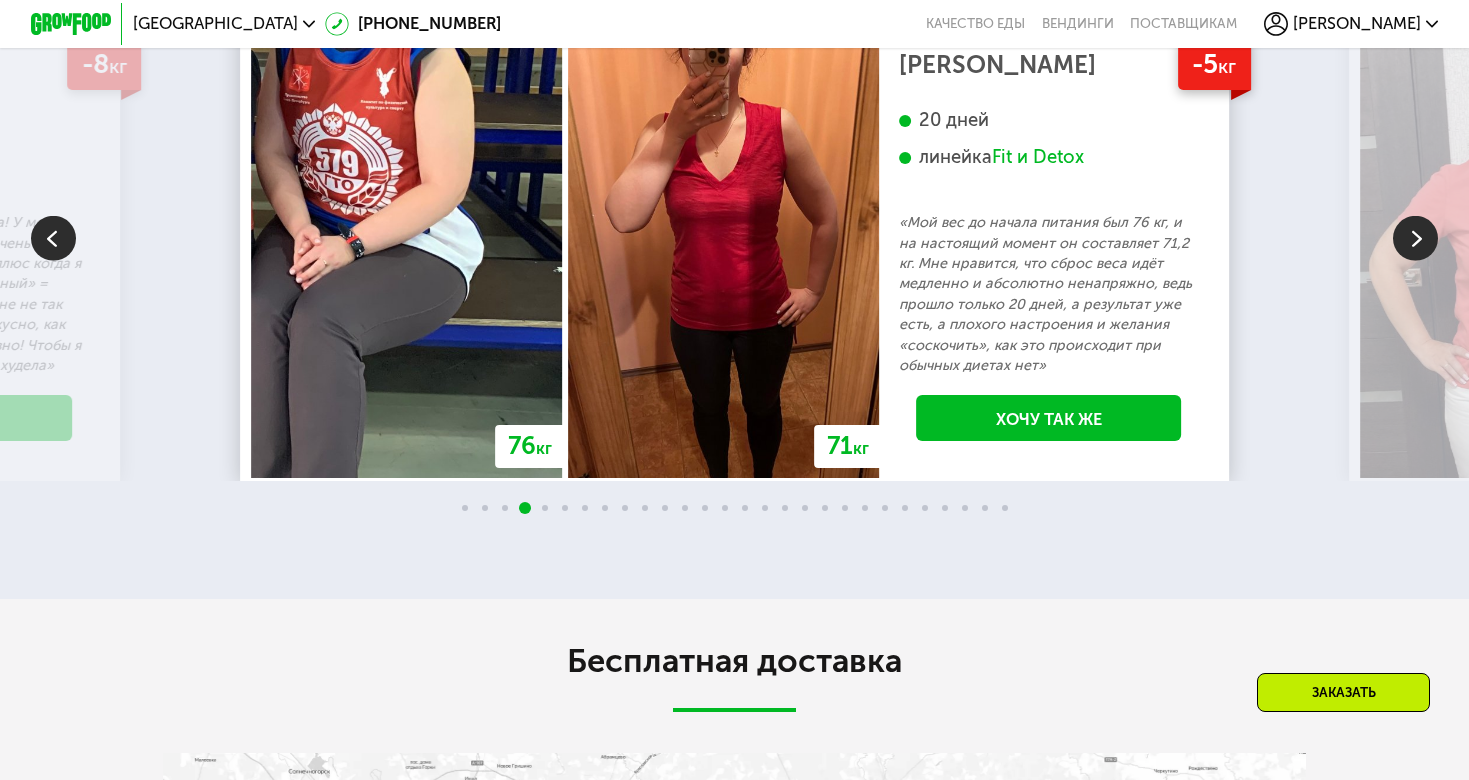 click at bounding box center [1415, 238] 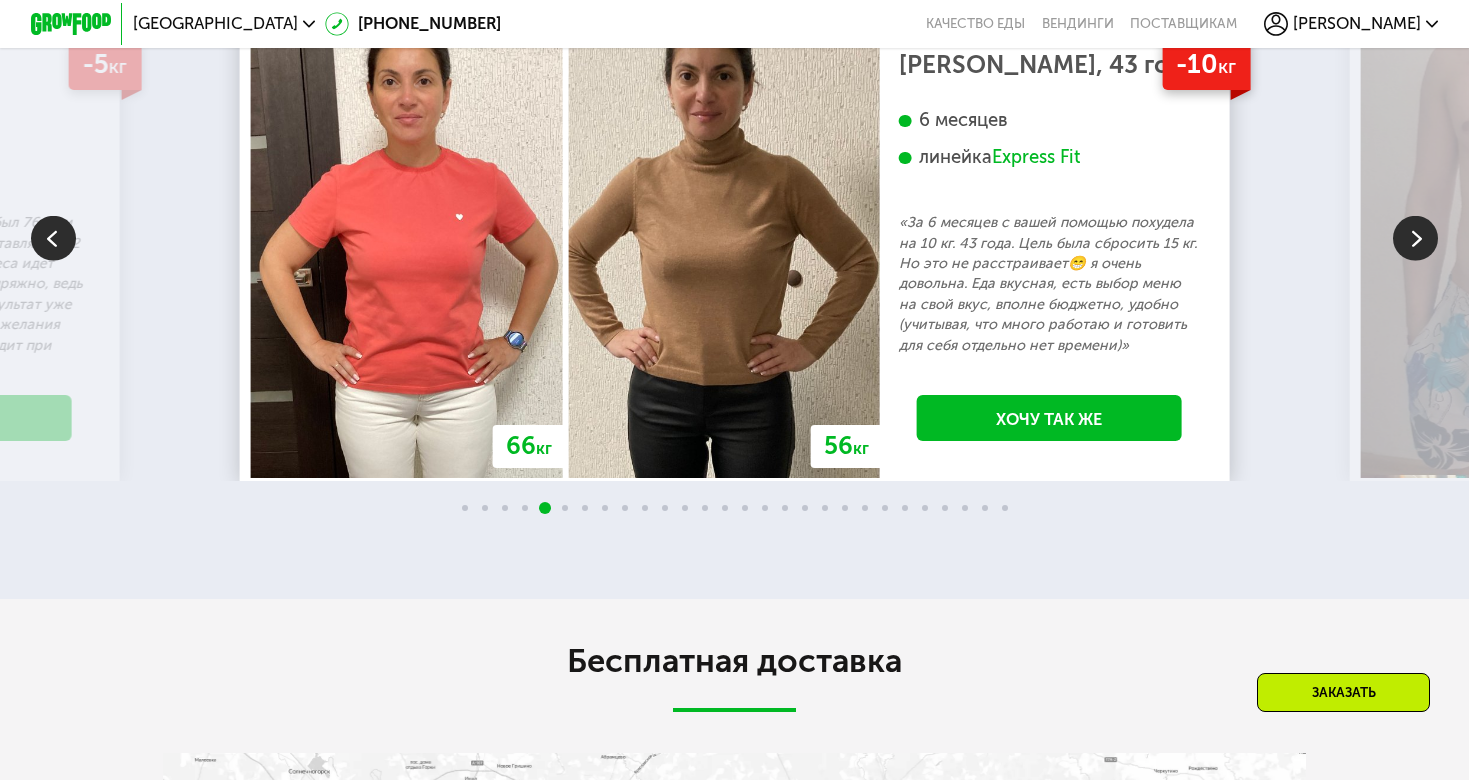 click at bounding box center (1415, 238) 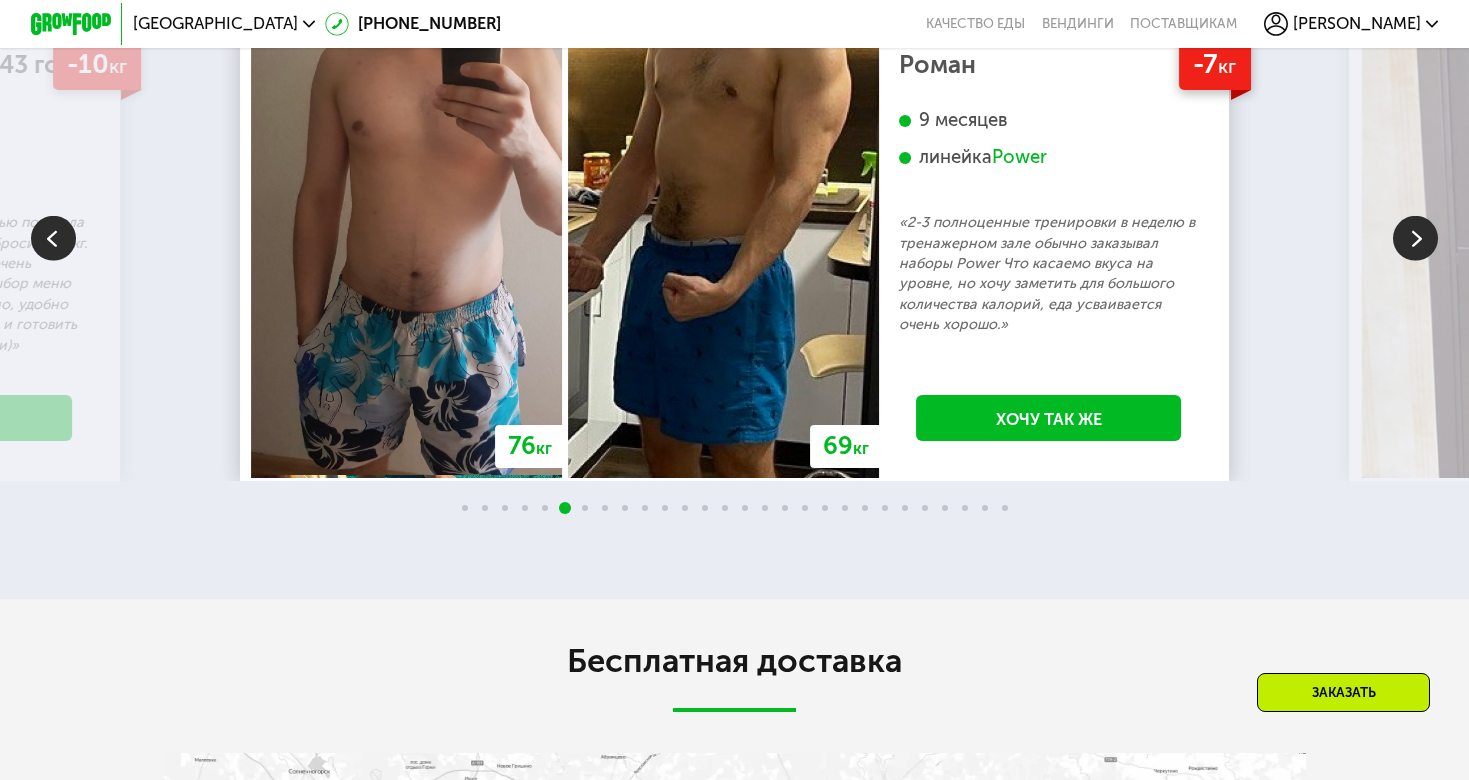 click at bounding box center [1415, 238] 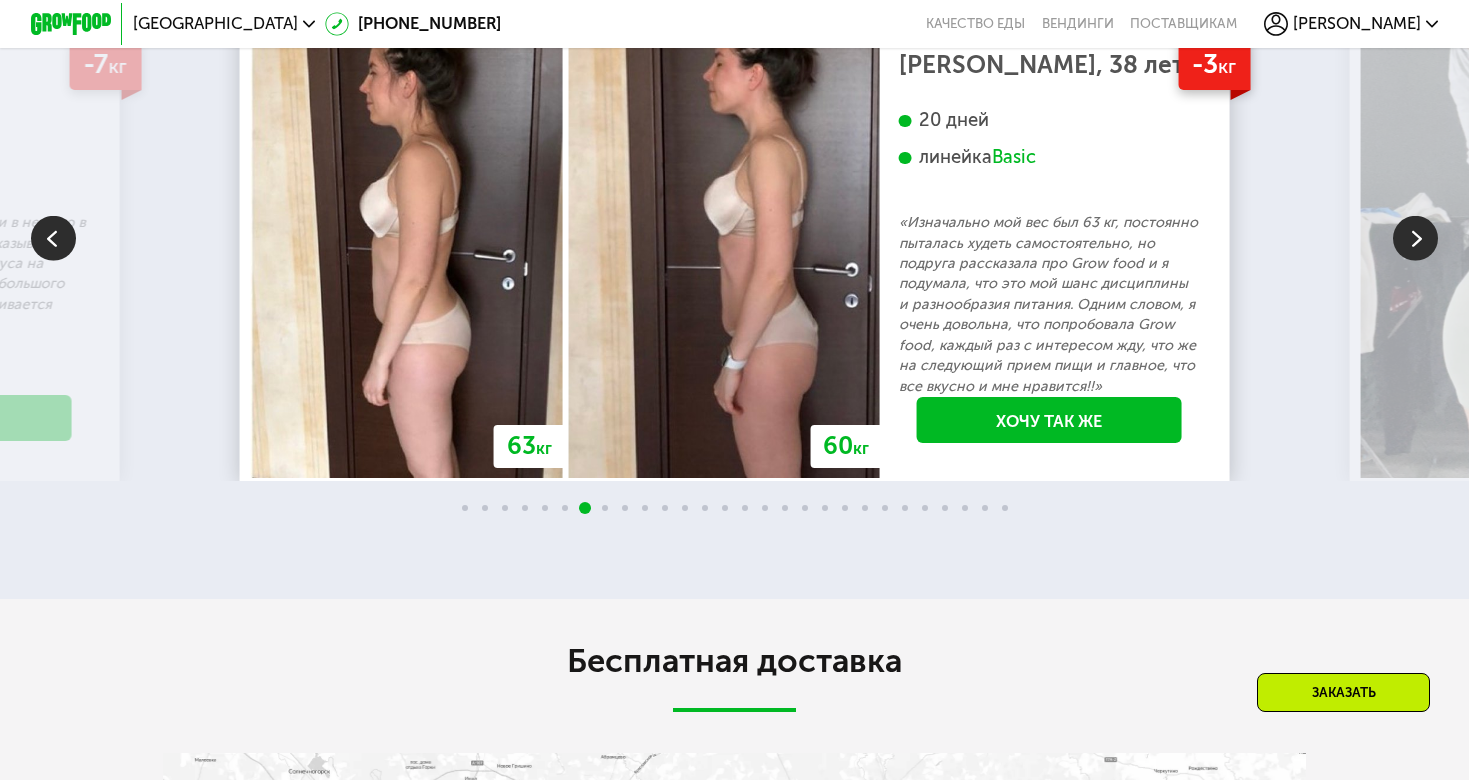 click at bounding box center [1415, 238] 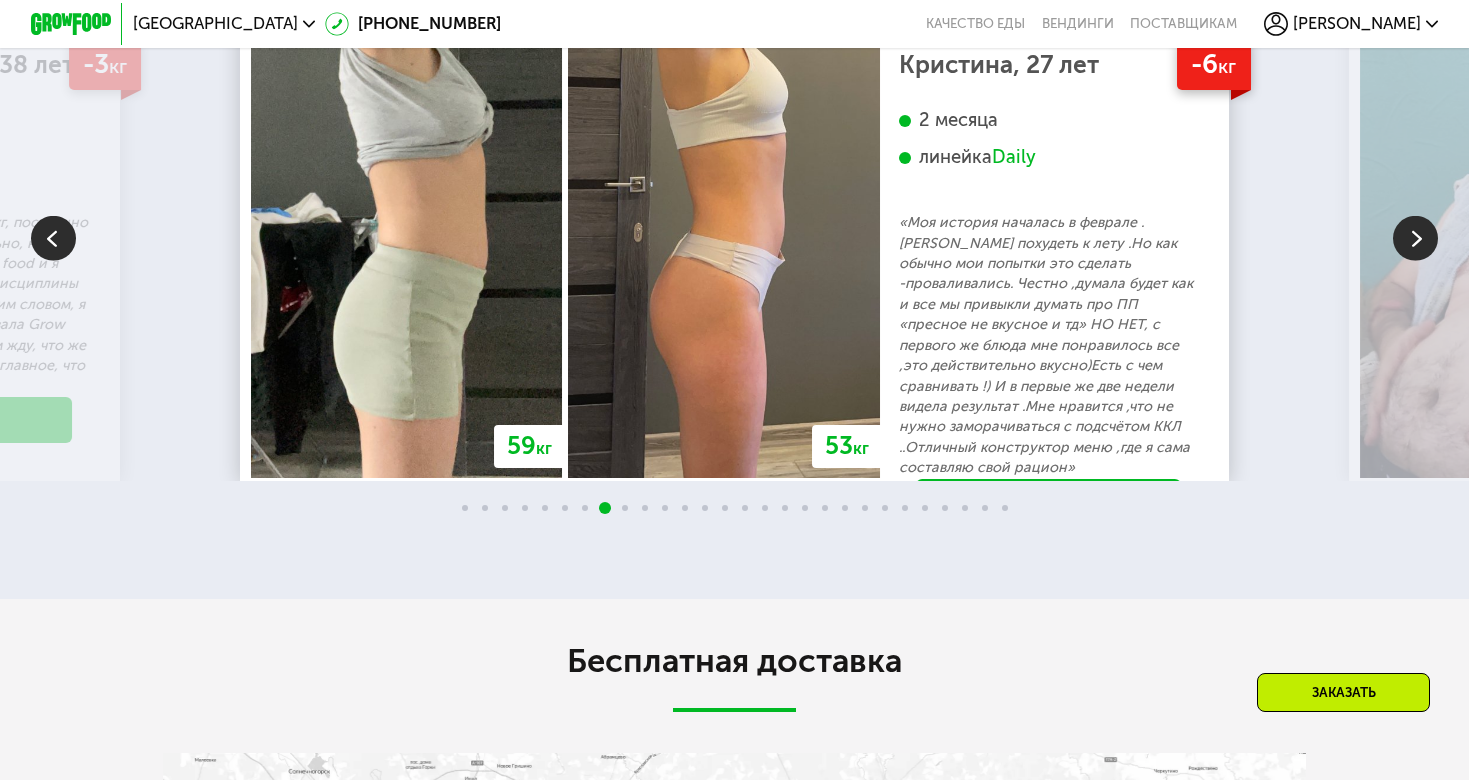 click at bounding box center (1415, 238) 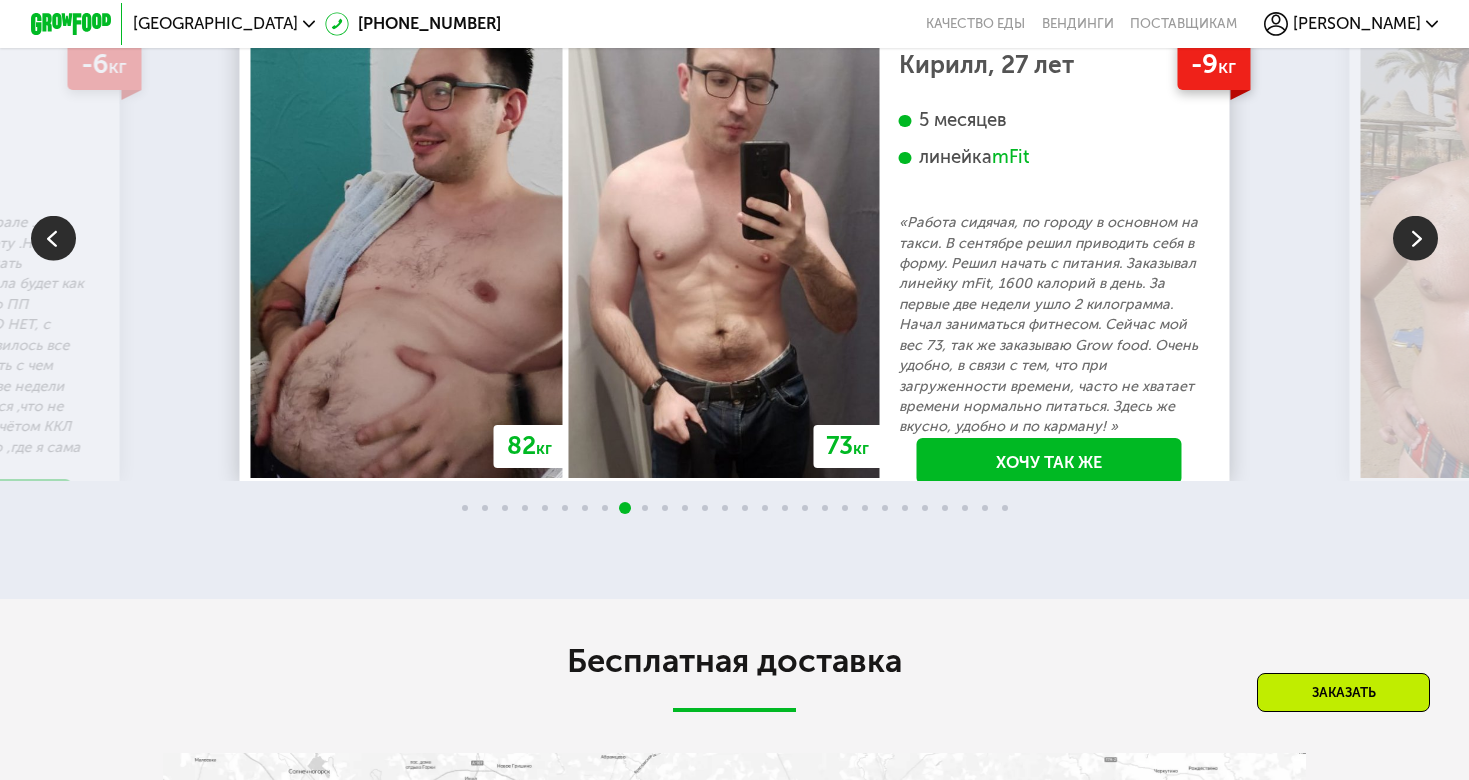 click at bounding box center [1415, 238] 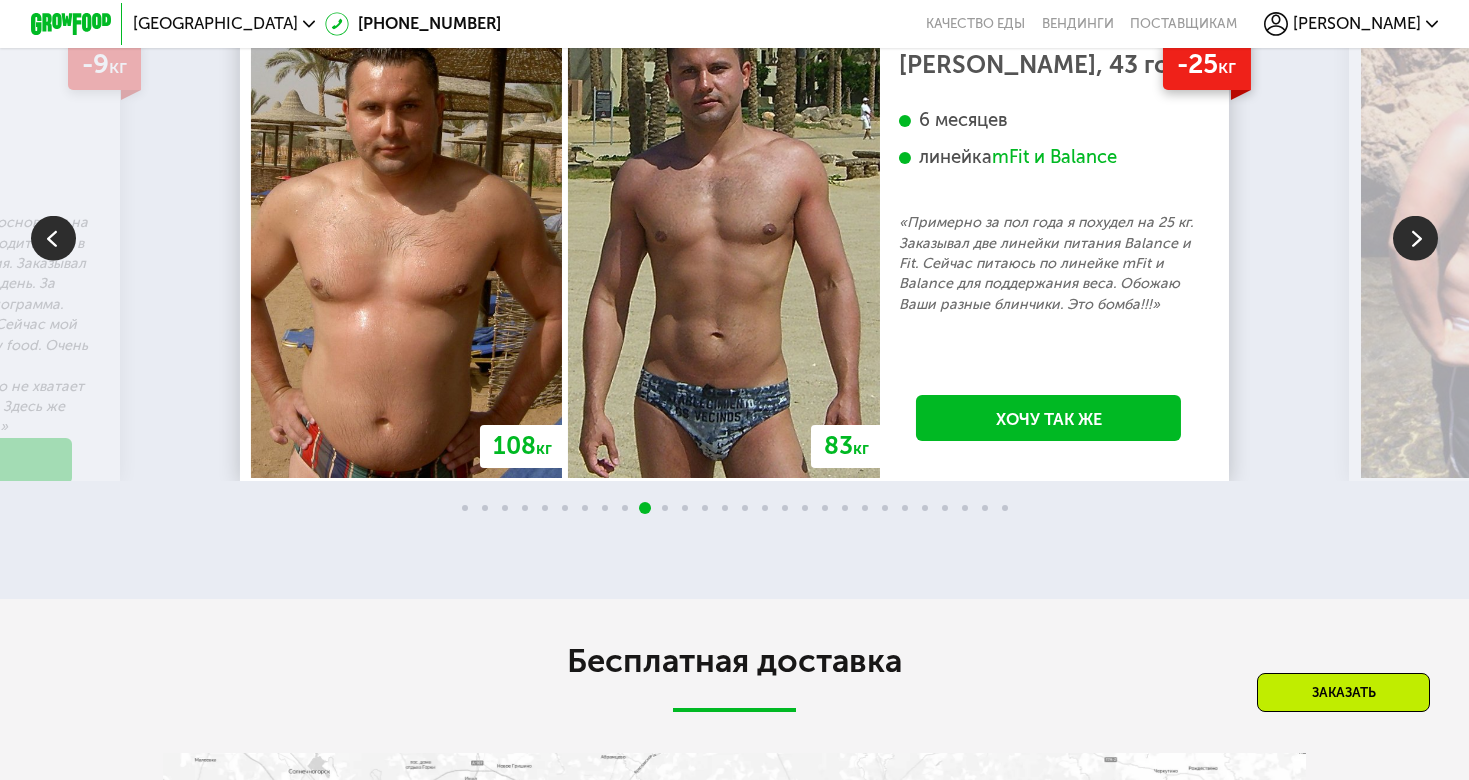 click at bounding box center [1415, 238] 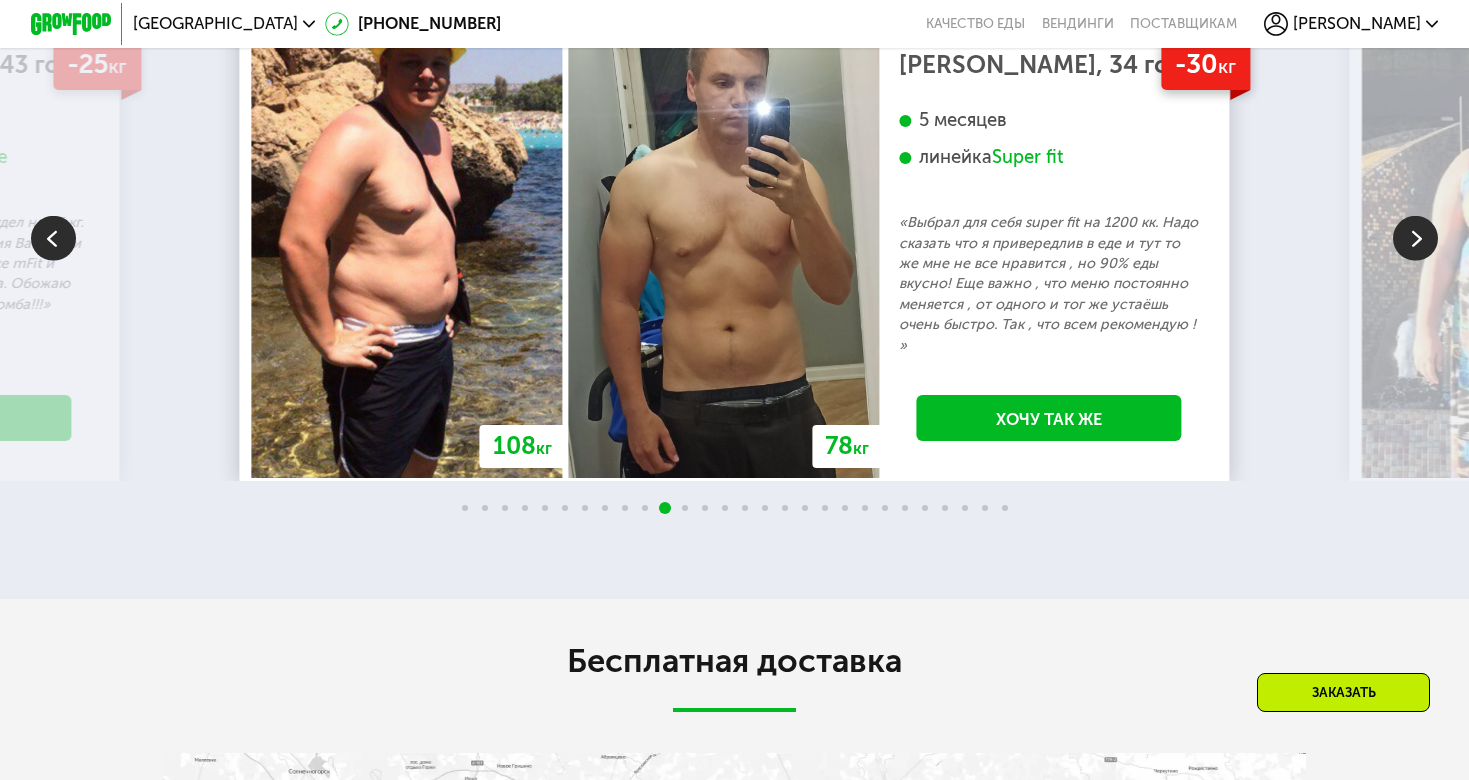 click at bounding box center [1415, 238] 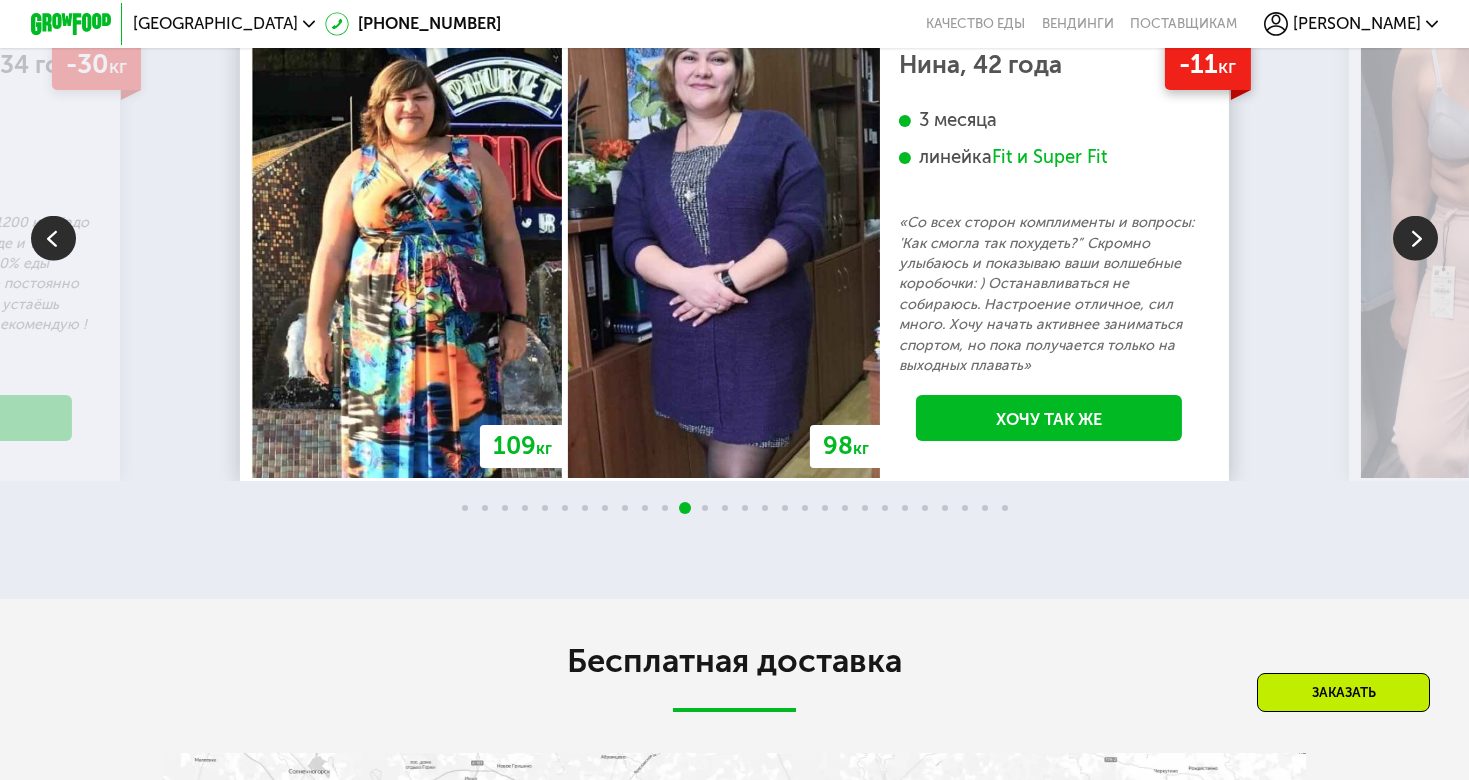 click at bounding box center [1415, 238] 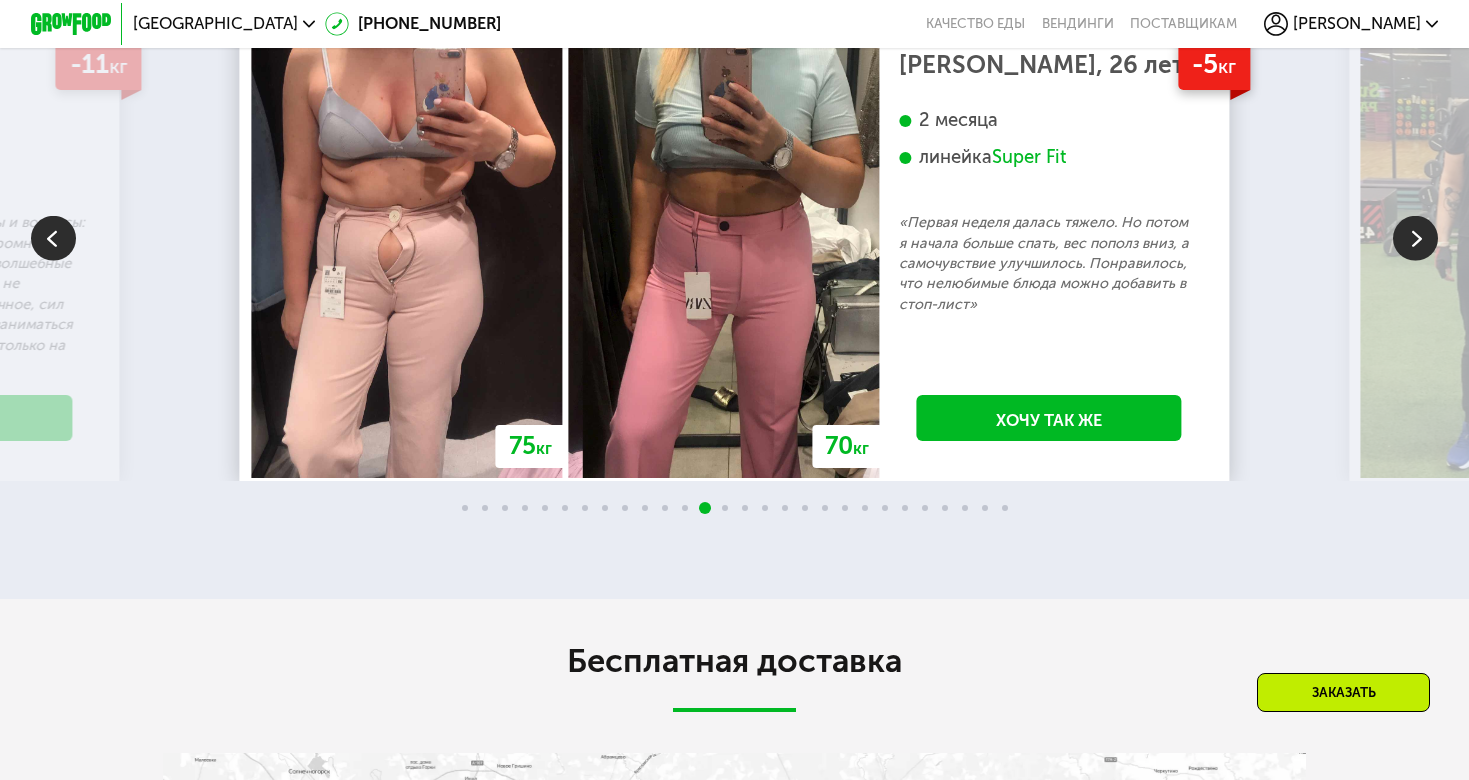 click at bounding box center (1415, 238) 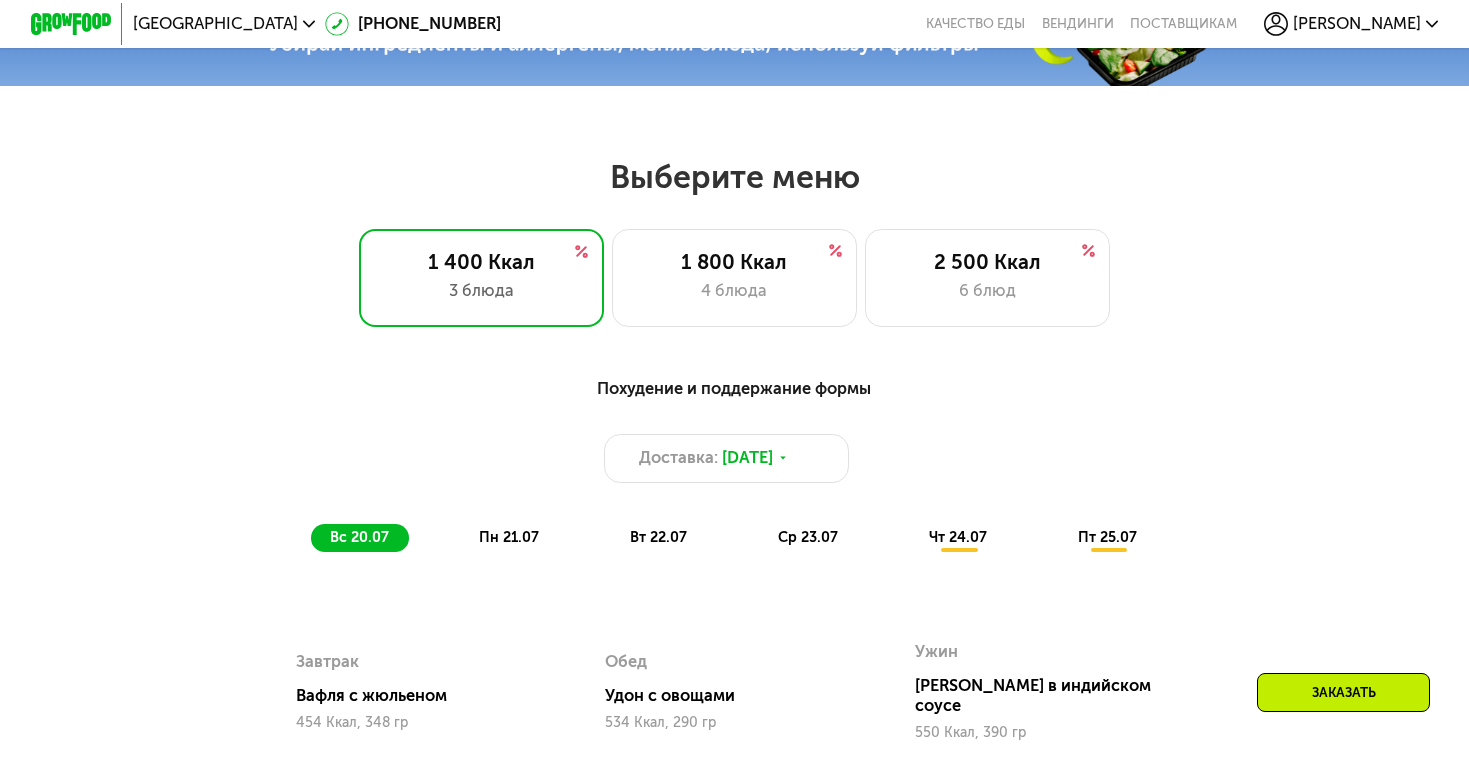 scroll, scrollTop: 757, scrollLeft: 0, axis: vertical 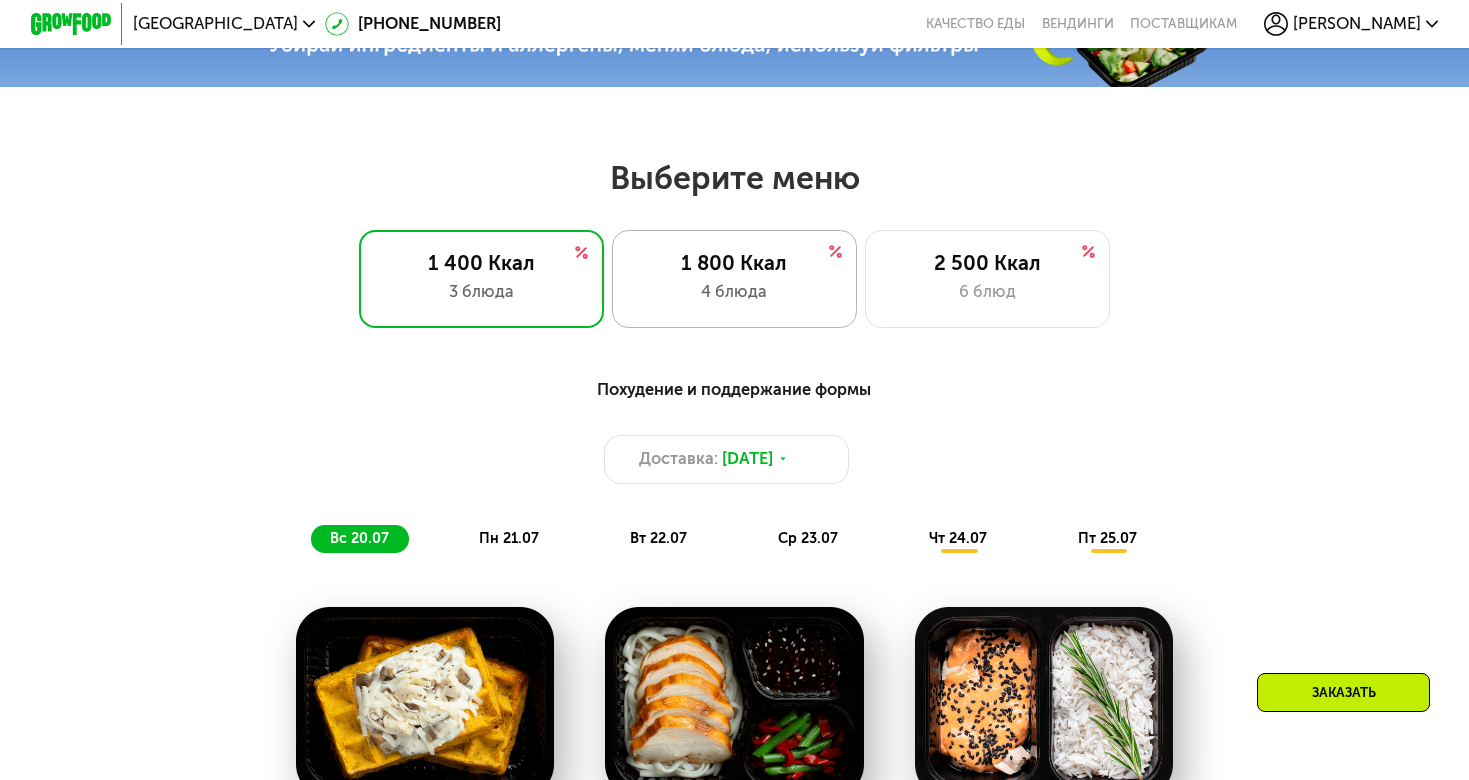click on "1 800 Ккал 4 блюда" 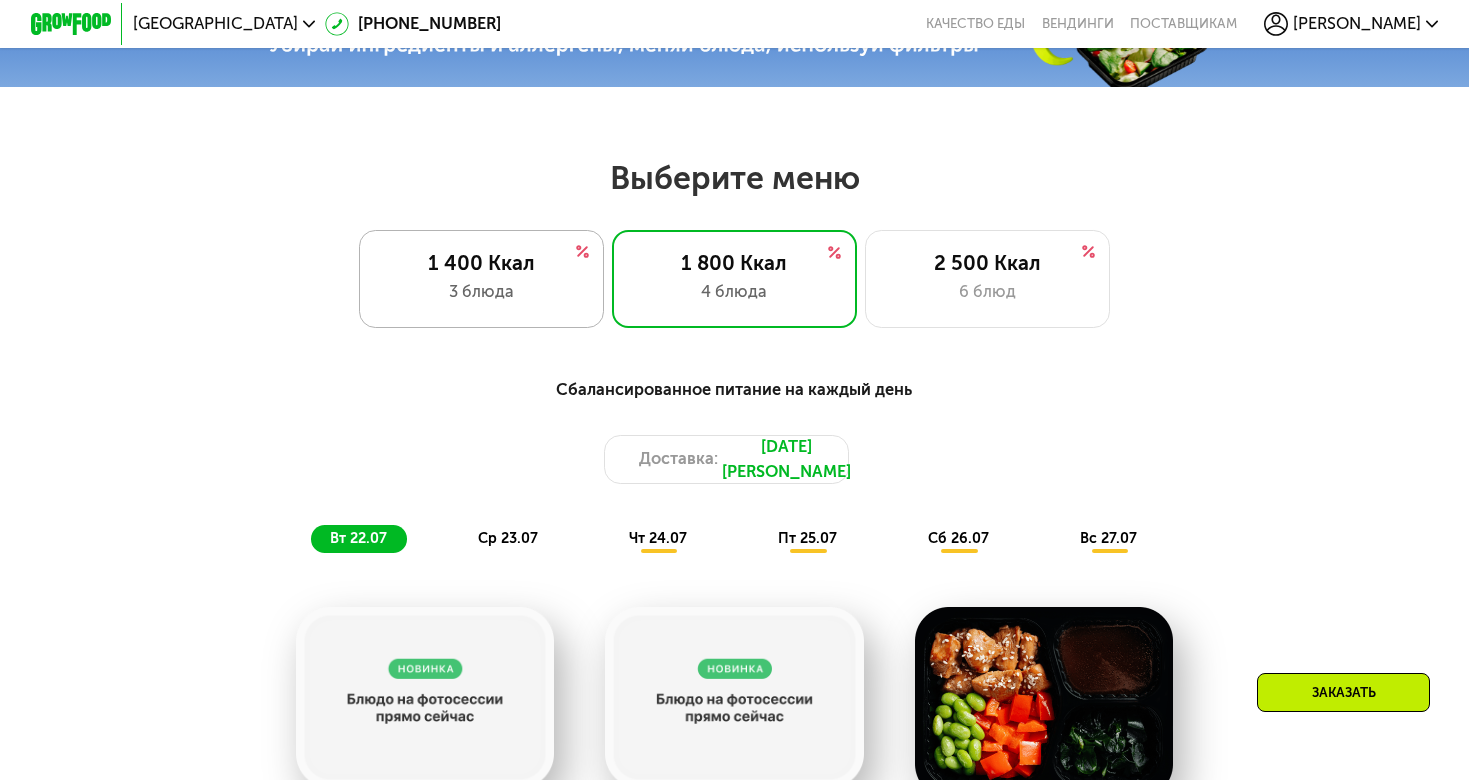 click on "3 блюда" at bounding box center (481, 292) 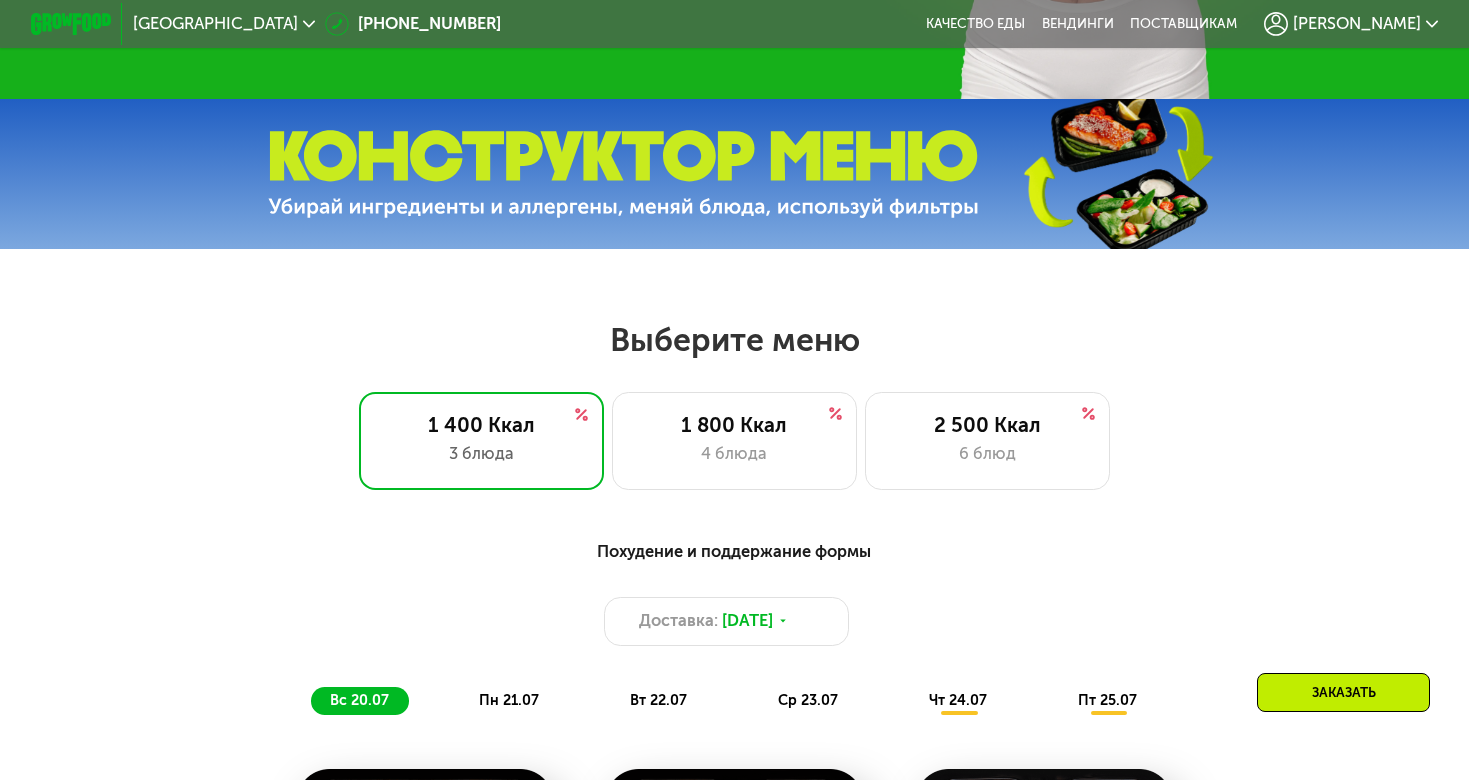 scroll, scrollTop: 583, scrollLeft: 0, axis: vertical 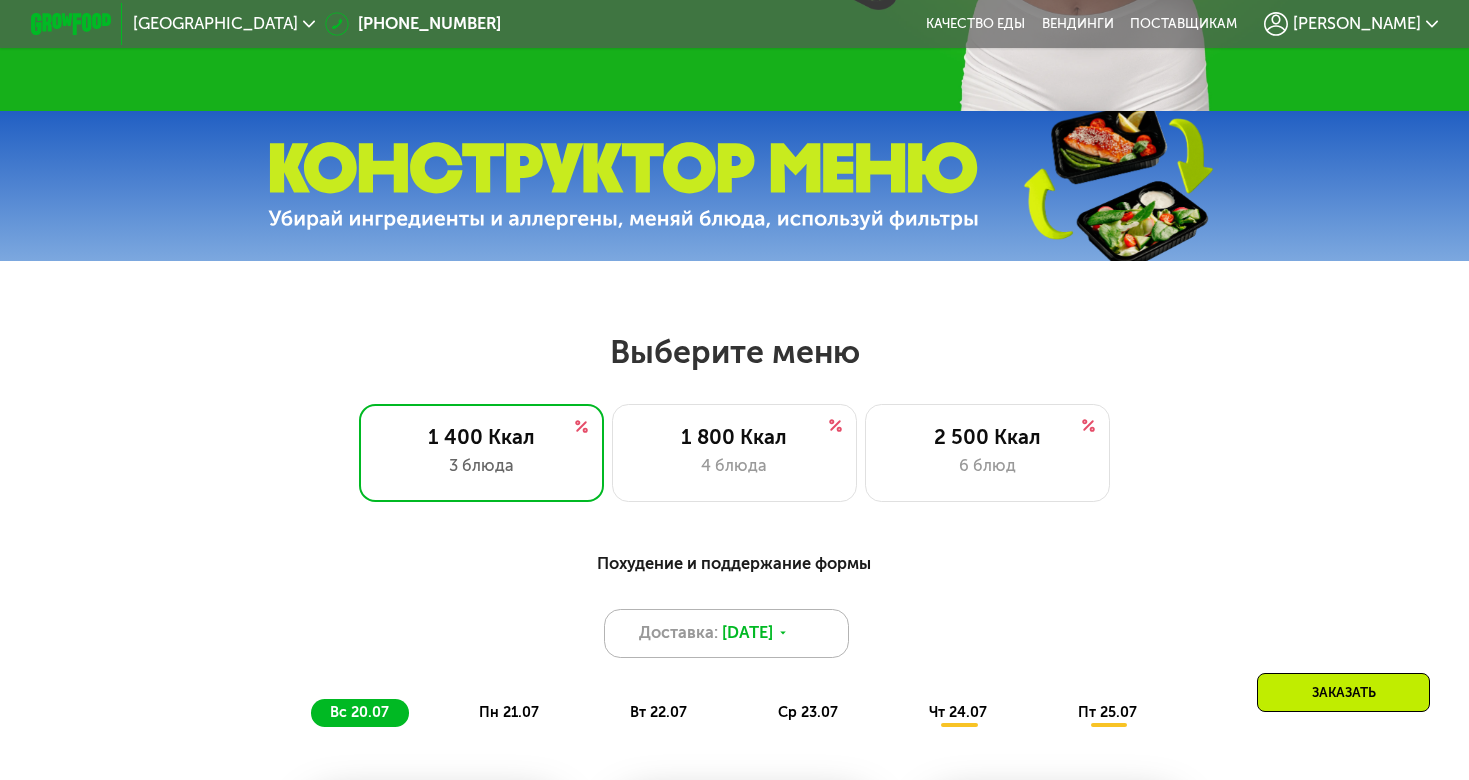 click 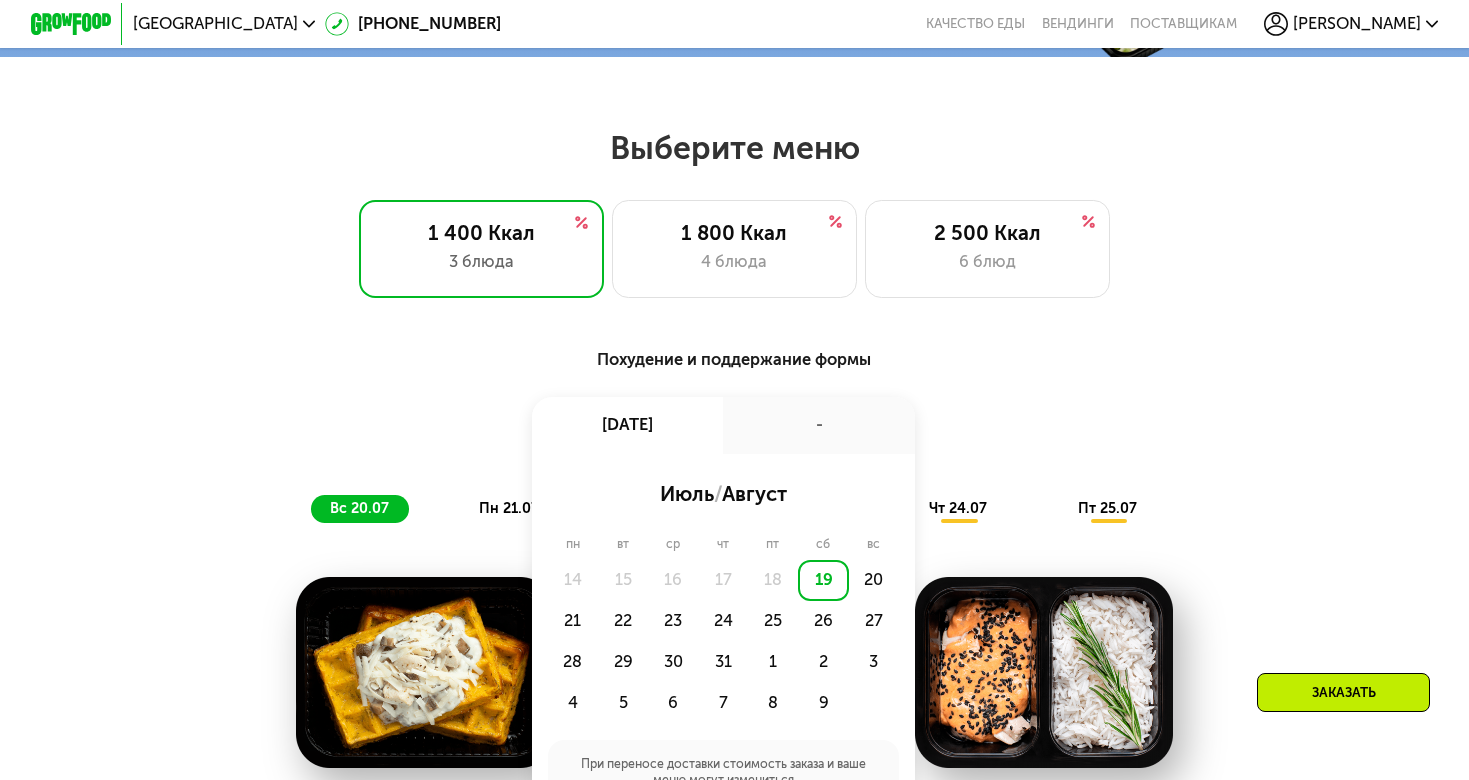 scroll, scrollTop: 788, scrollLeft: 0, axis: vertical 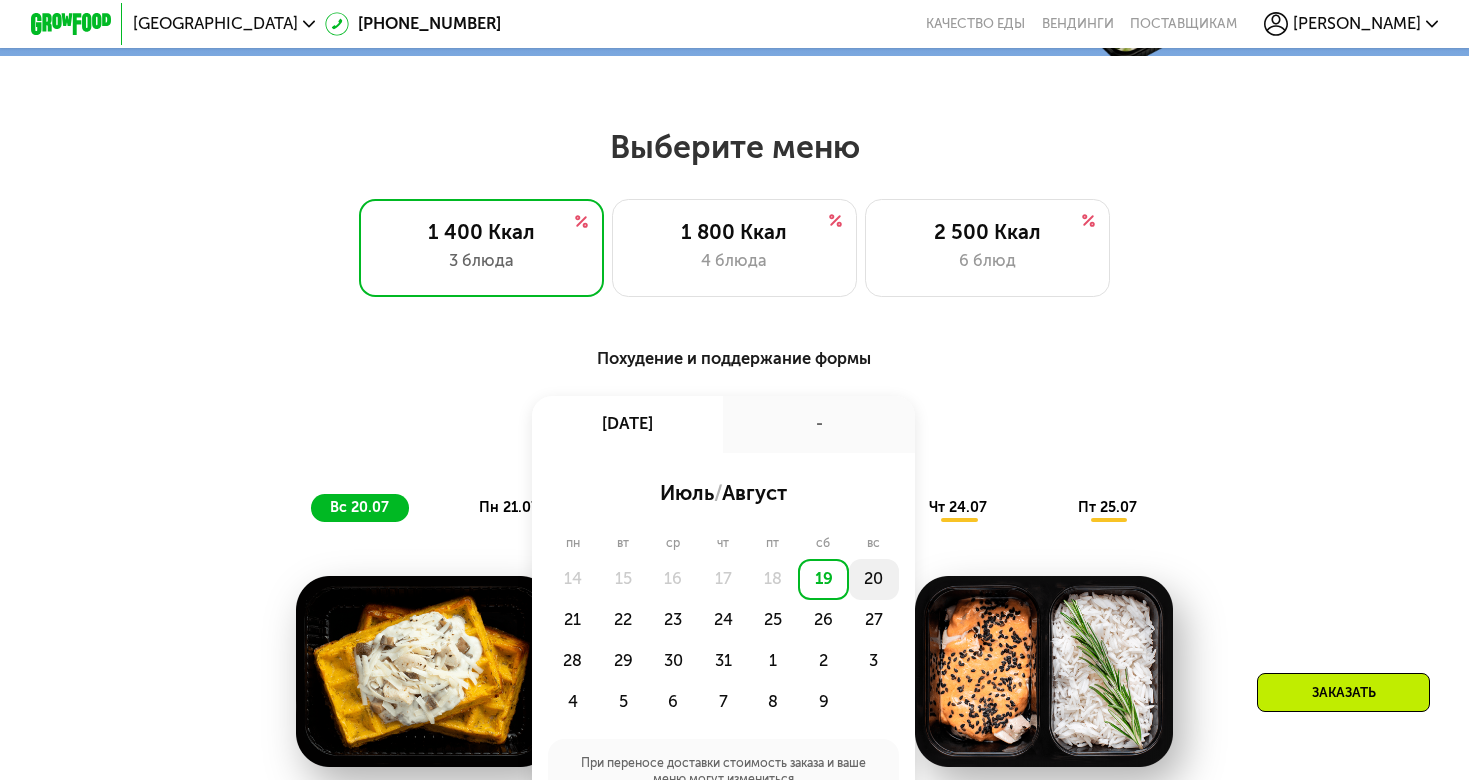click on "20" 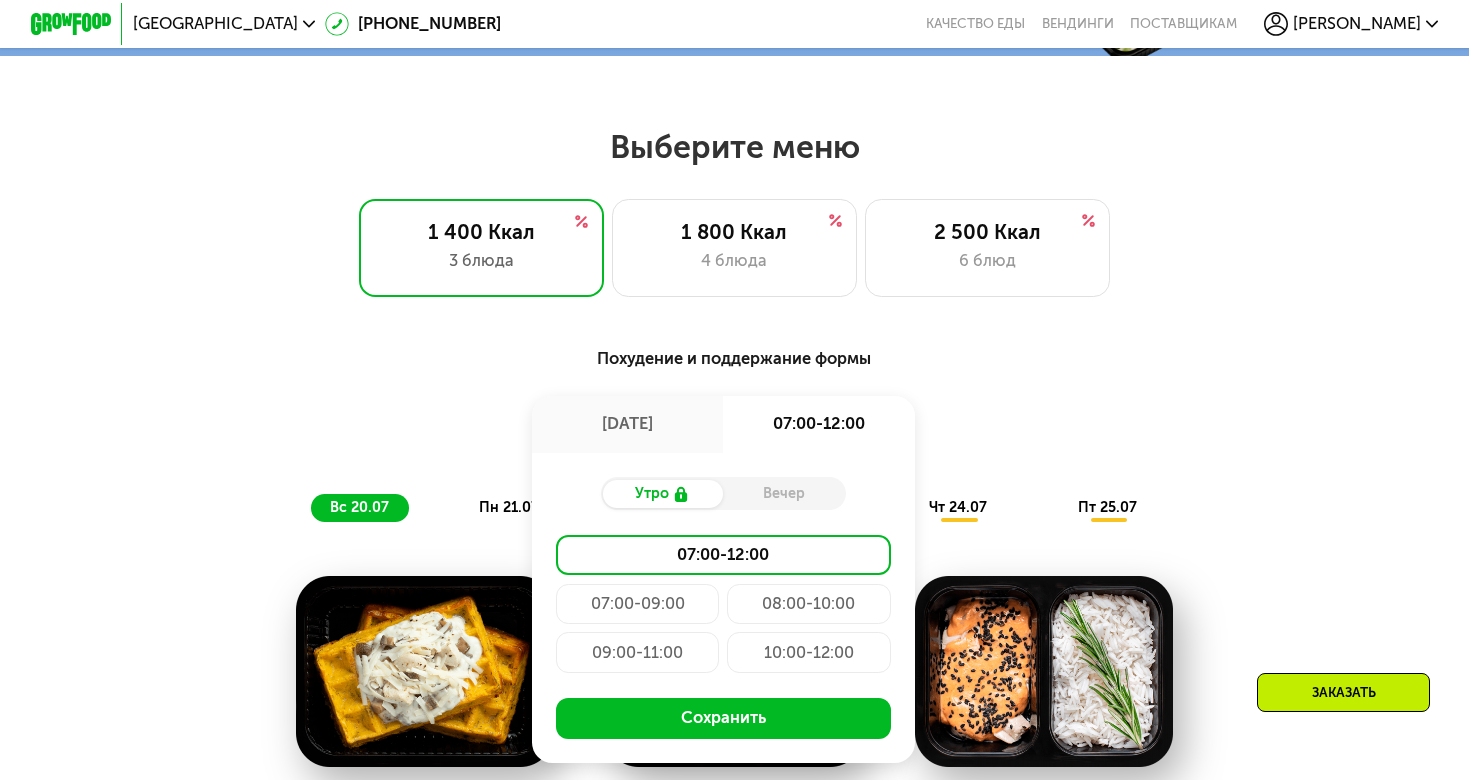 click on "Вечер" at bounding box center (784, 494) 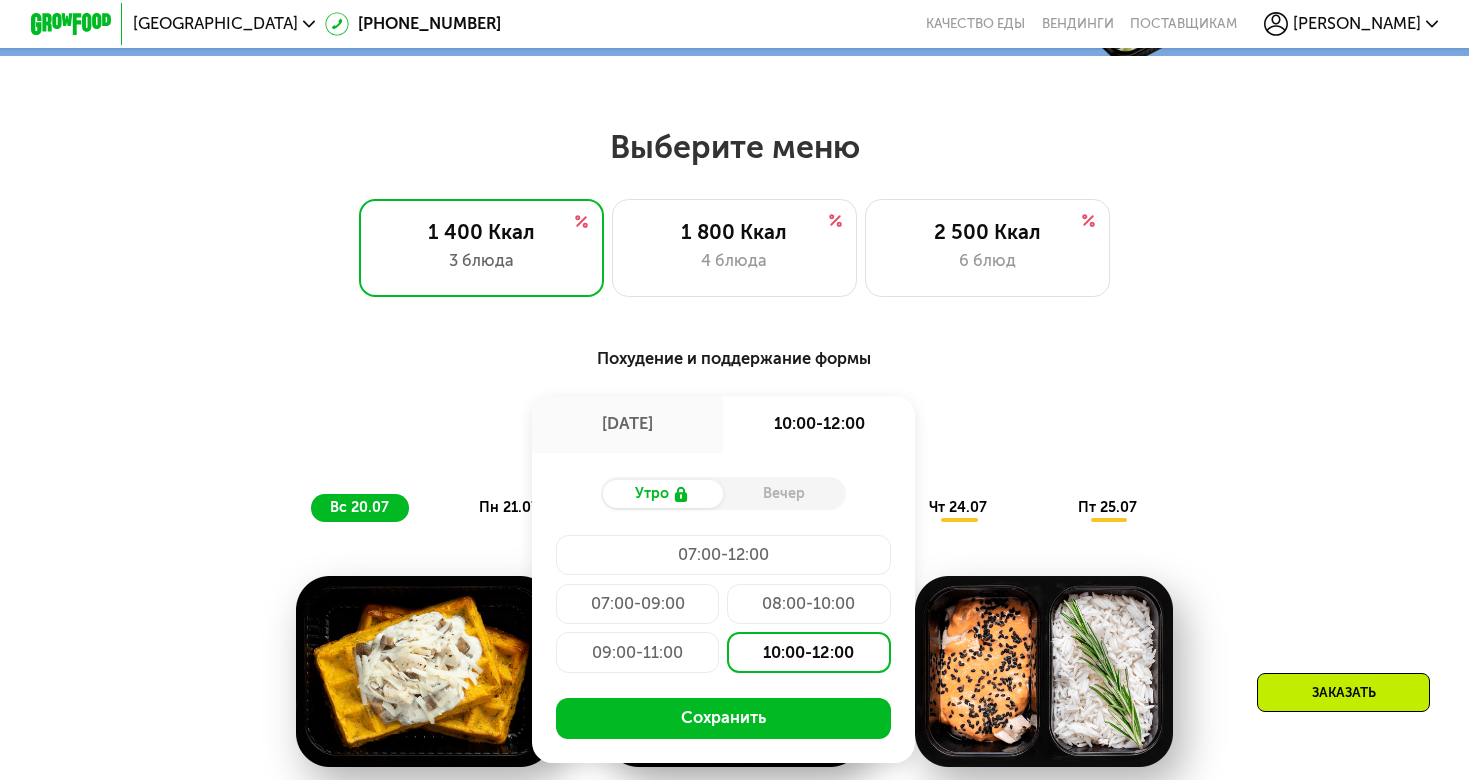 click on "Доставка: 20 июл, вс 20 июл, вс 10:00-12:00  Утро  Вечер 07:00-12:00 07:00-09:00 08:00-10:00 09:00-11:00 10:00-12:00 Сохранить" at bounding box center [735, 428] 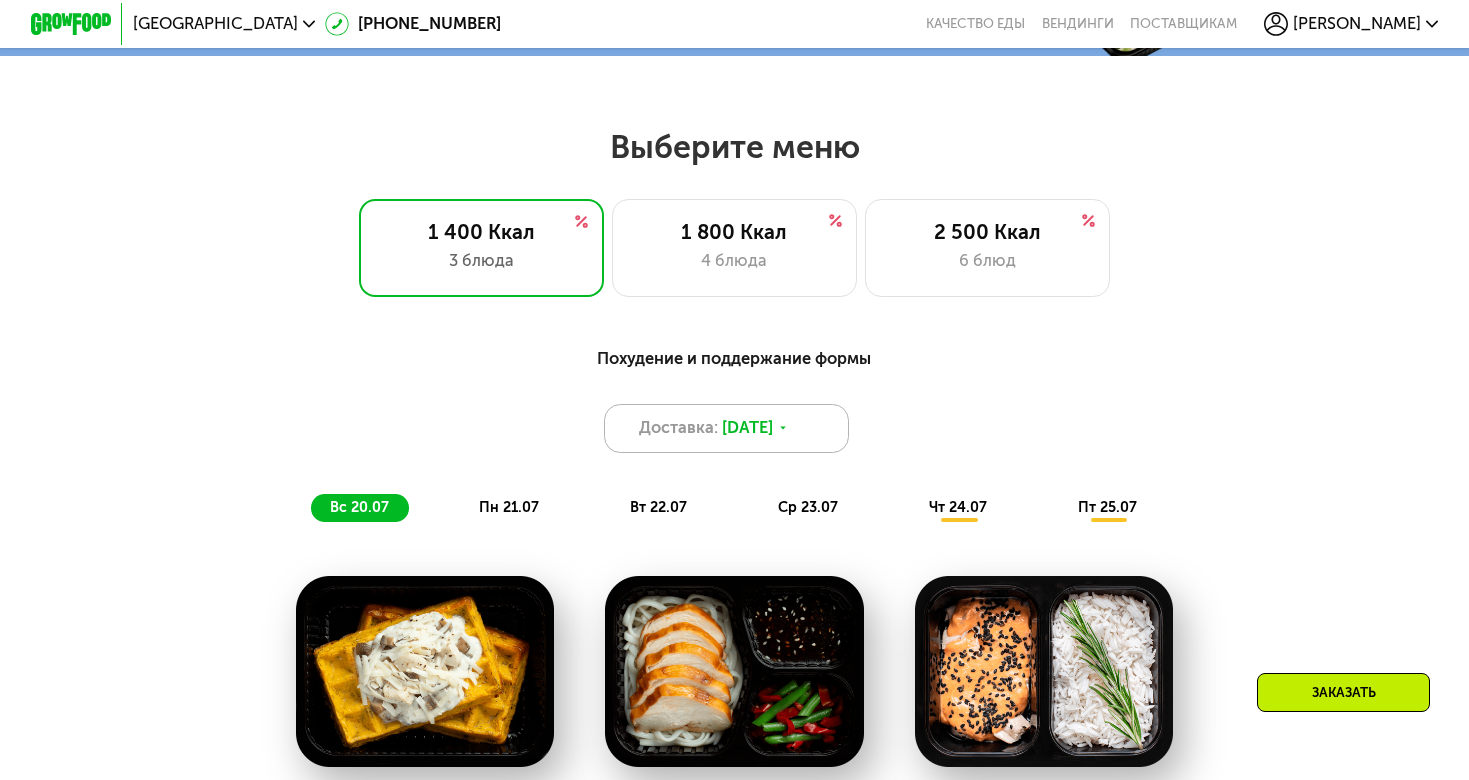 click on "Доставка: 19 июл, сб" at bounding box center (726, 428) 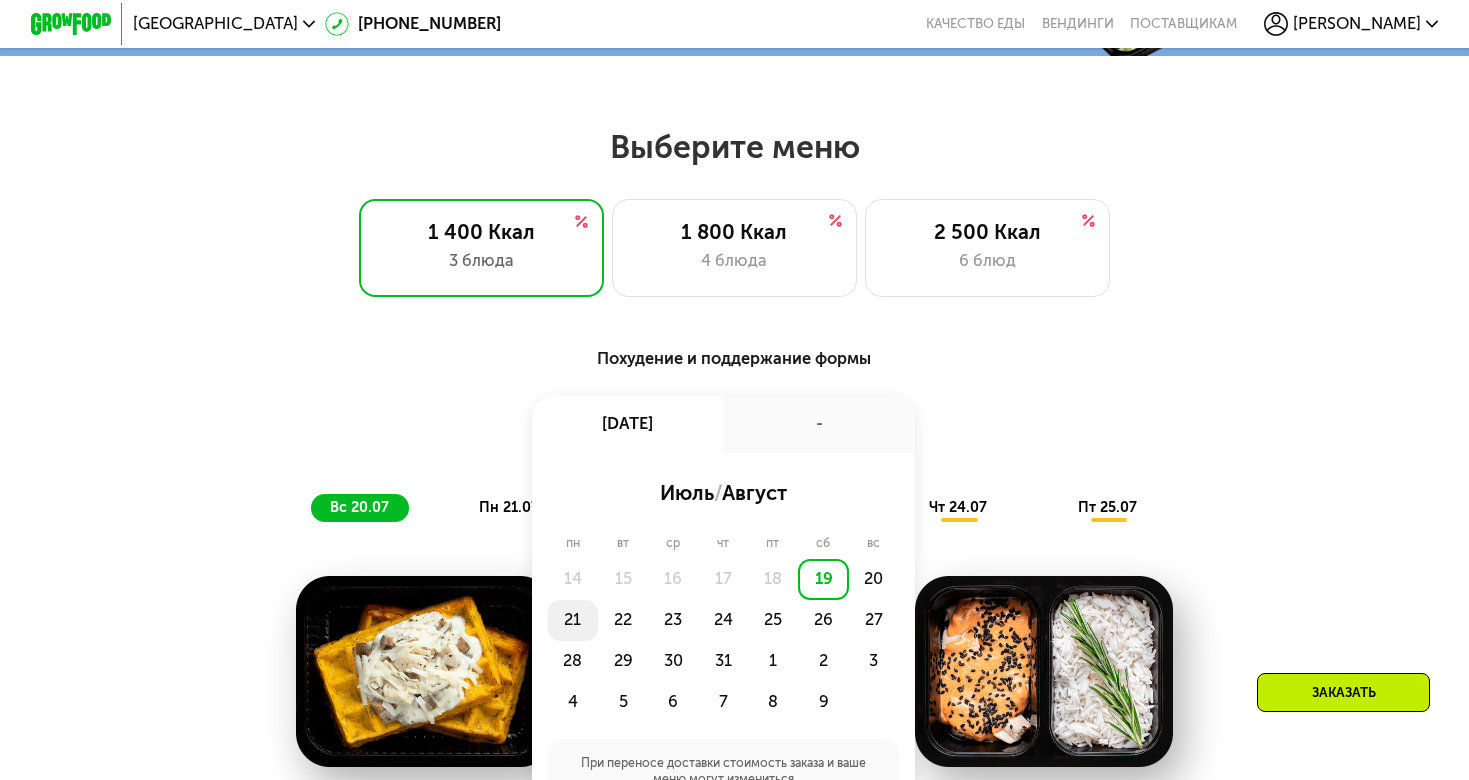 click on "21" 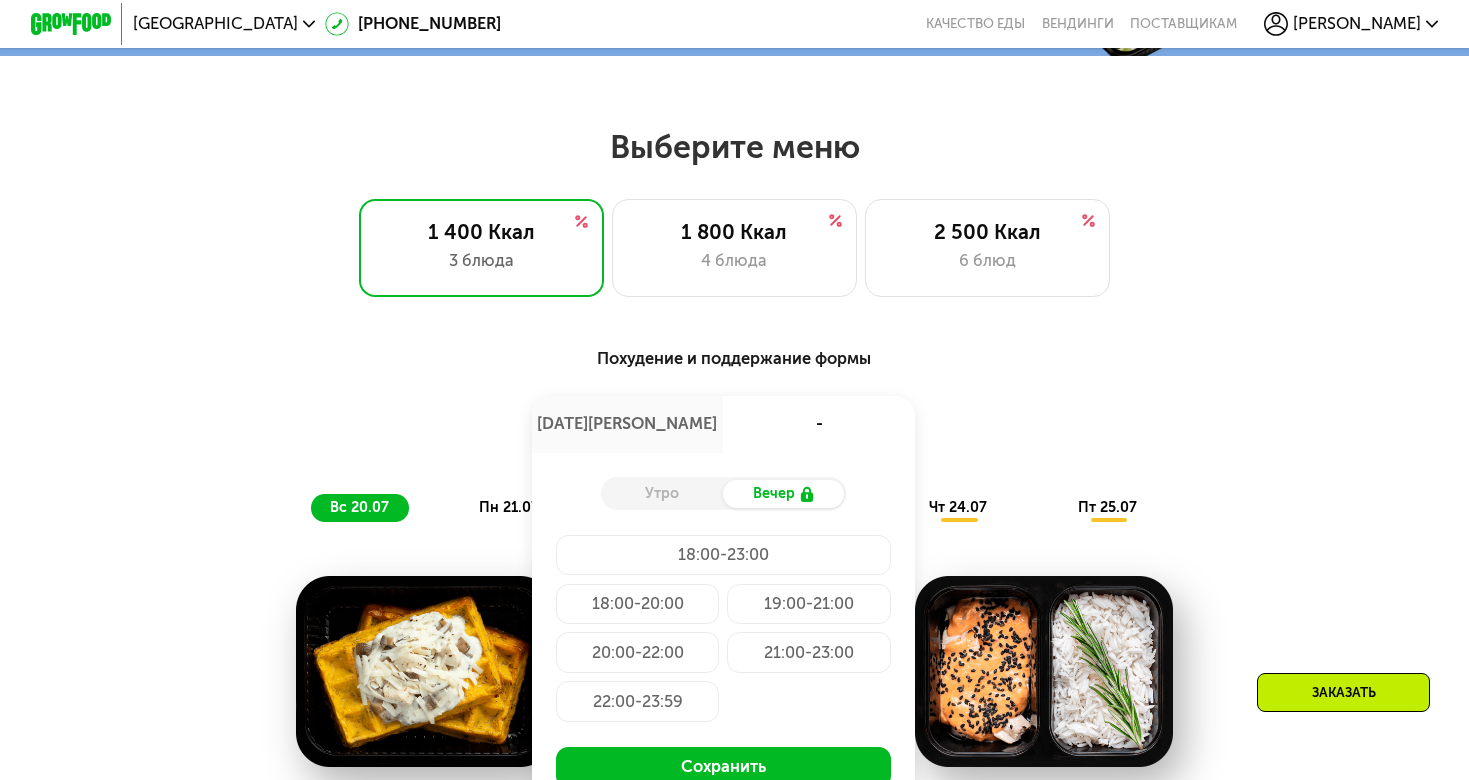 click on "Утро" at bounding box center [662, 494] 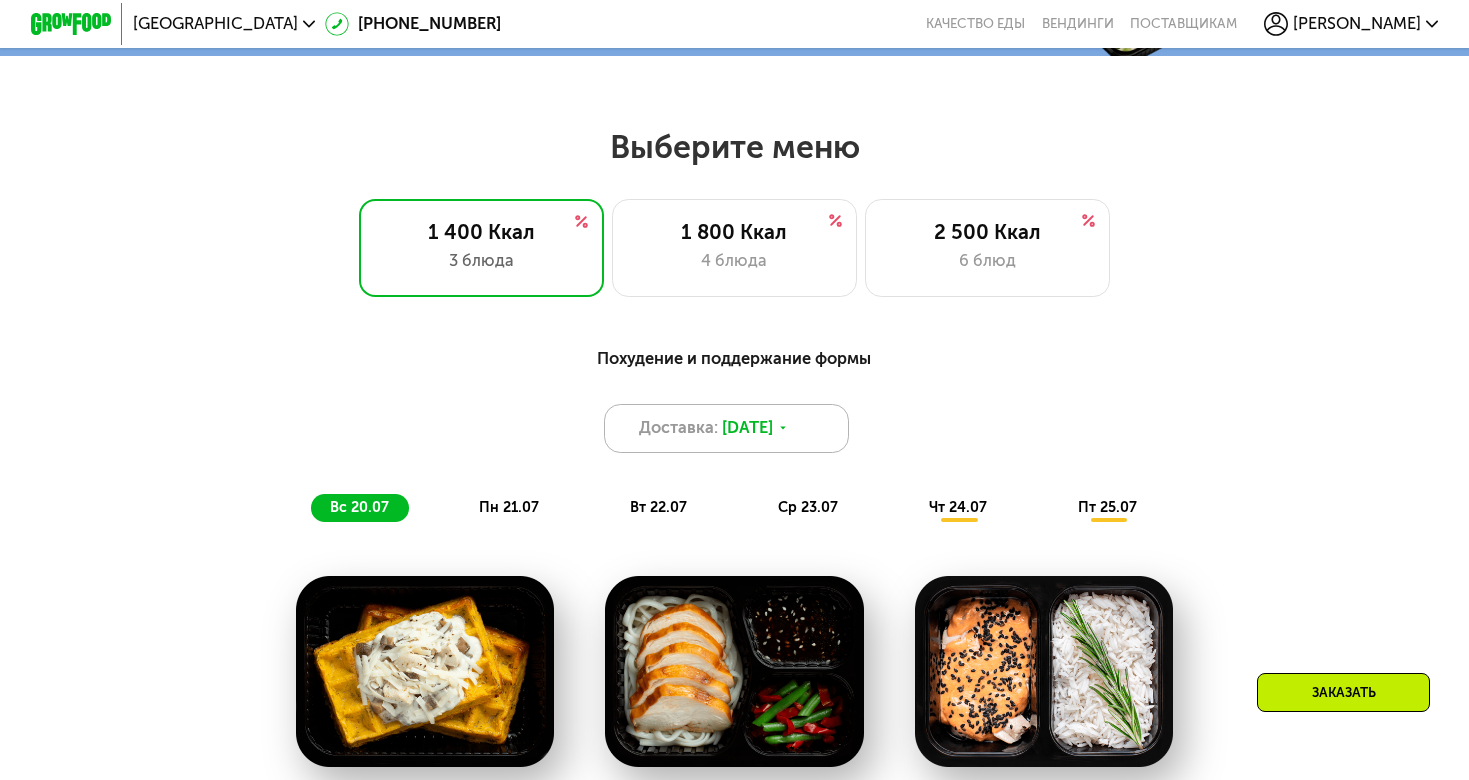 click on "[DATE]" at bounding box center (747, 428) 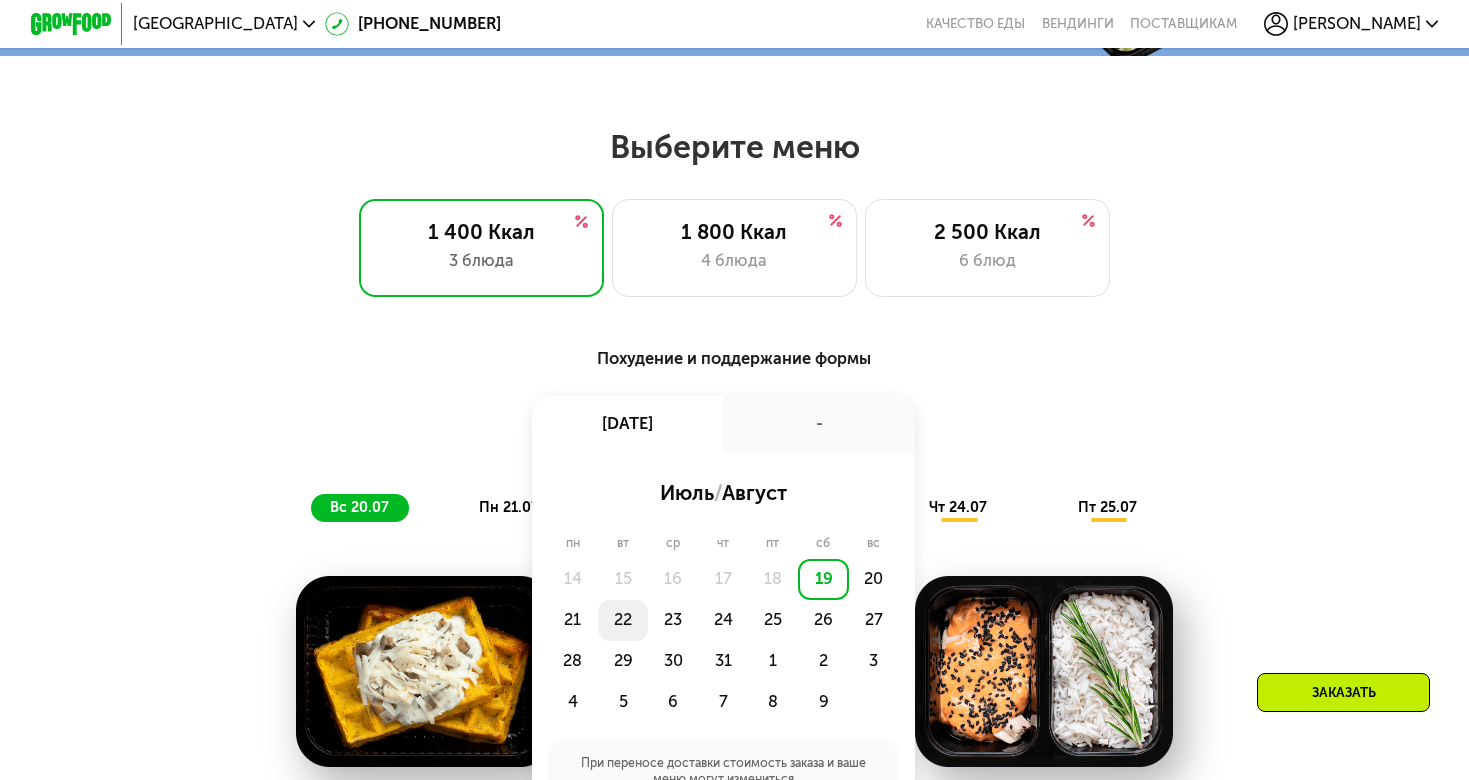 click on "22" 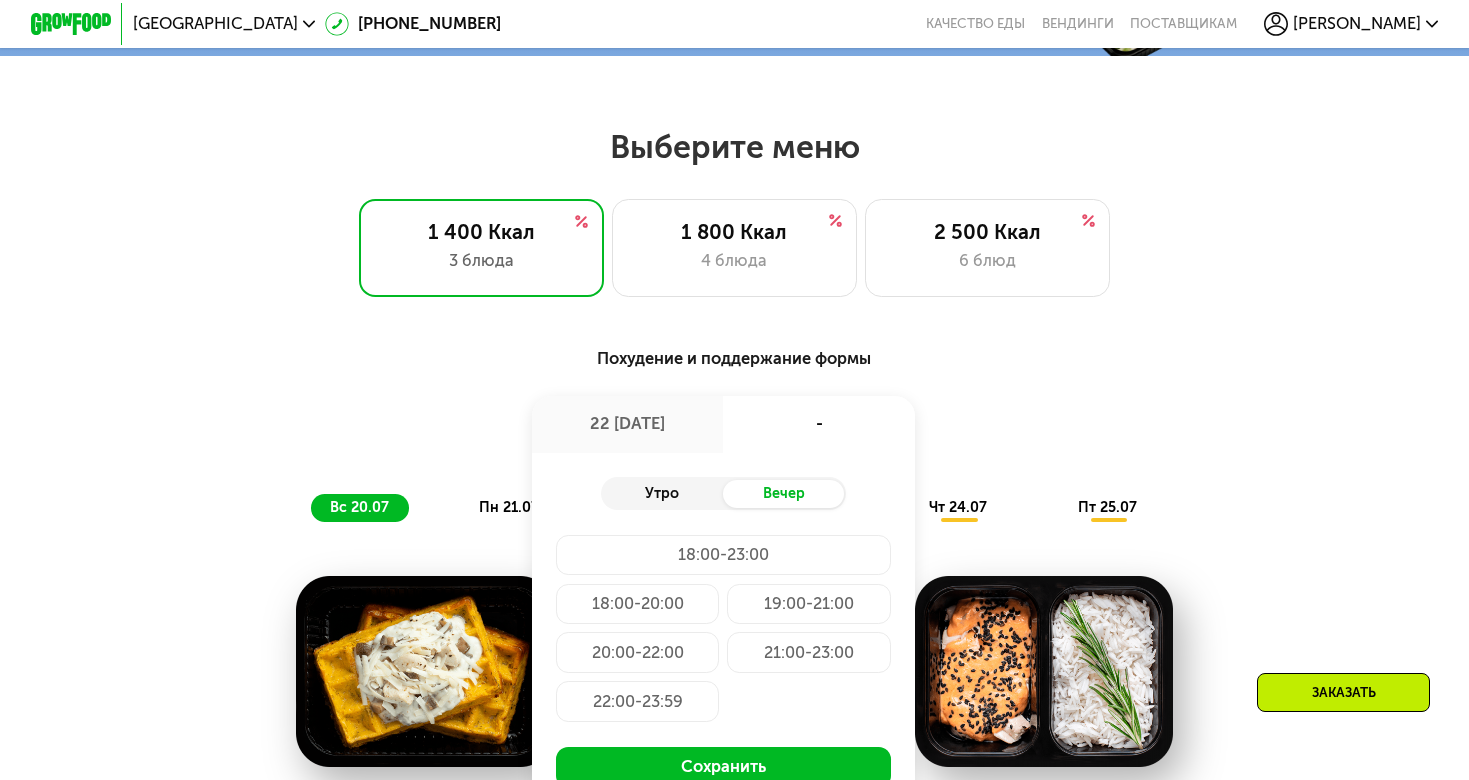 click on "Утро" at bounding box center (662, 494) 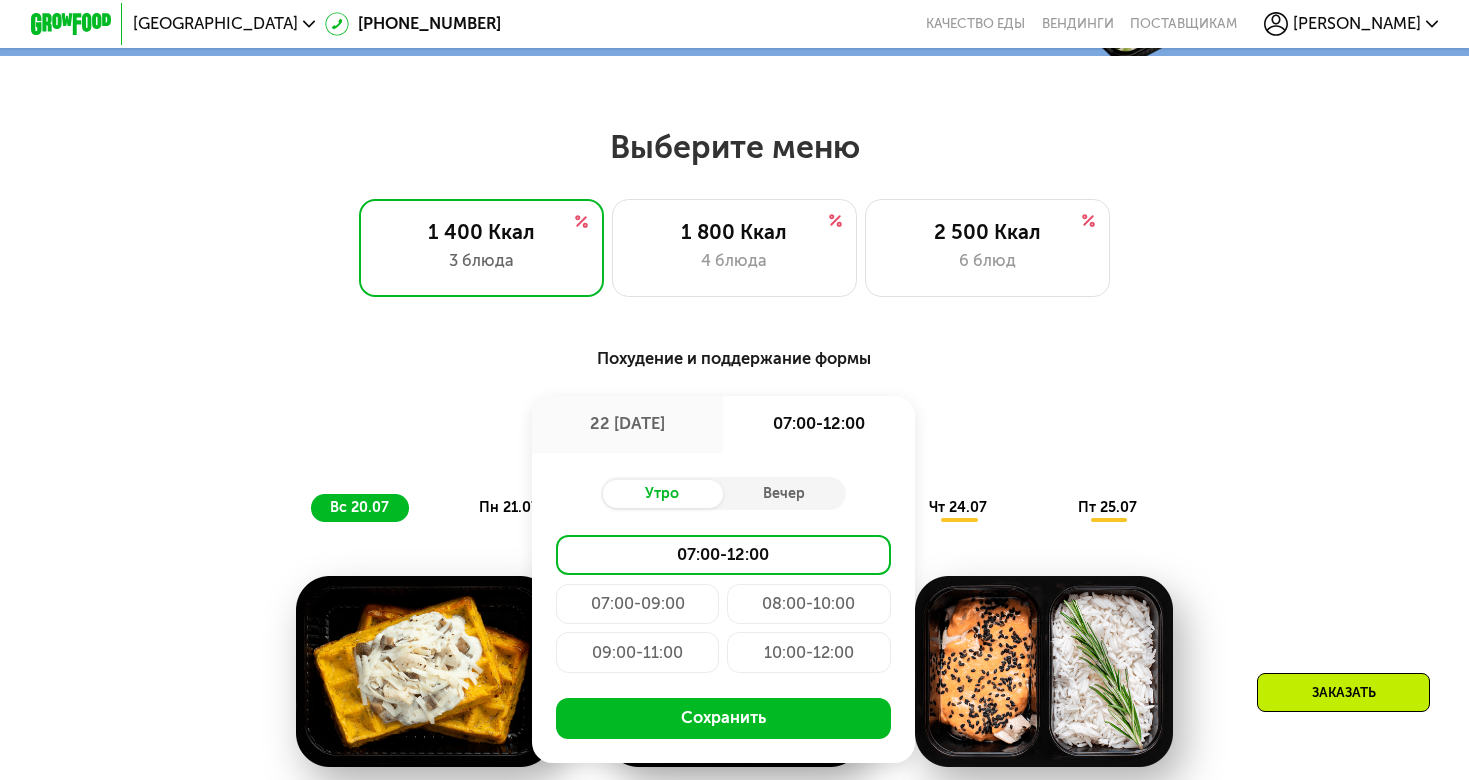 click on "08:00-10:00" 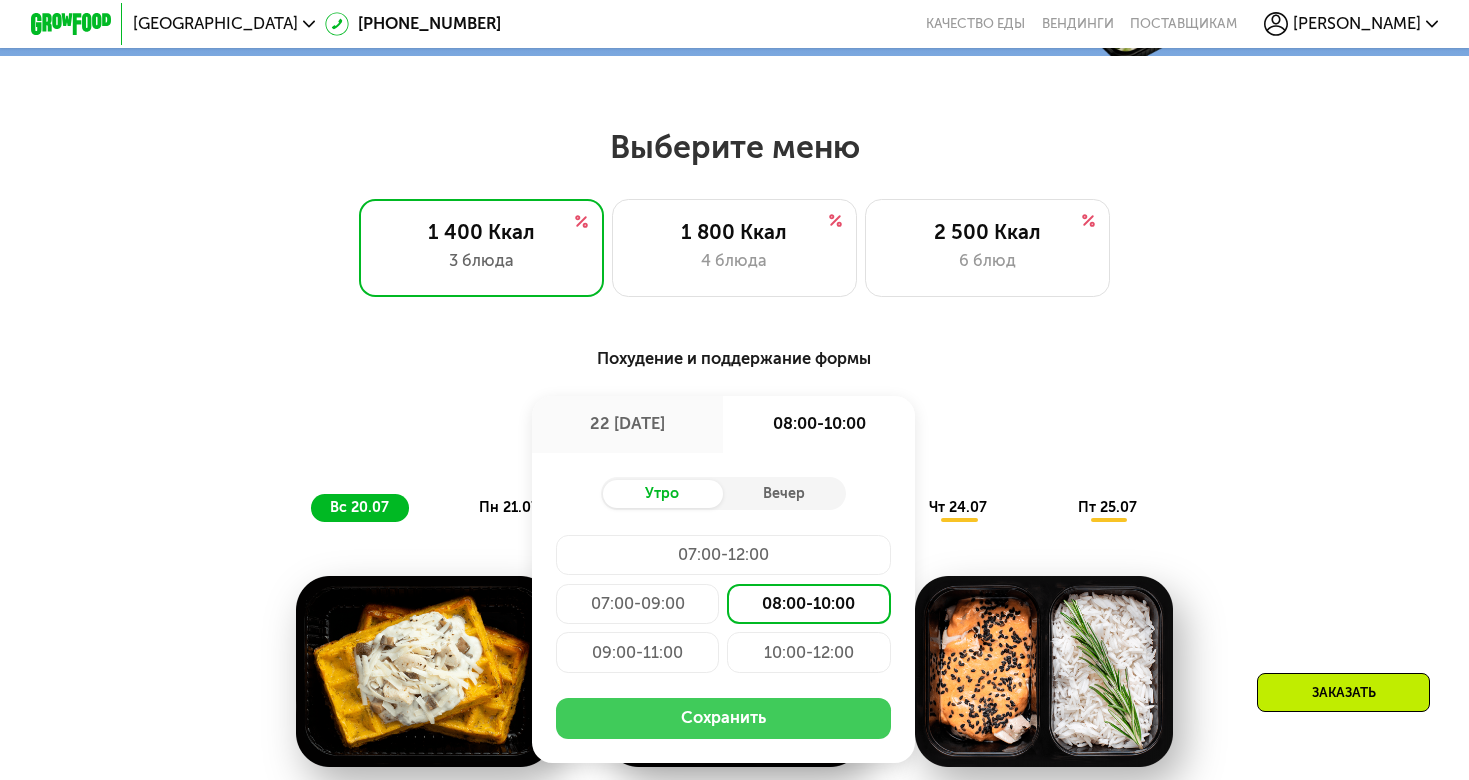 click on "Сохранить" at bounding box center [723, 718] 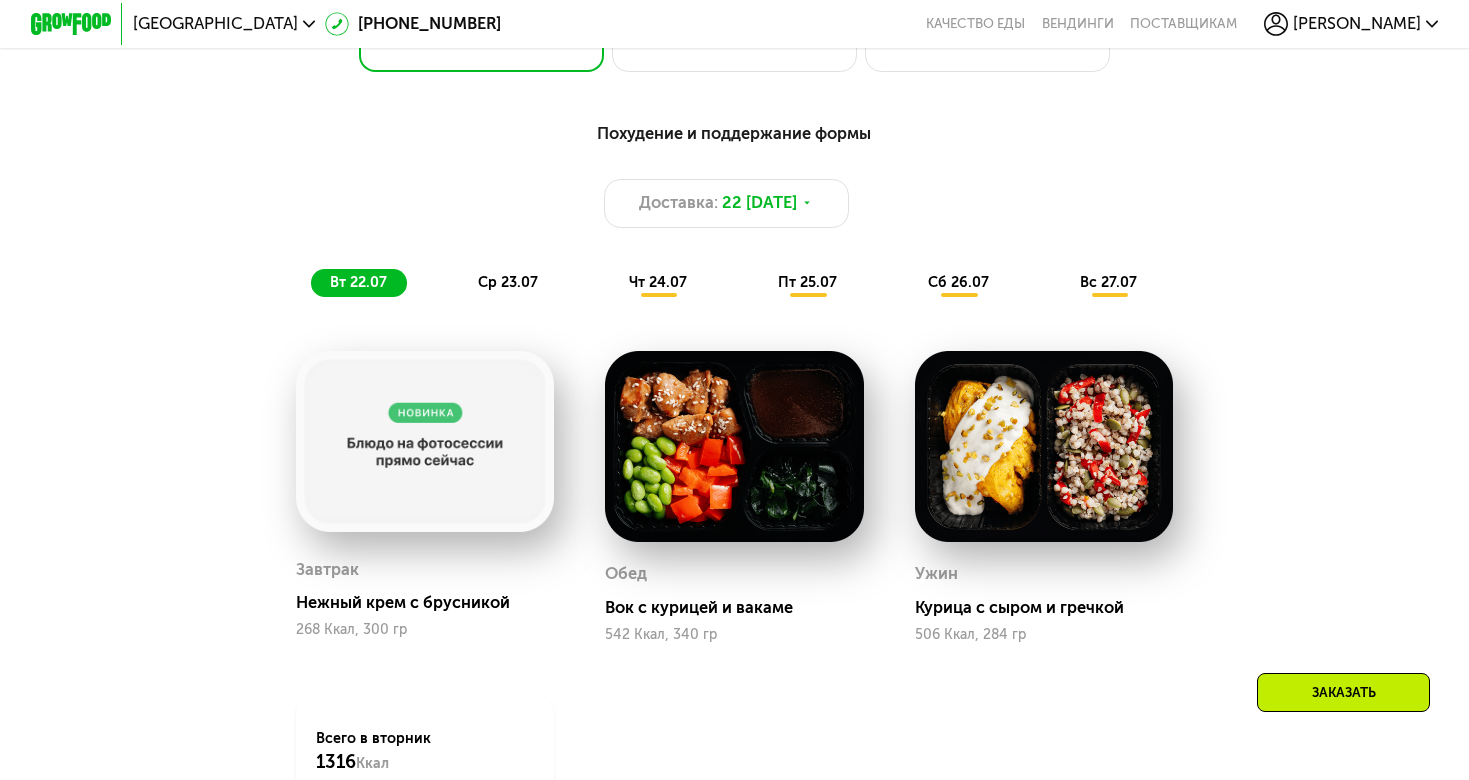 scroll, scrollTop: 1015, scrollLeft: 0, axis: vertical 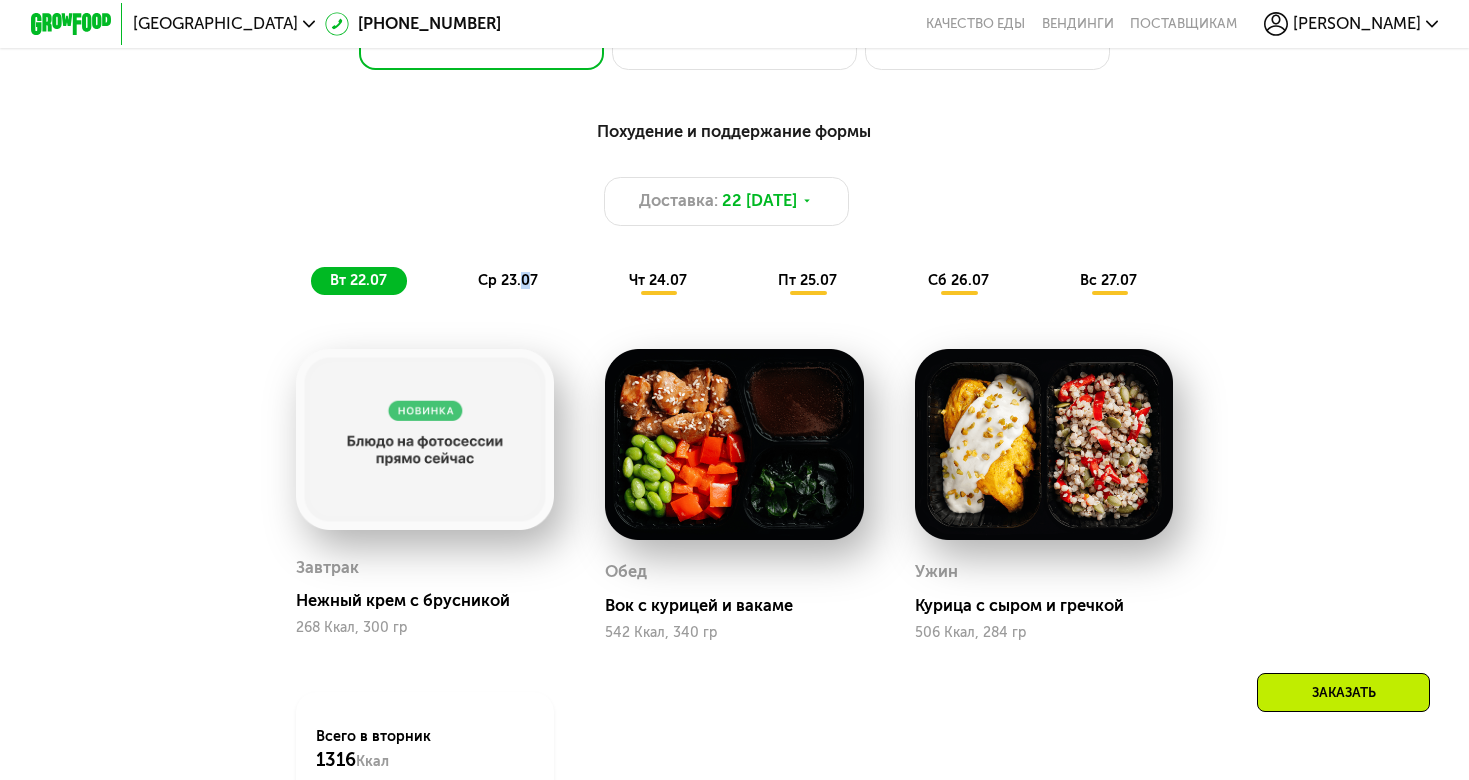 click on "ср 23.07" at bounding box center [508, 280] 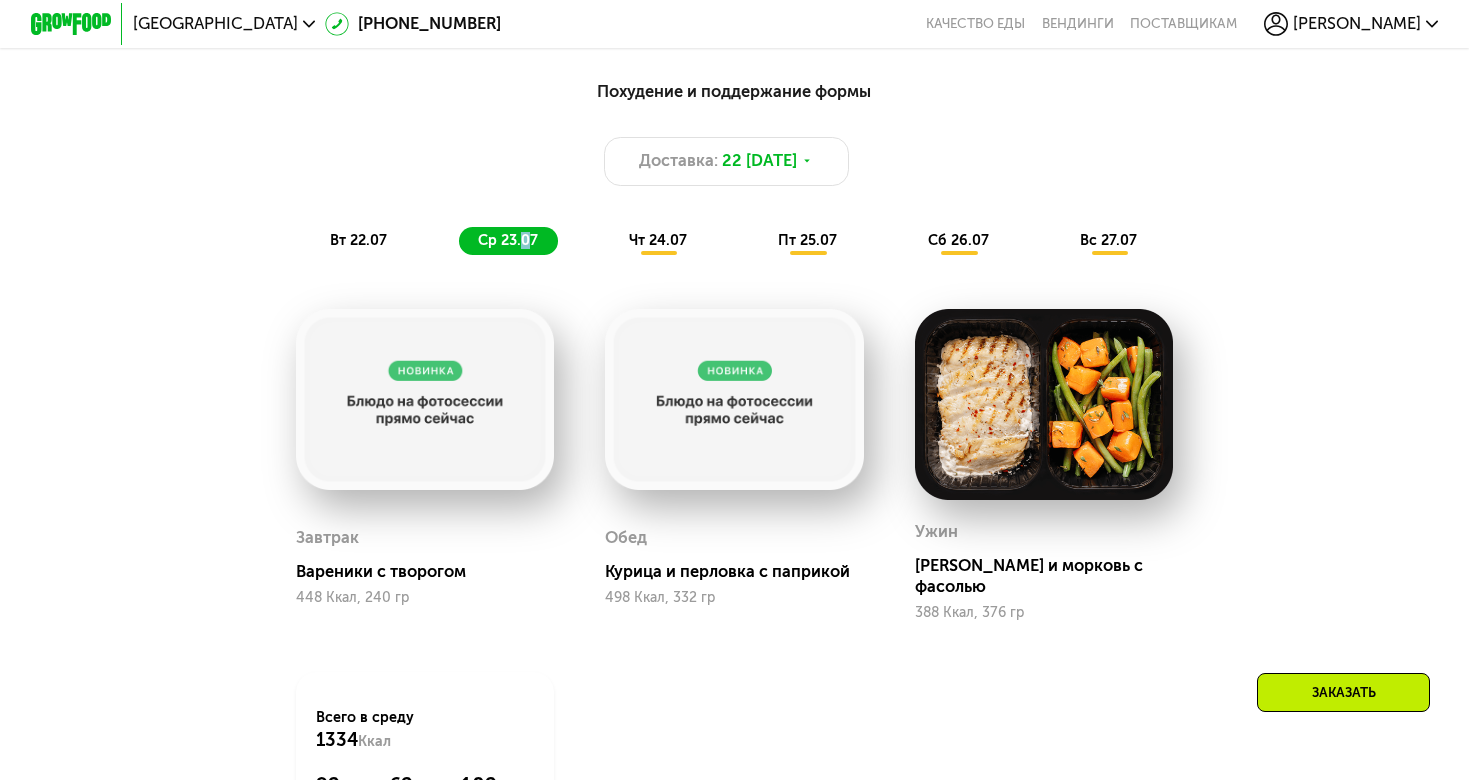 scroll, scrollTop: 1056, scrollLeft: 0, axis: vertical 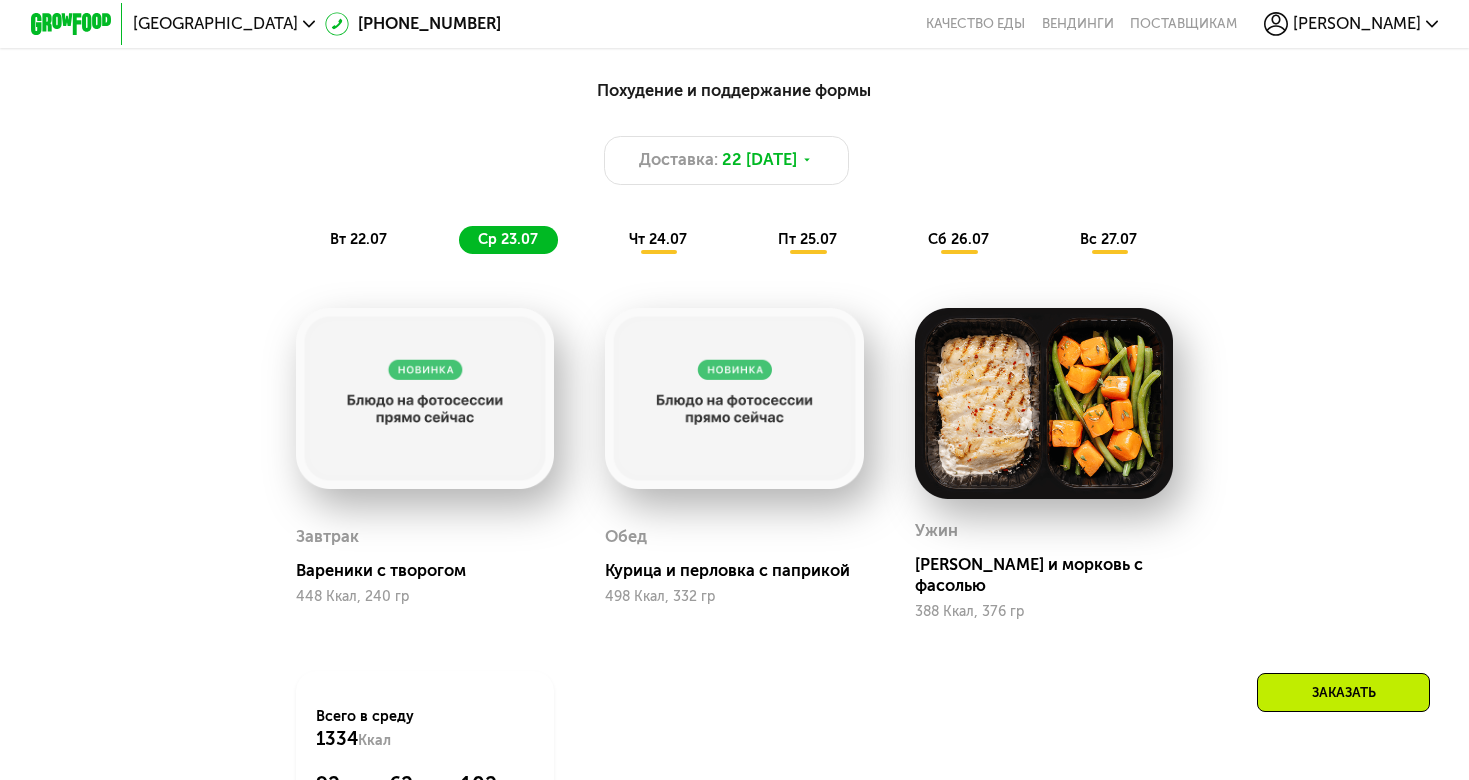 click on "чт 24.07" at bounding box center (658, 239) 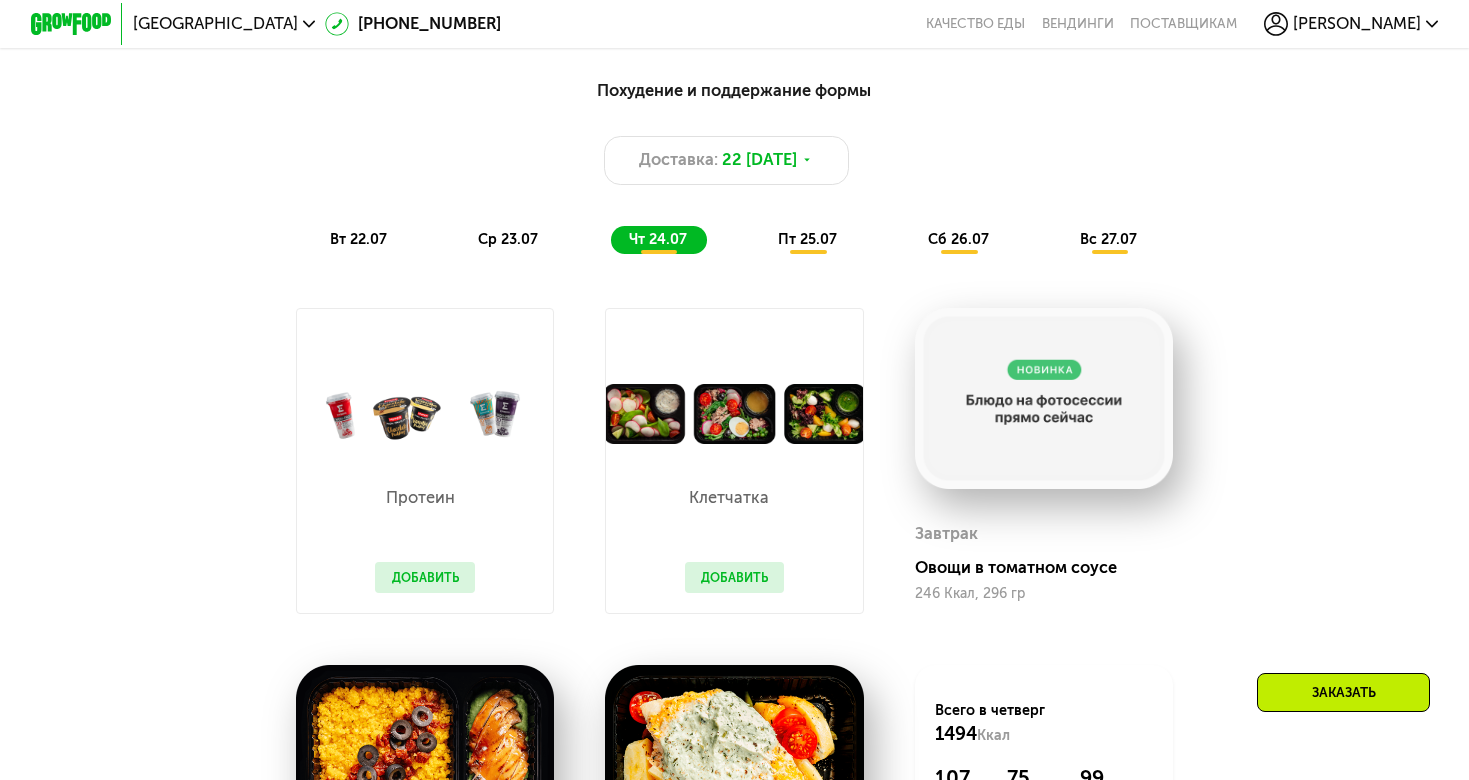 click on "Добавить" at bounding box center [735, 577] 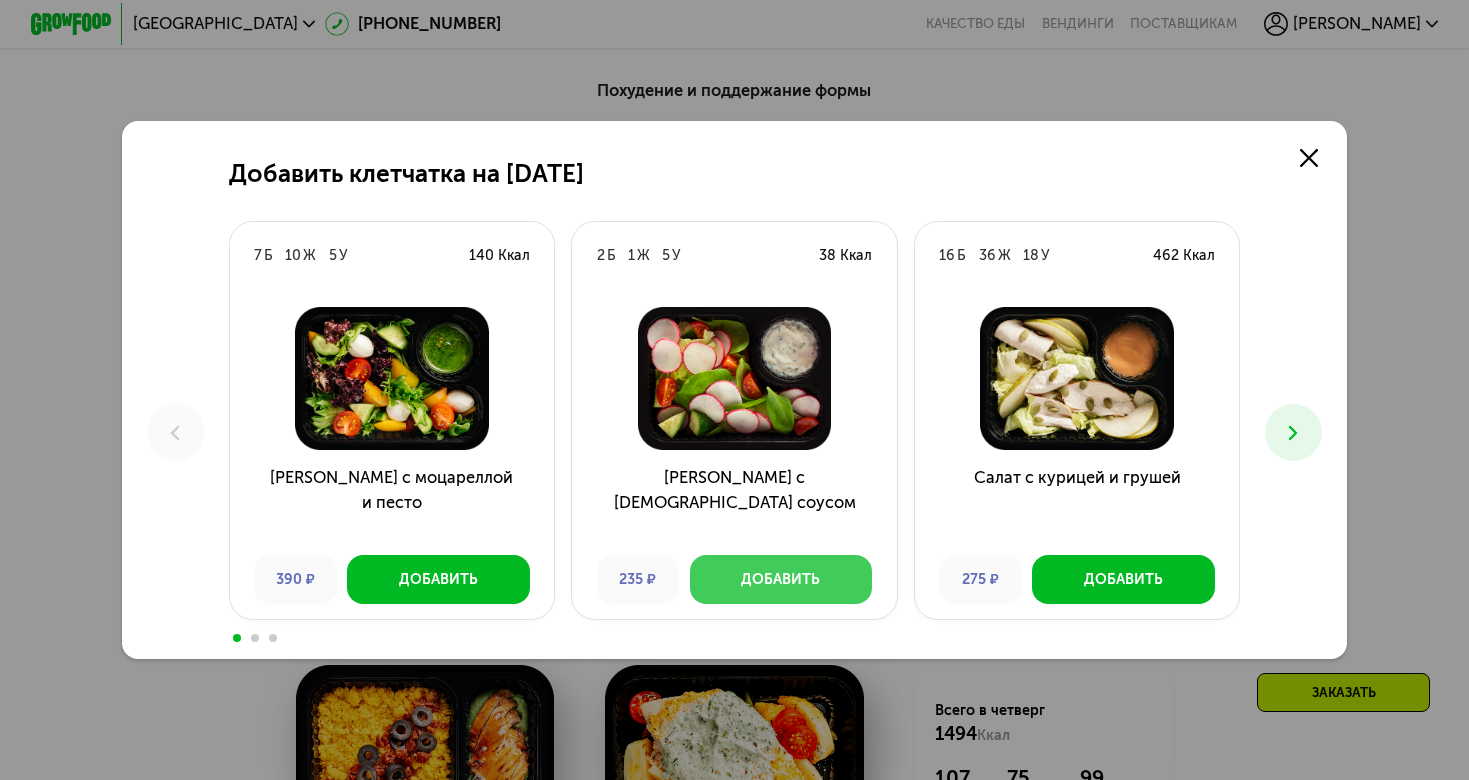 scroll, scrollTop: 0, scrollLeft: 0, axis: both 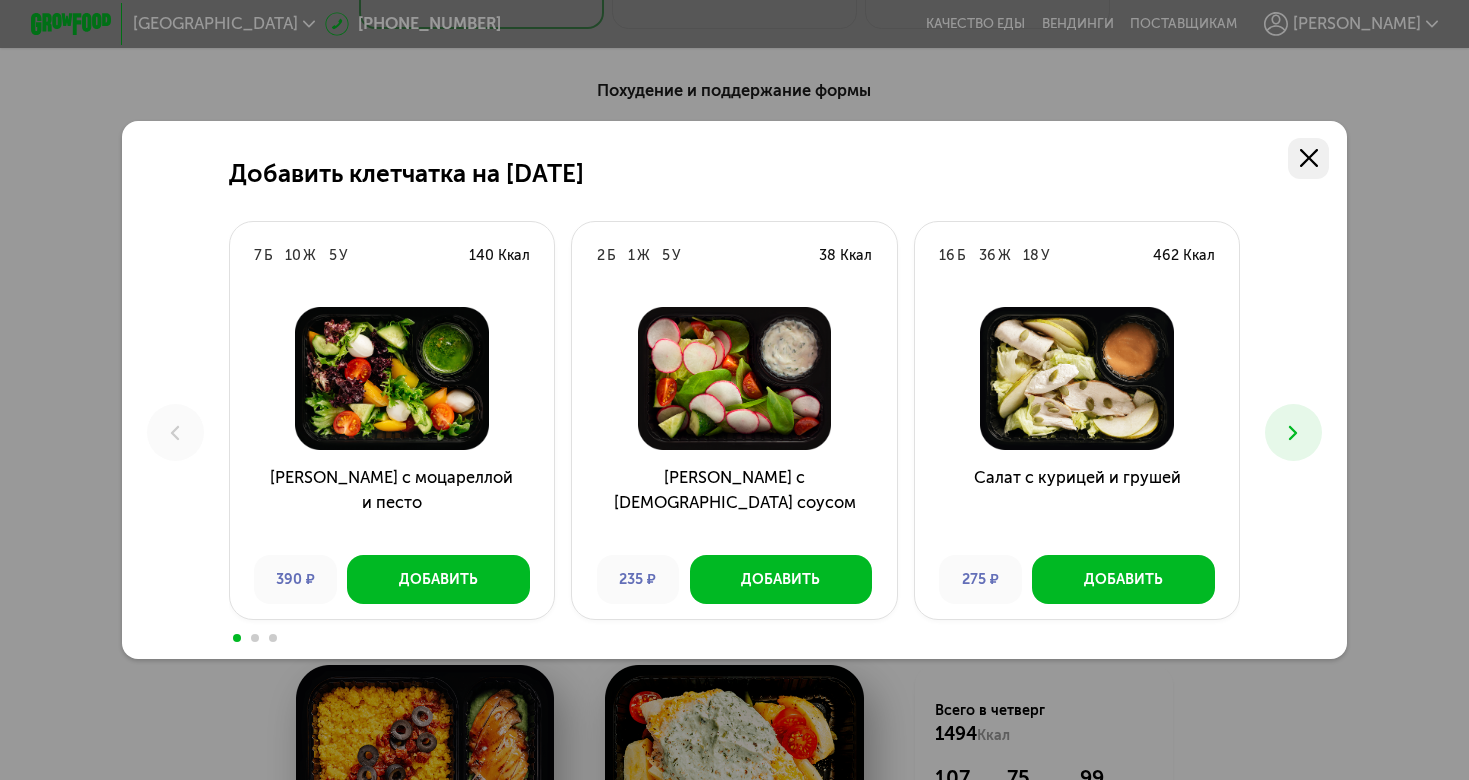 click 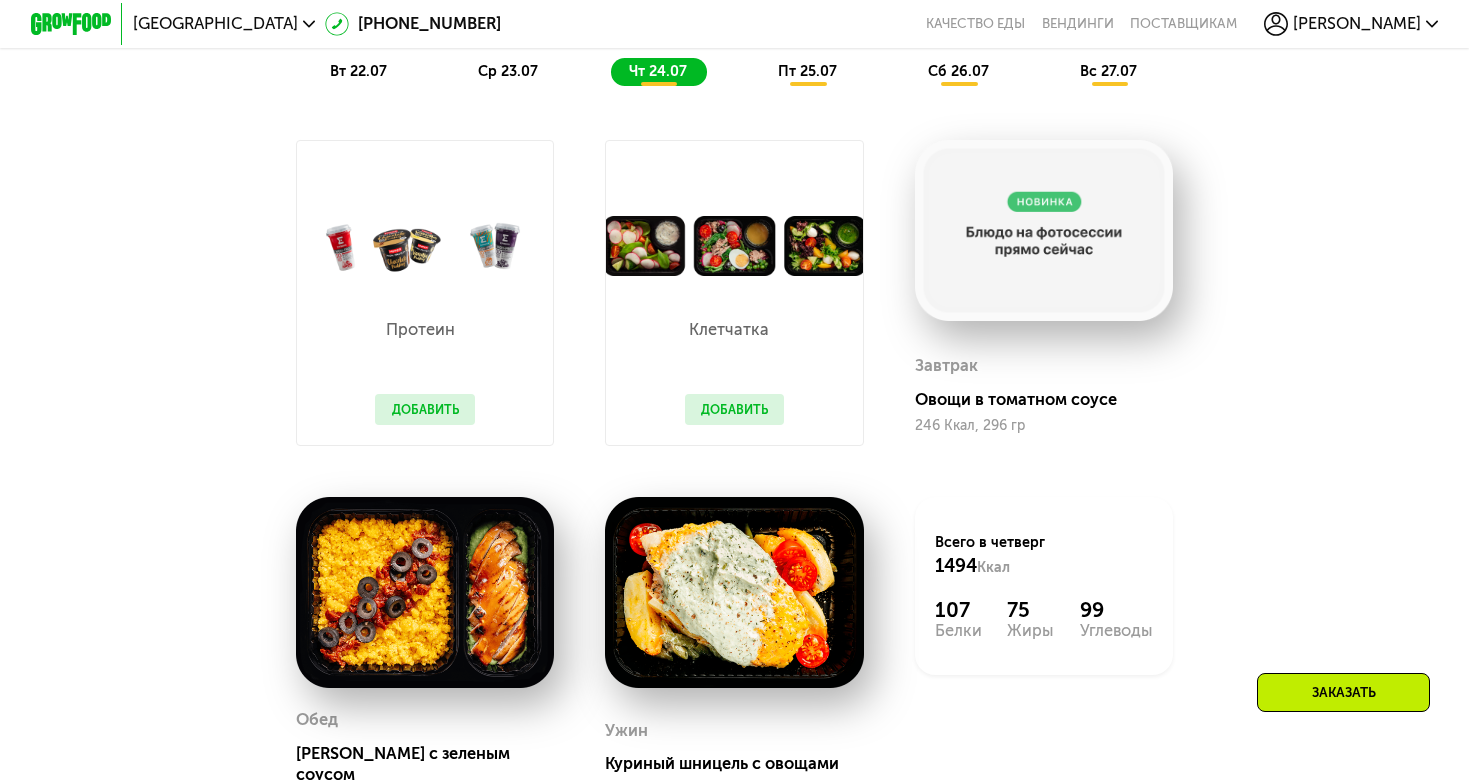 scroll, scrollTop: 1220, scrollLeft: 0, axis: vertical 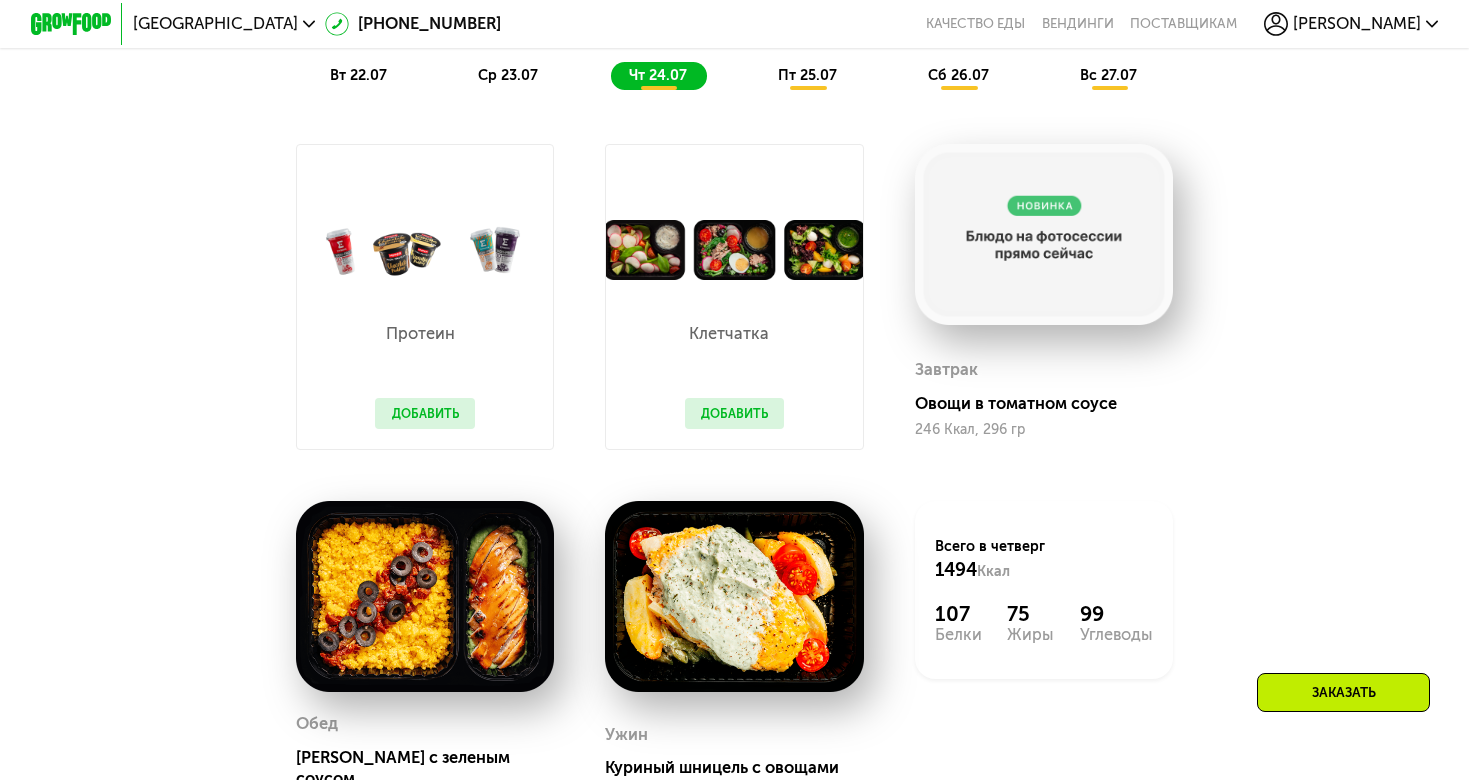 click at bounding box center (1044, 234) 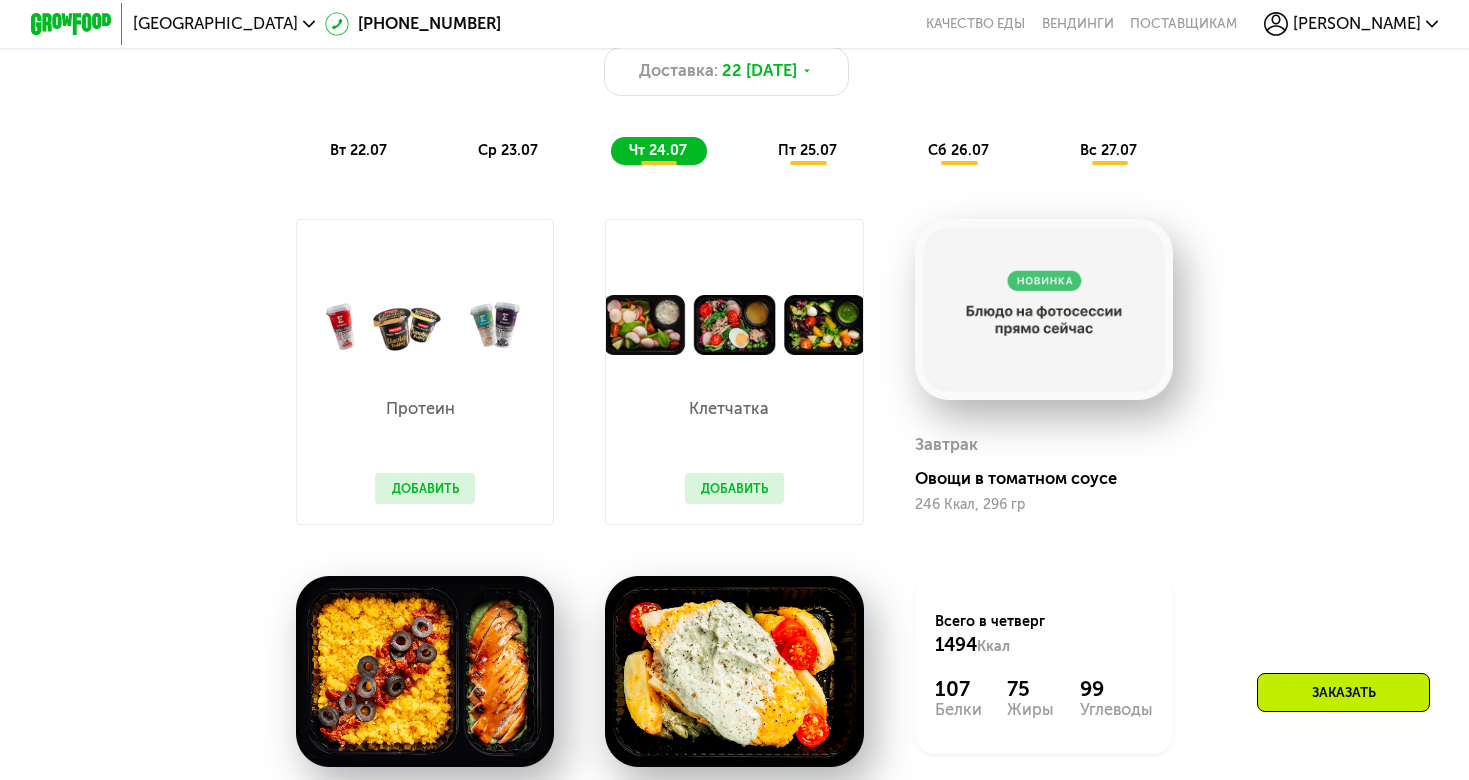 scroll, scrollTop: 1093, scrollLeft: 0, axis: vertical 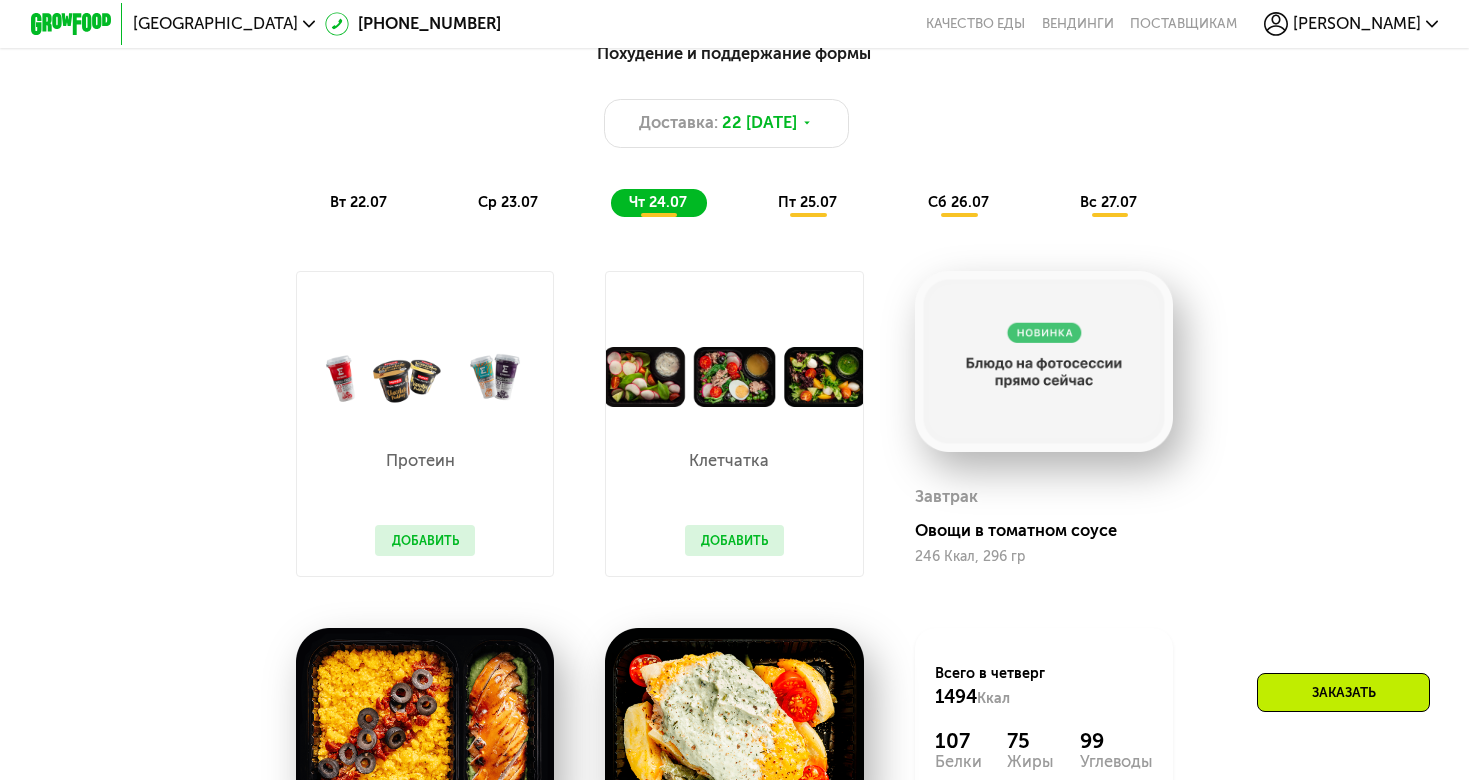 click on "пт 25.07" at bounding box center [807, 202] 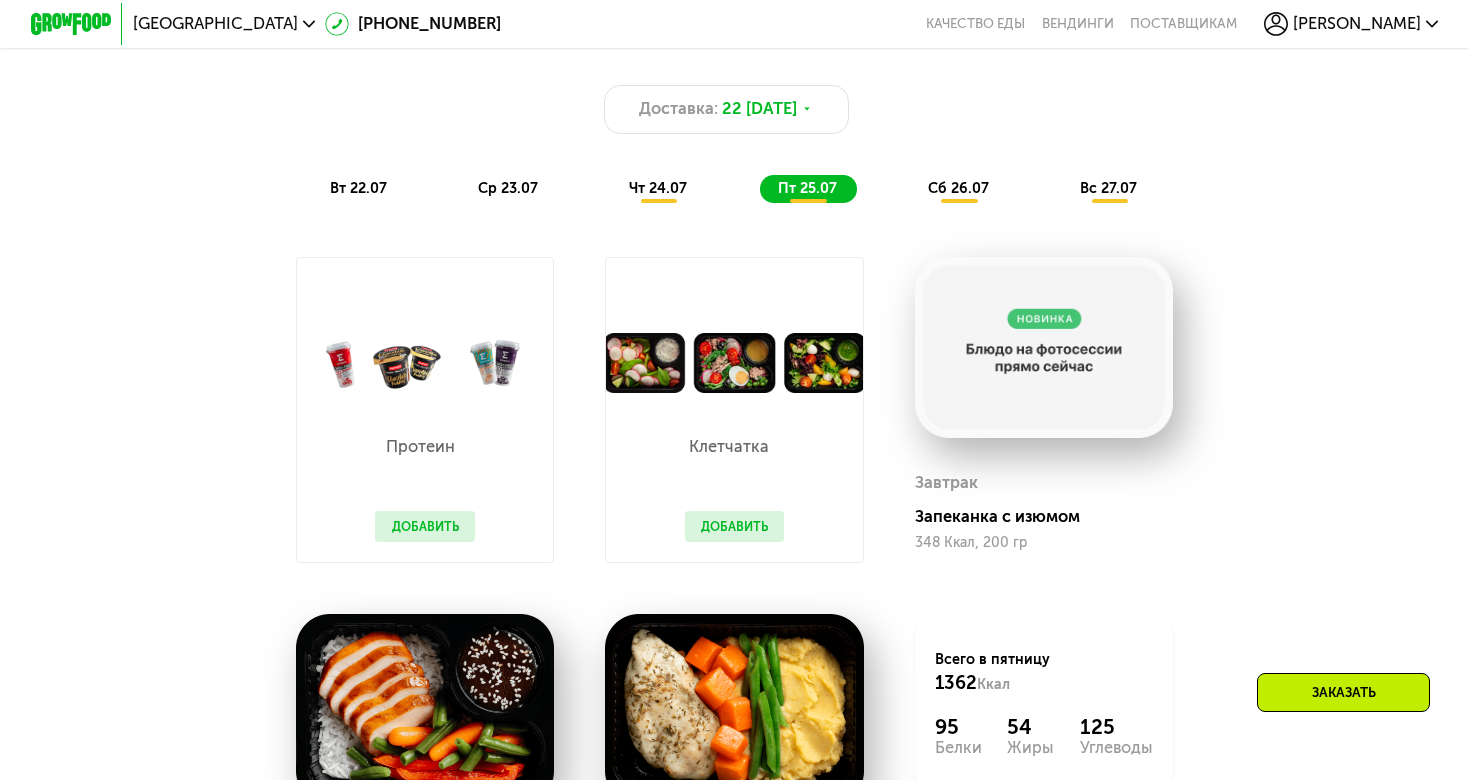 scroll, scrollTop: 1100, scrollLeft: 0, axis: vertical 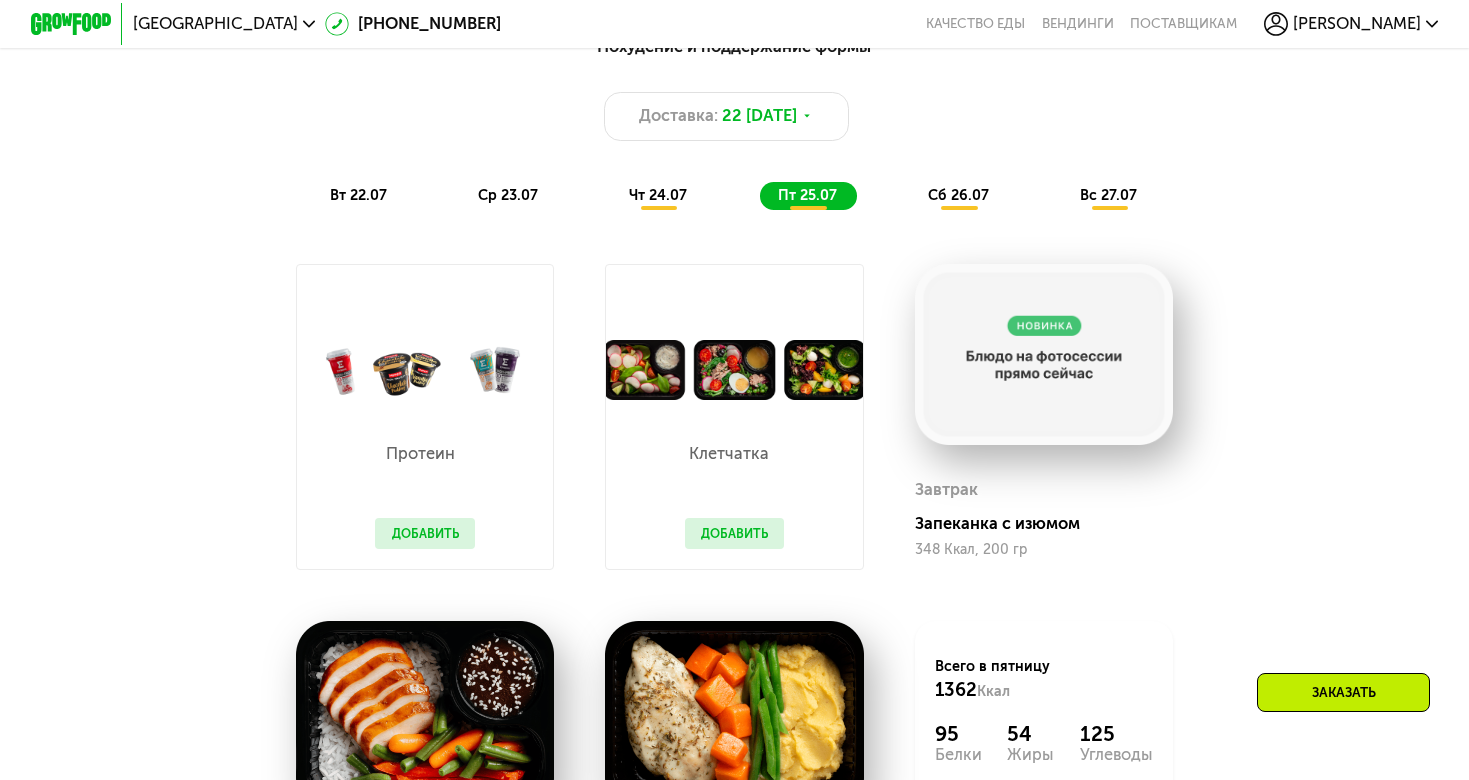 click on "сб 26.07" at bounding box center (958, 195) 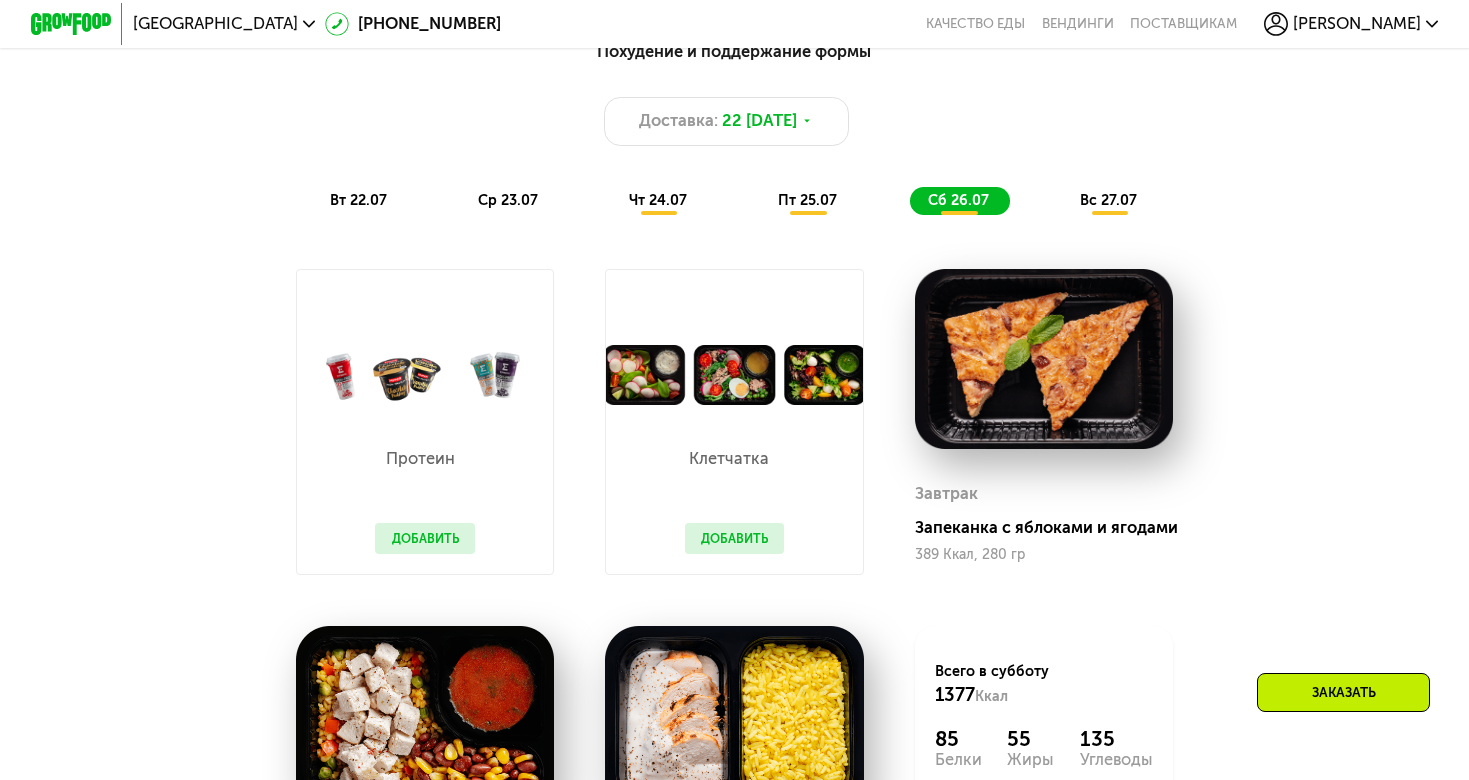 scroll, scrollTop: 1073, scrollLeft: 0, axis: vertical 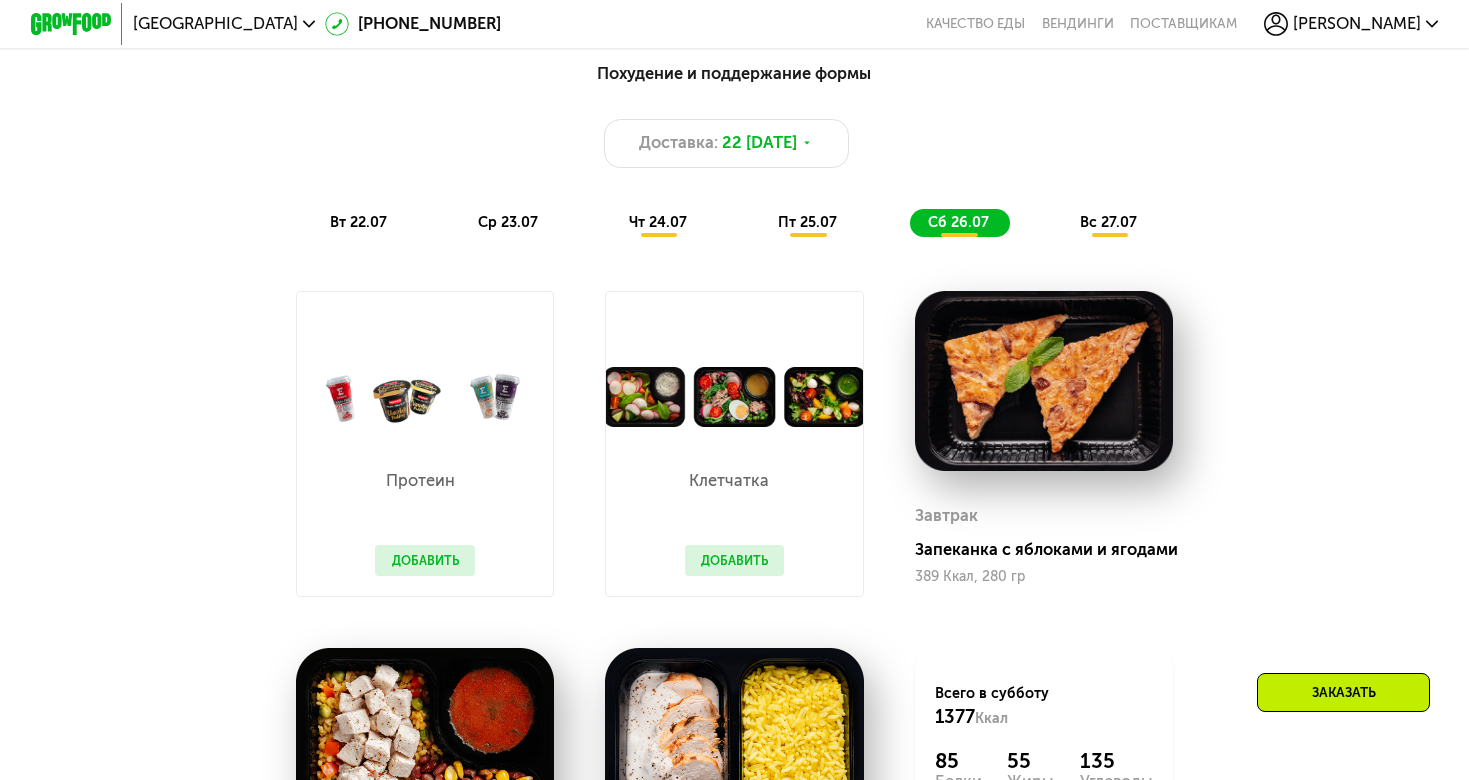 click on "вс 27.07" at bounding box center [1108, 222] 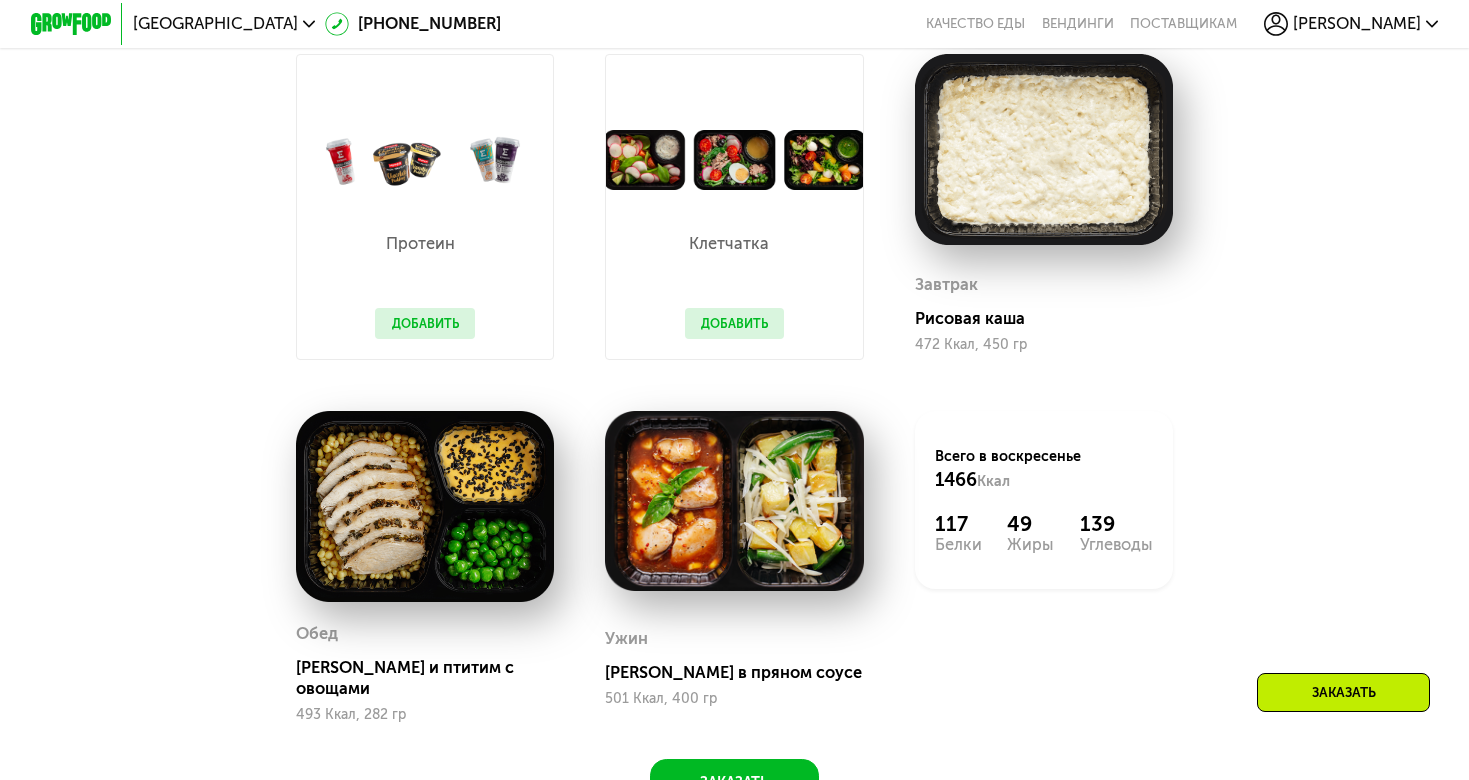 scroll, scrollTop: 1311, scrollLeft: 0, axis: vertical 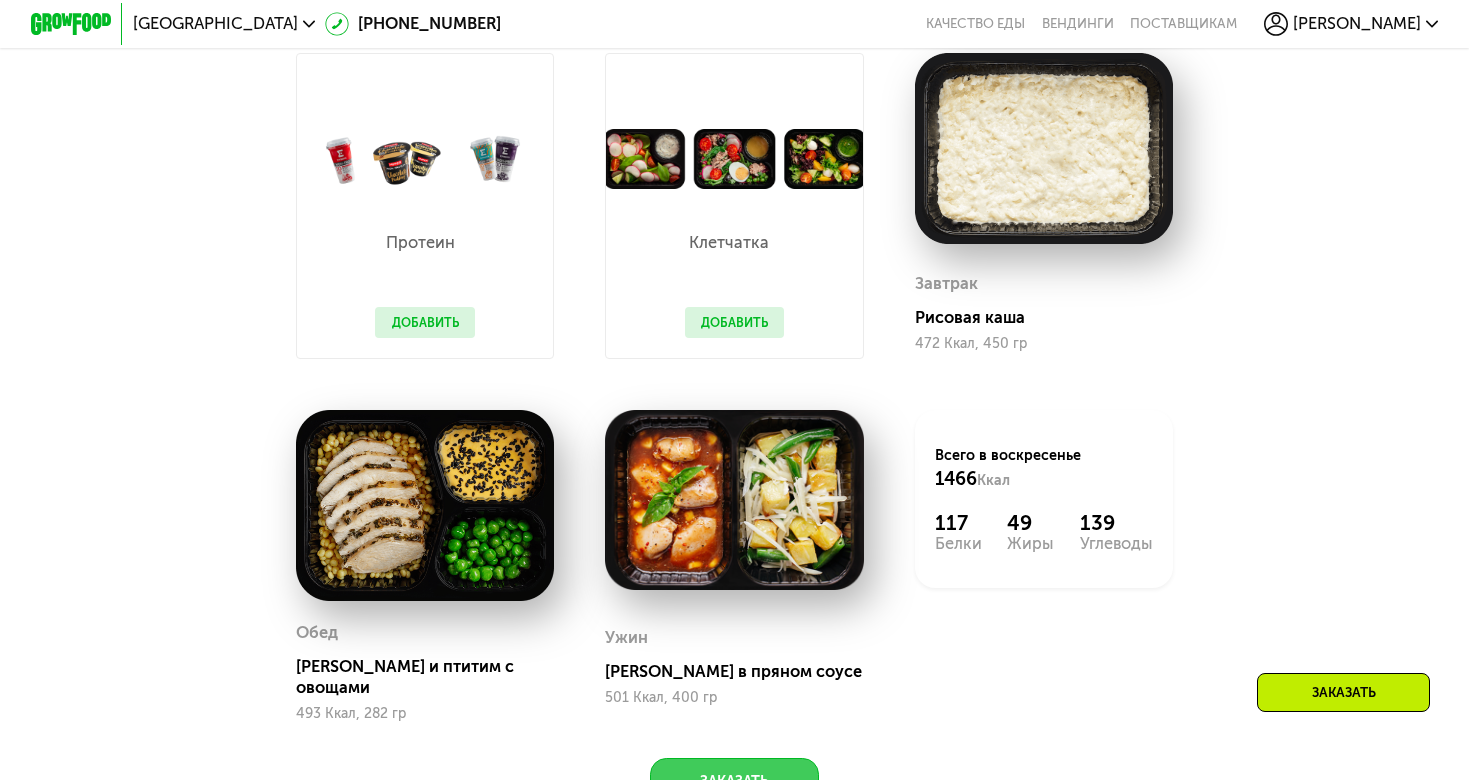 click on "Заказать" 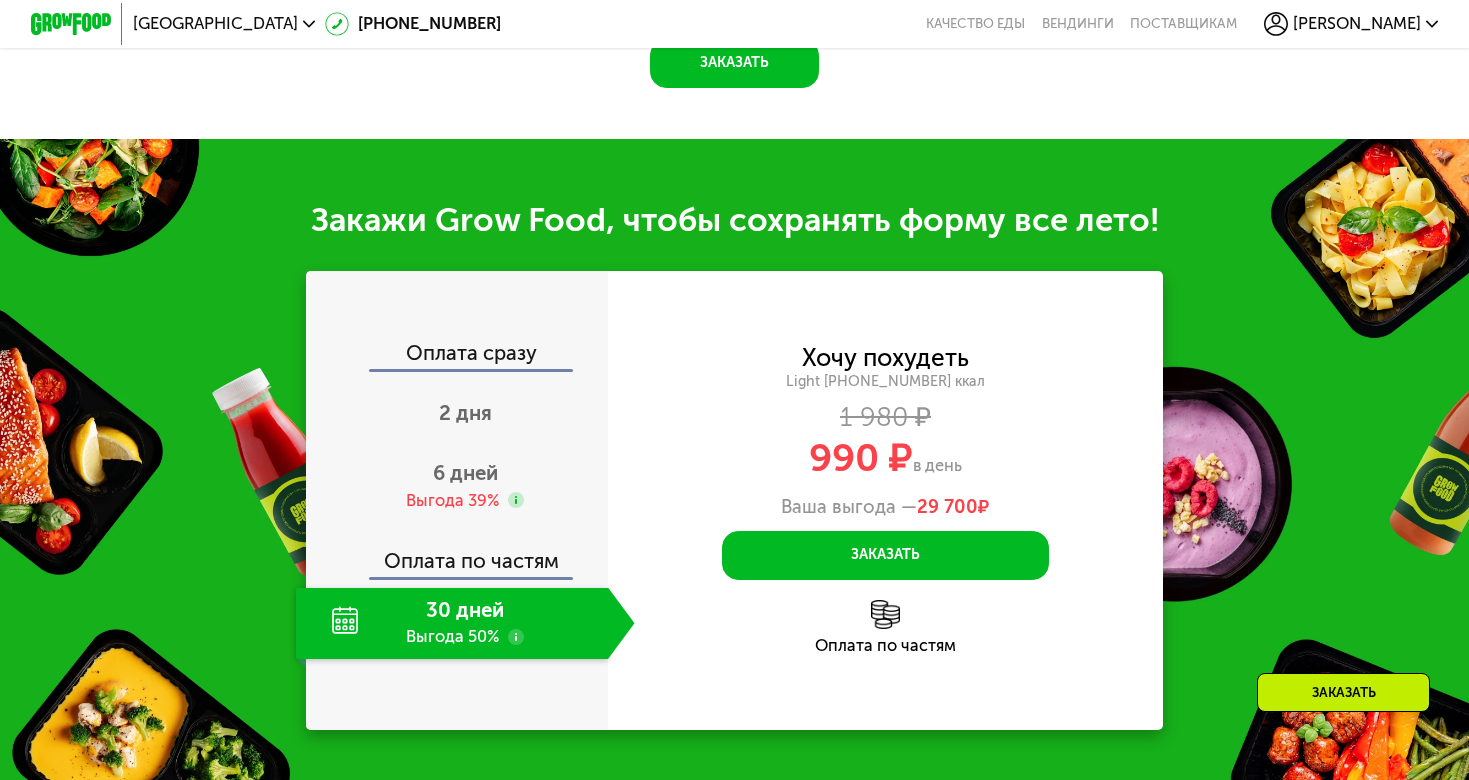 scroll, scrollTop: 2034, scrollLeft: 0, axis: vertical 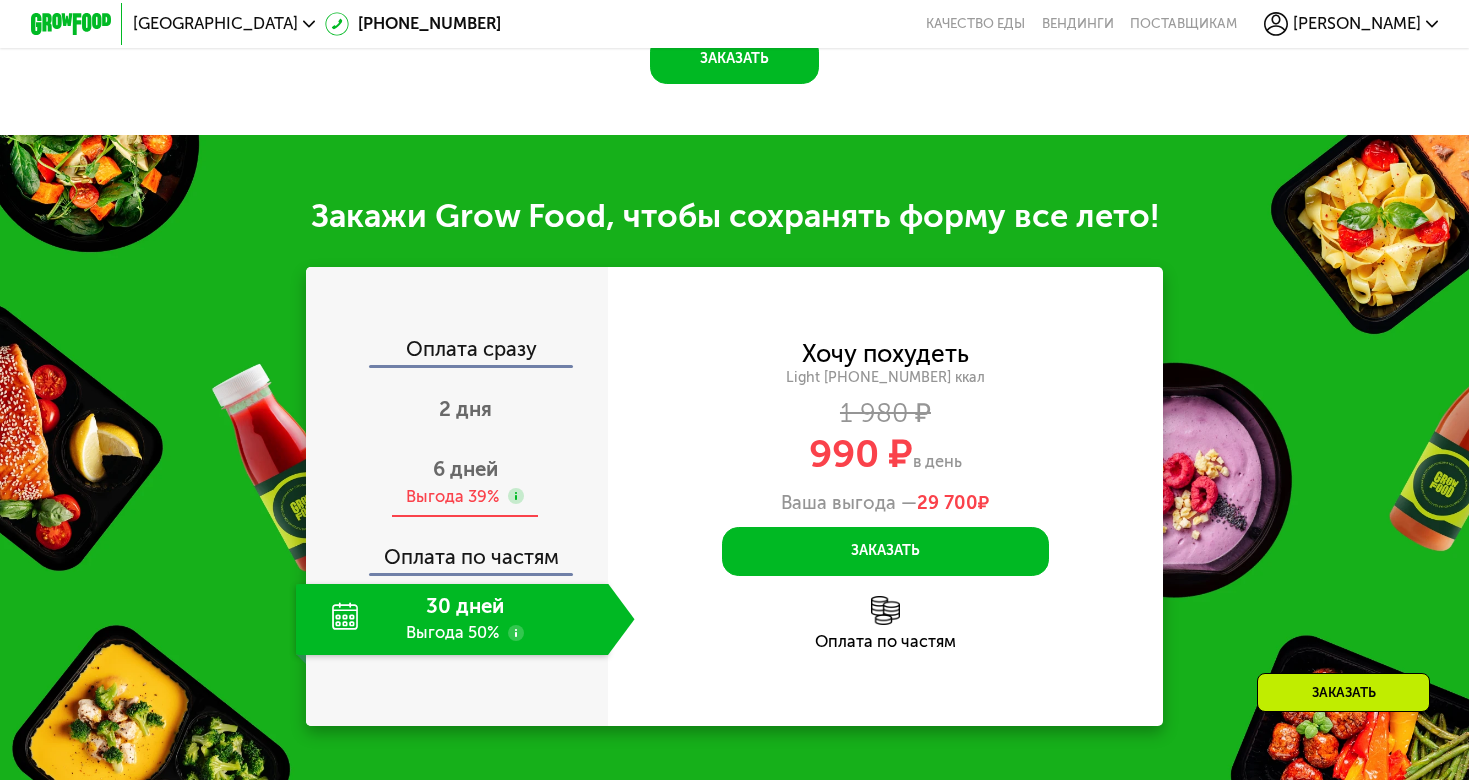 click on "6 дней" at bounding box center (465, 469) 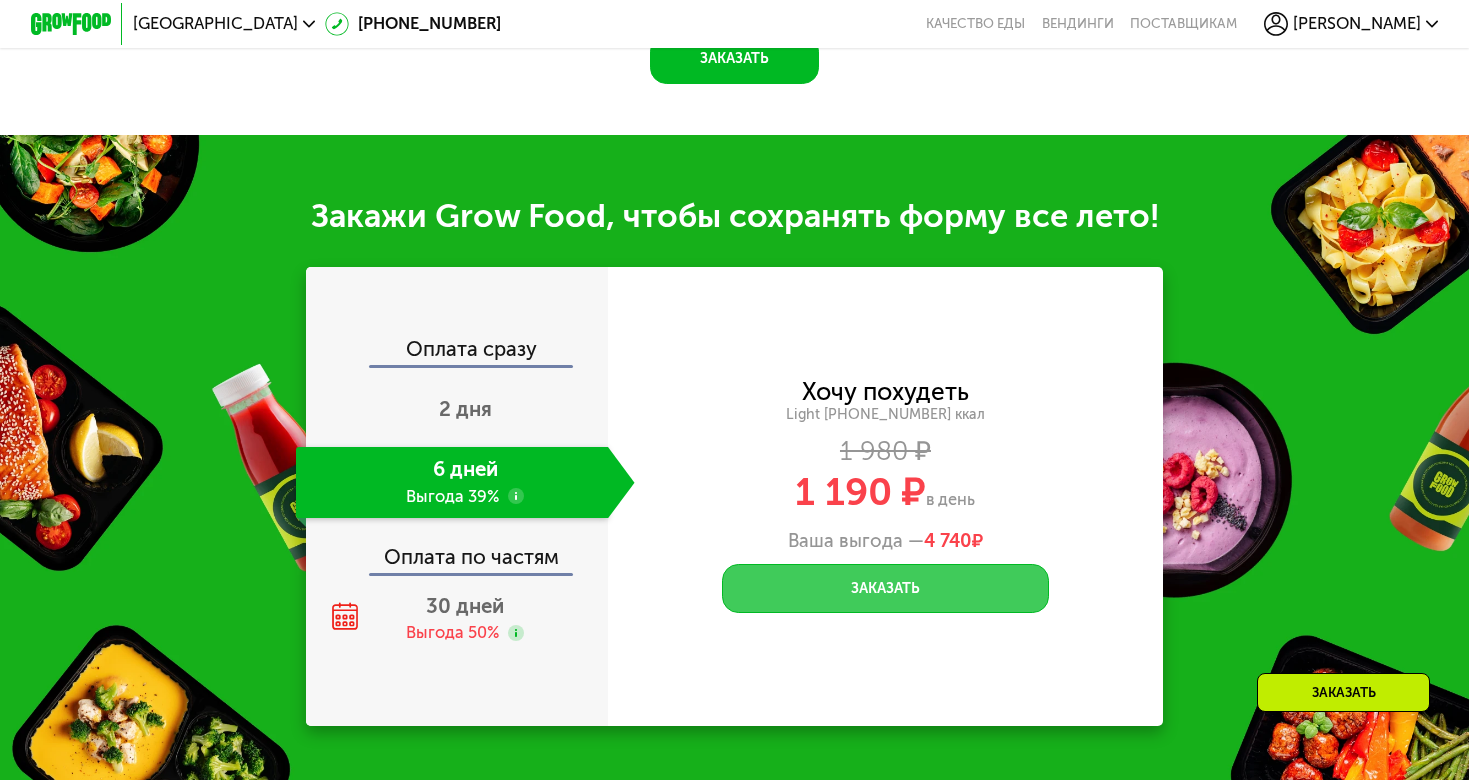 click on "Заказать" at bounding box center (885, 588) 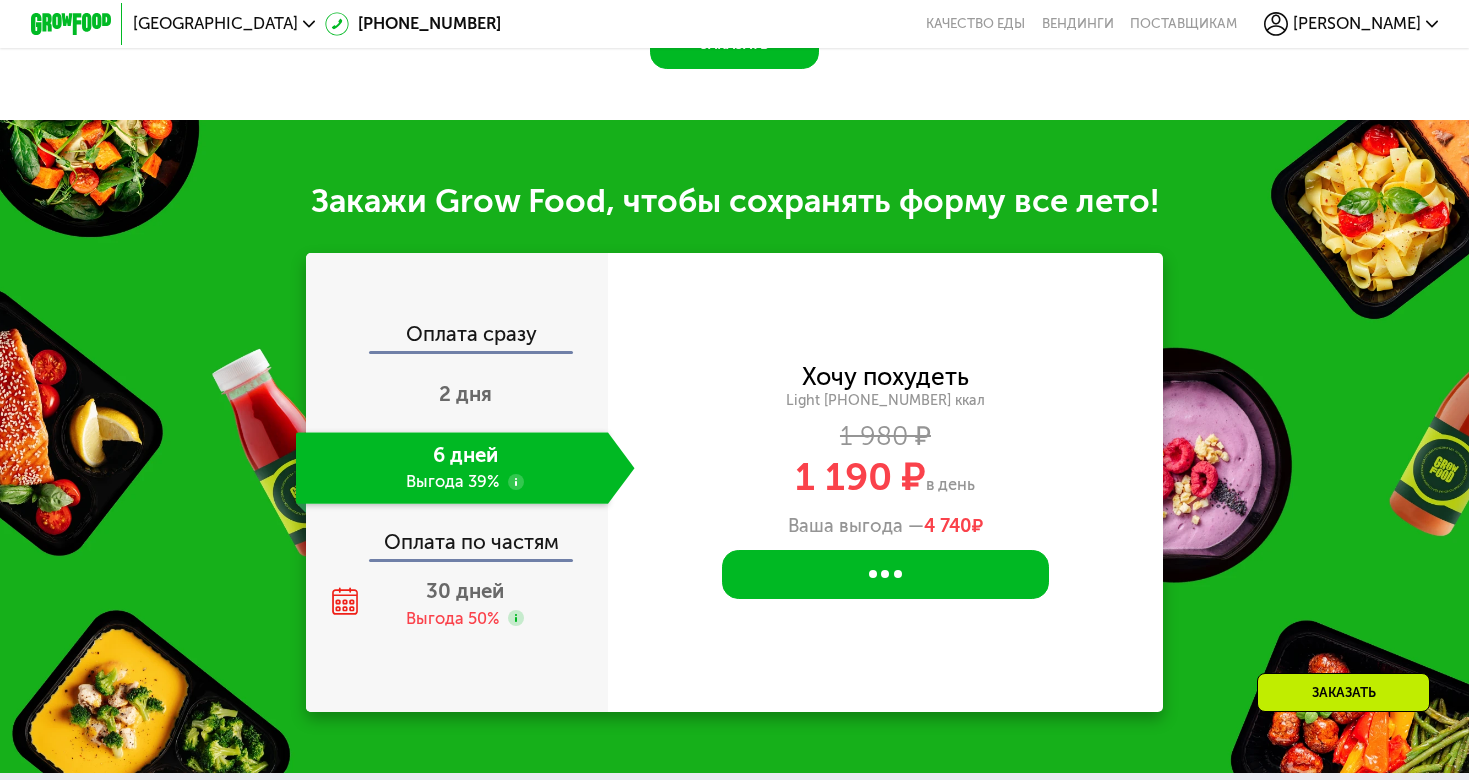 scroll, scrollTop: 0, scrollLeft: 0, axis: both 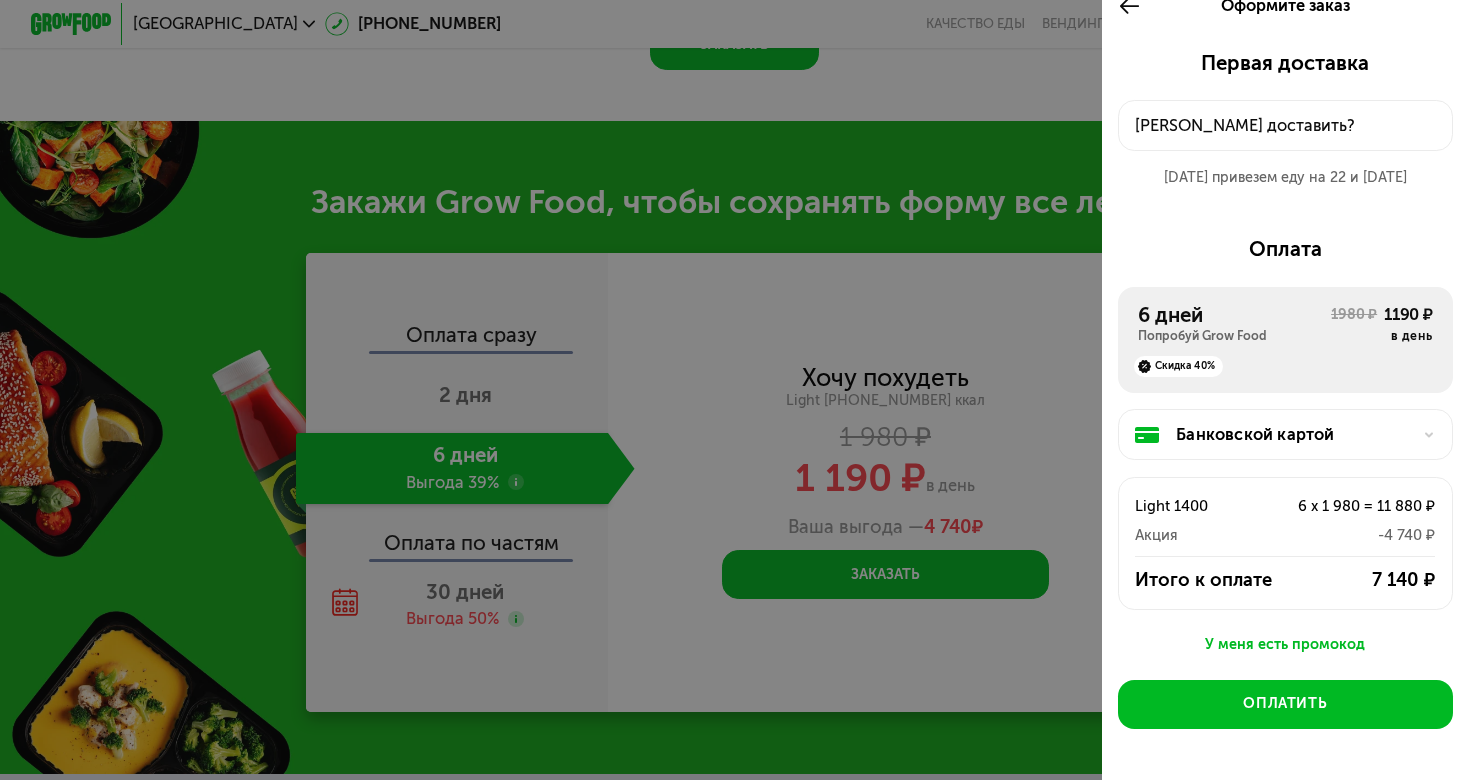 click on "Куда доставить?" 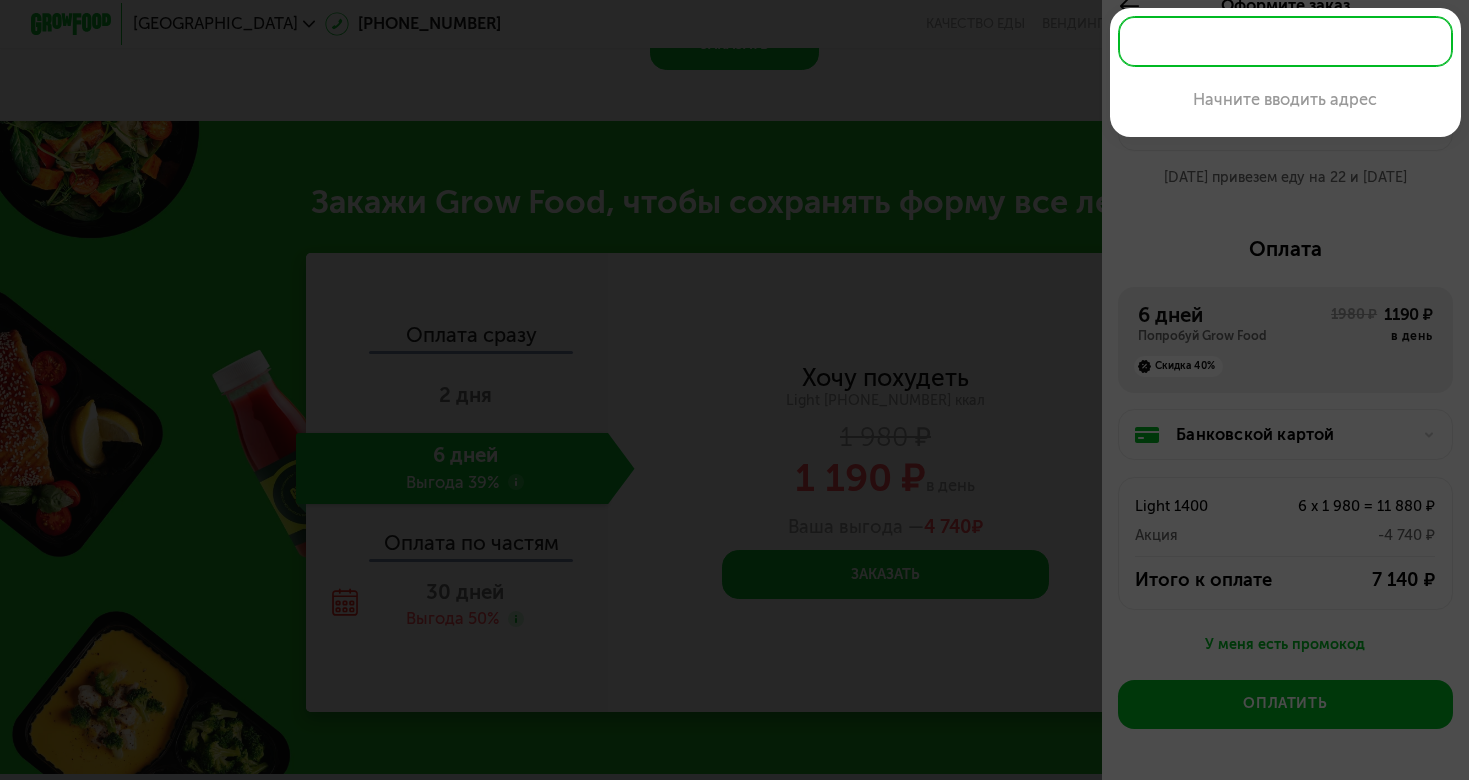 click at bounding box center (734, 390) 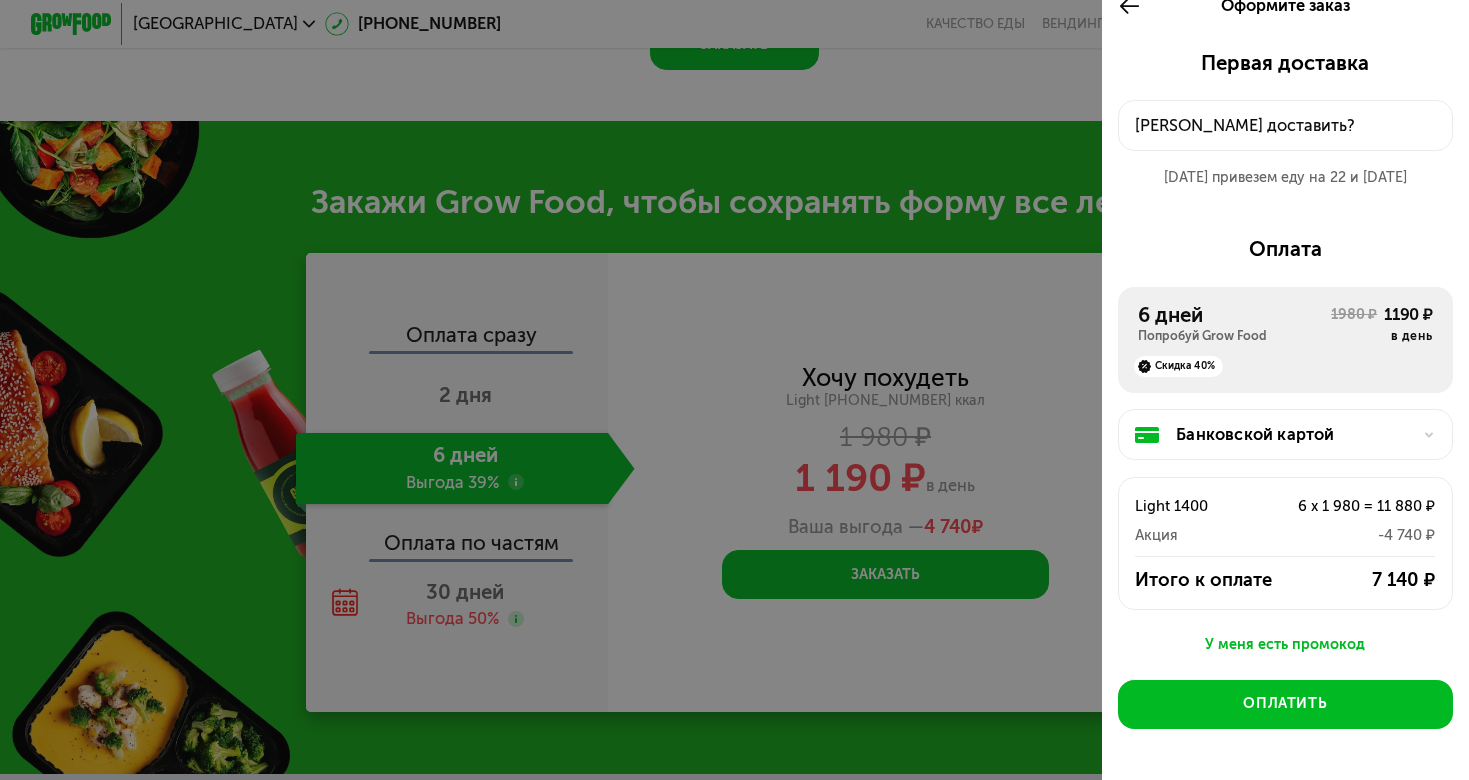 scroll, scrollTop: 2161, scrollLeft: 0, axis: vertical 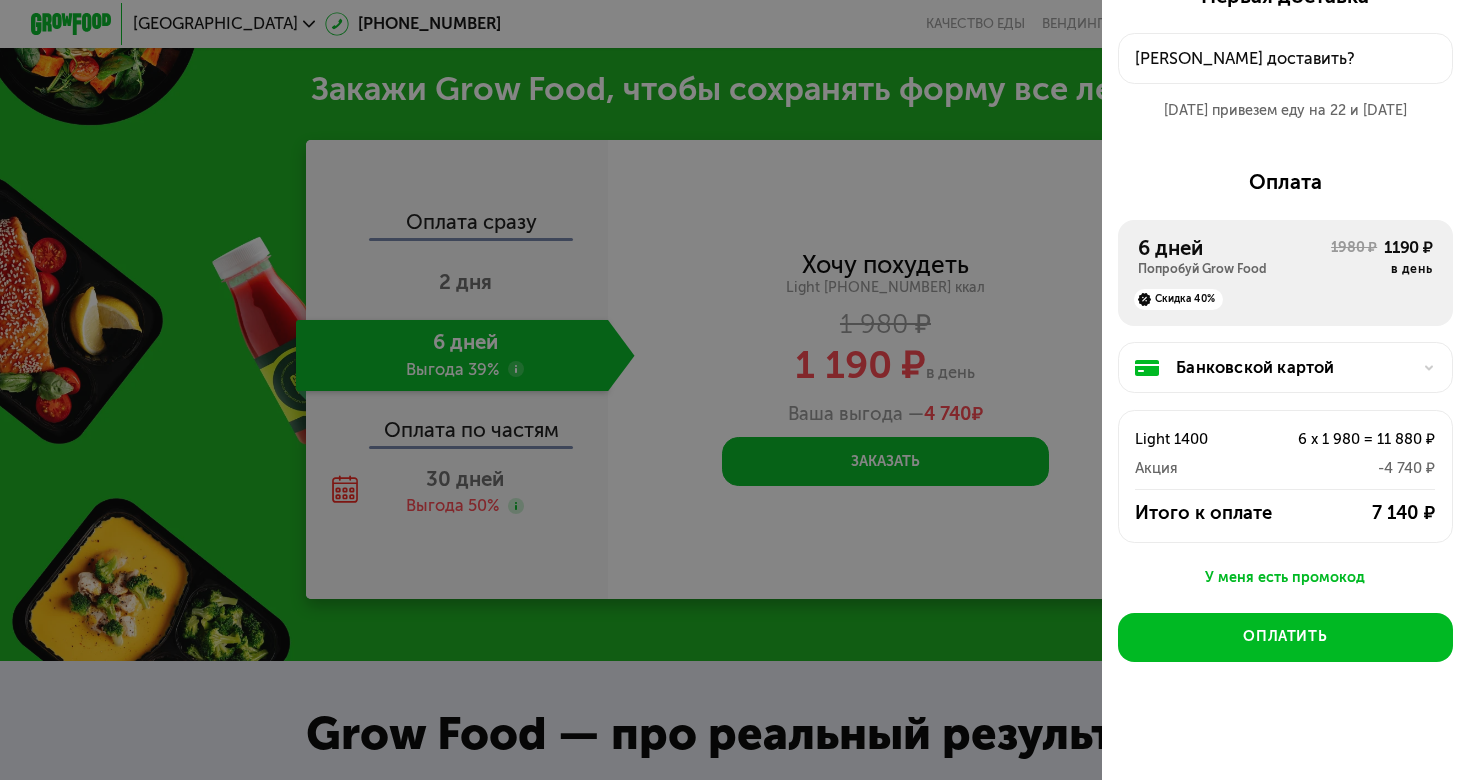 click at bounding box center (734, 390) 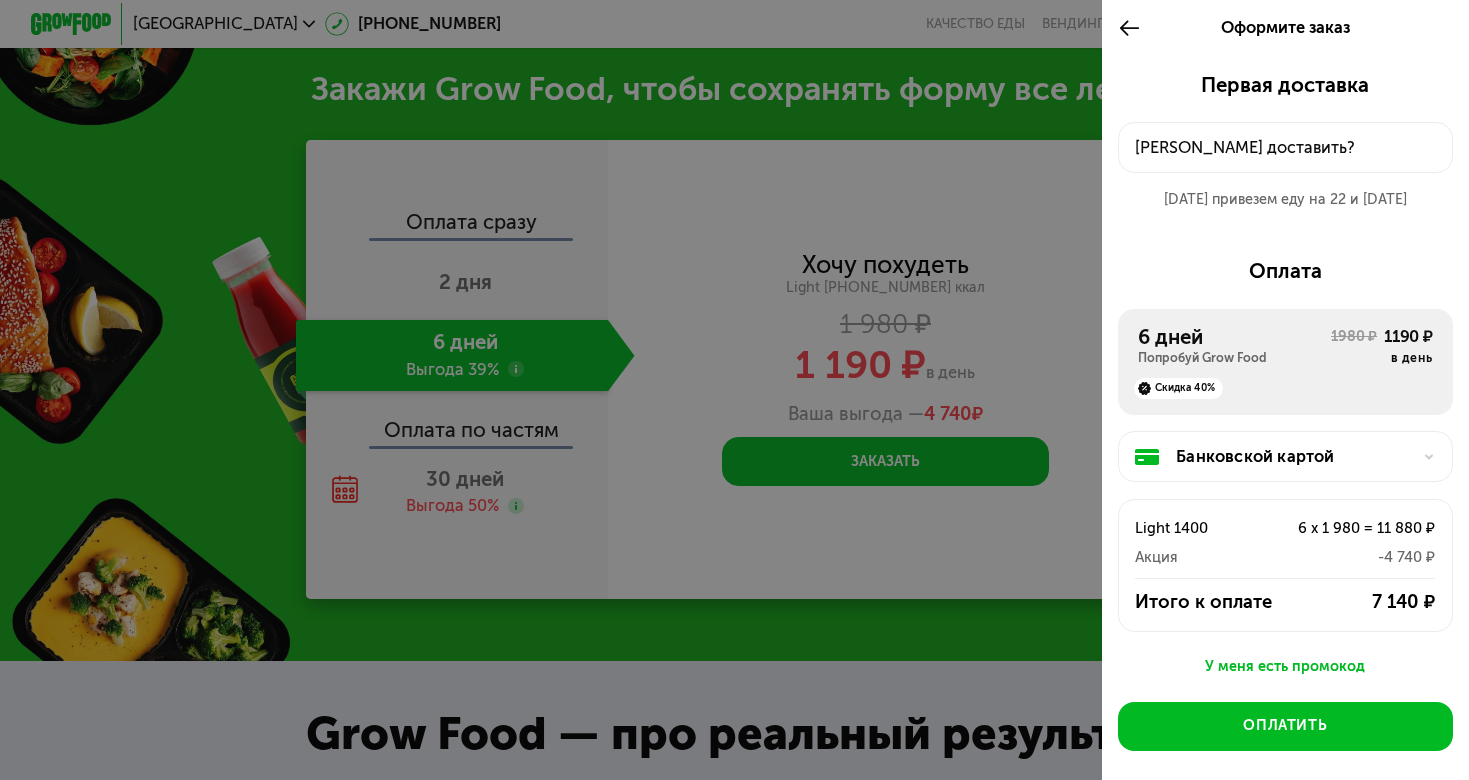 click at bounding box center (1134, 28) 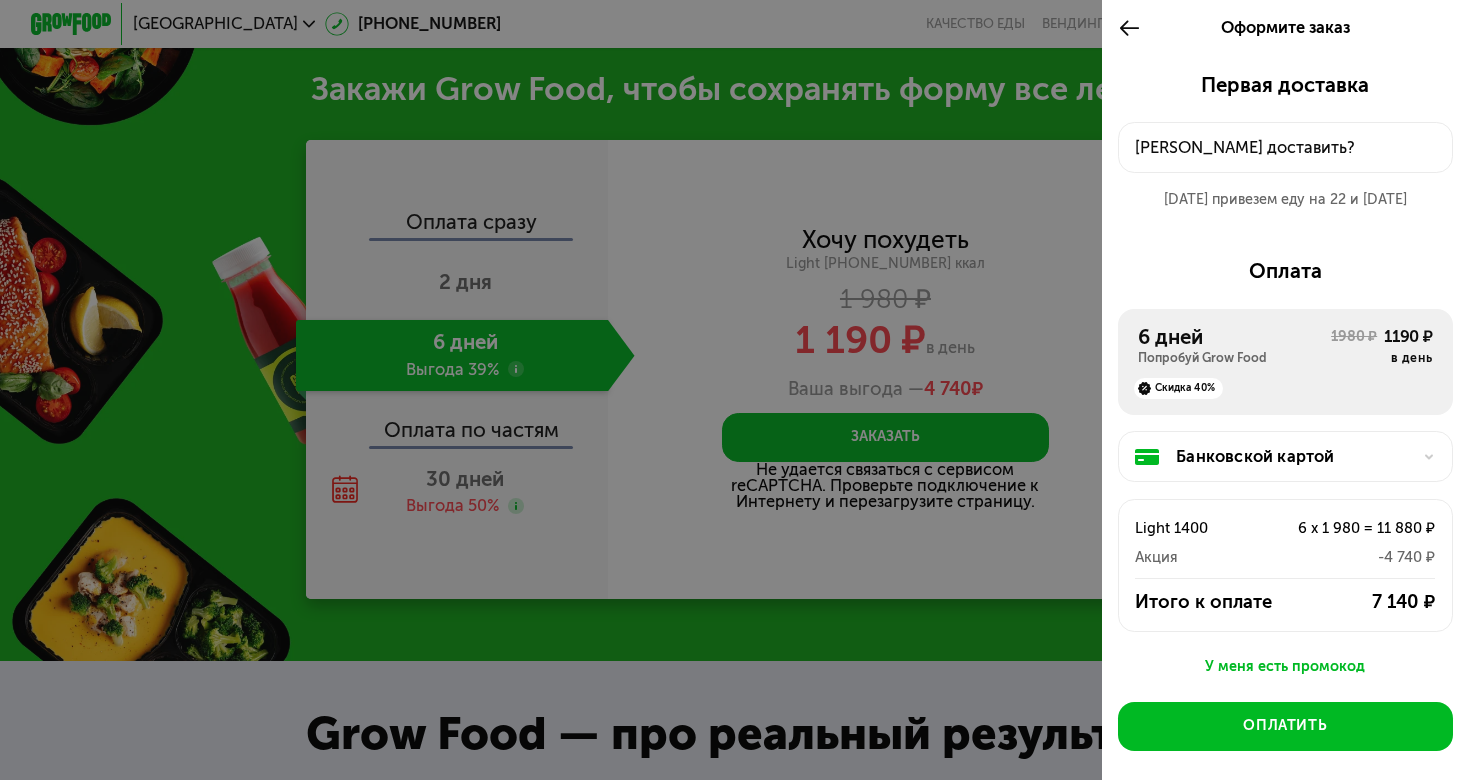 click 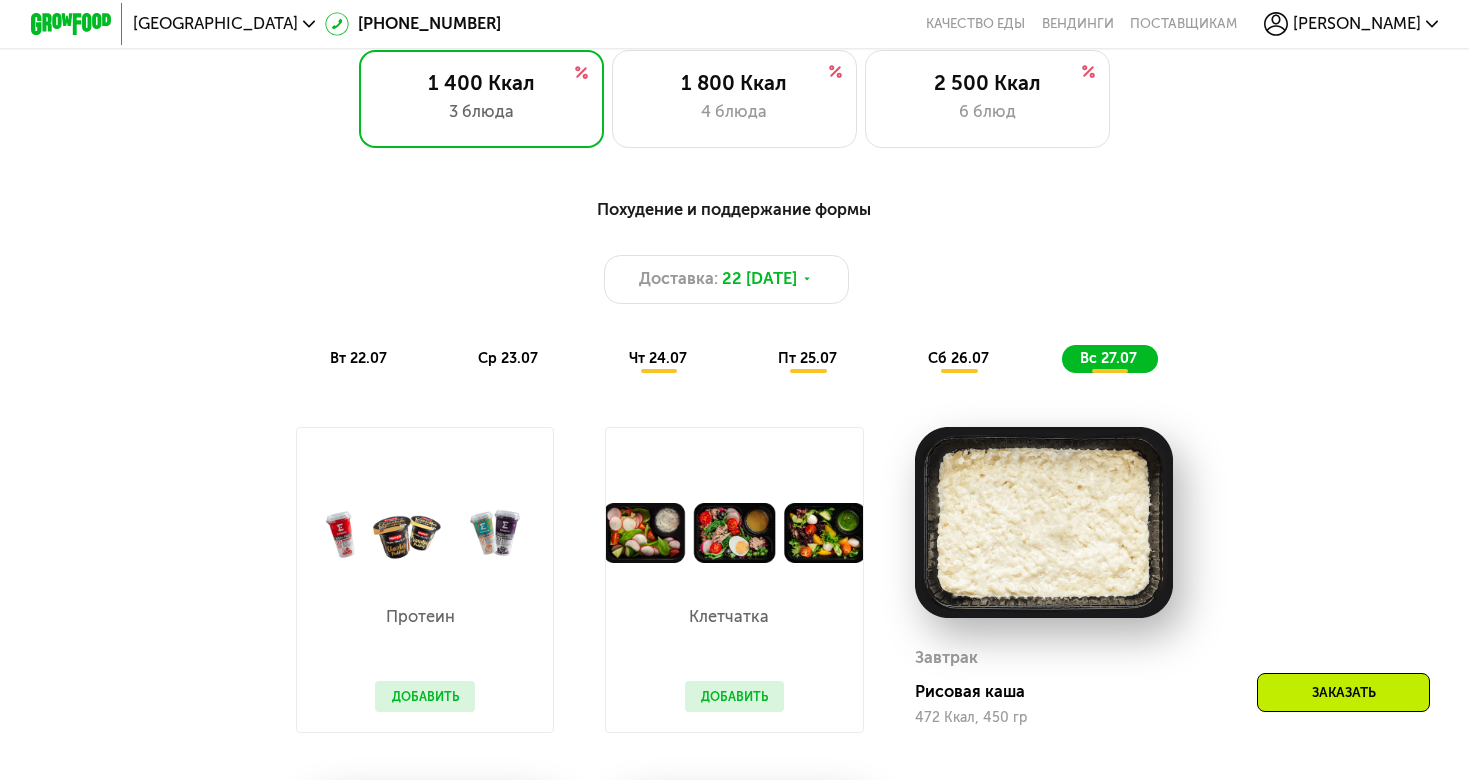 scroll, scrollTop: 920, scrollLeft: 0, axis: vertical 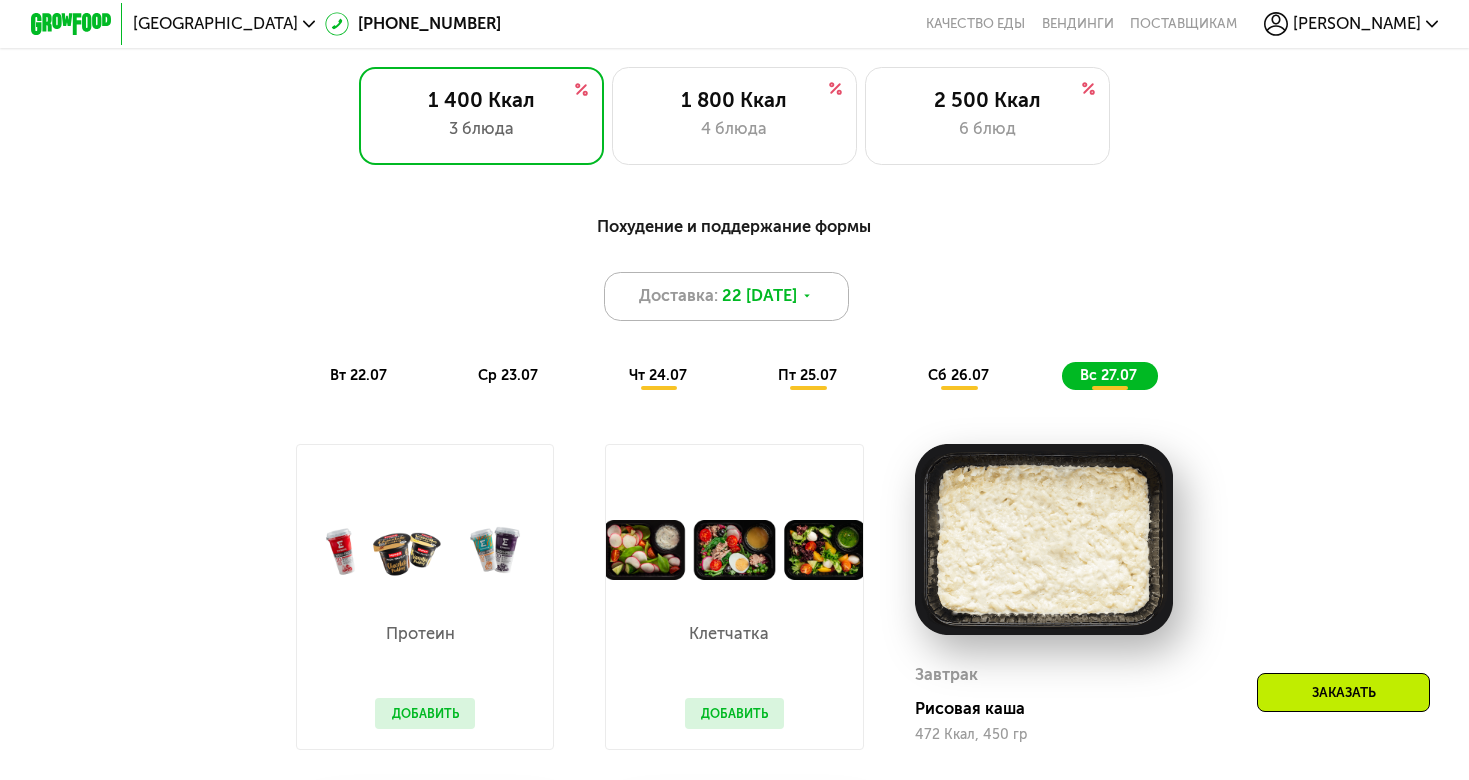 click on "Доставка: 22 июл, вт" at bounding box center (726, 296) 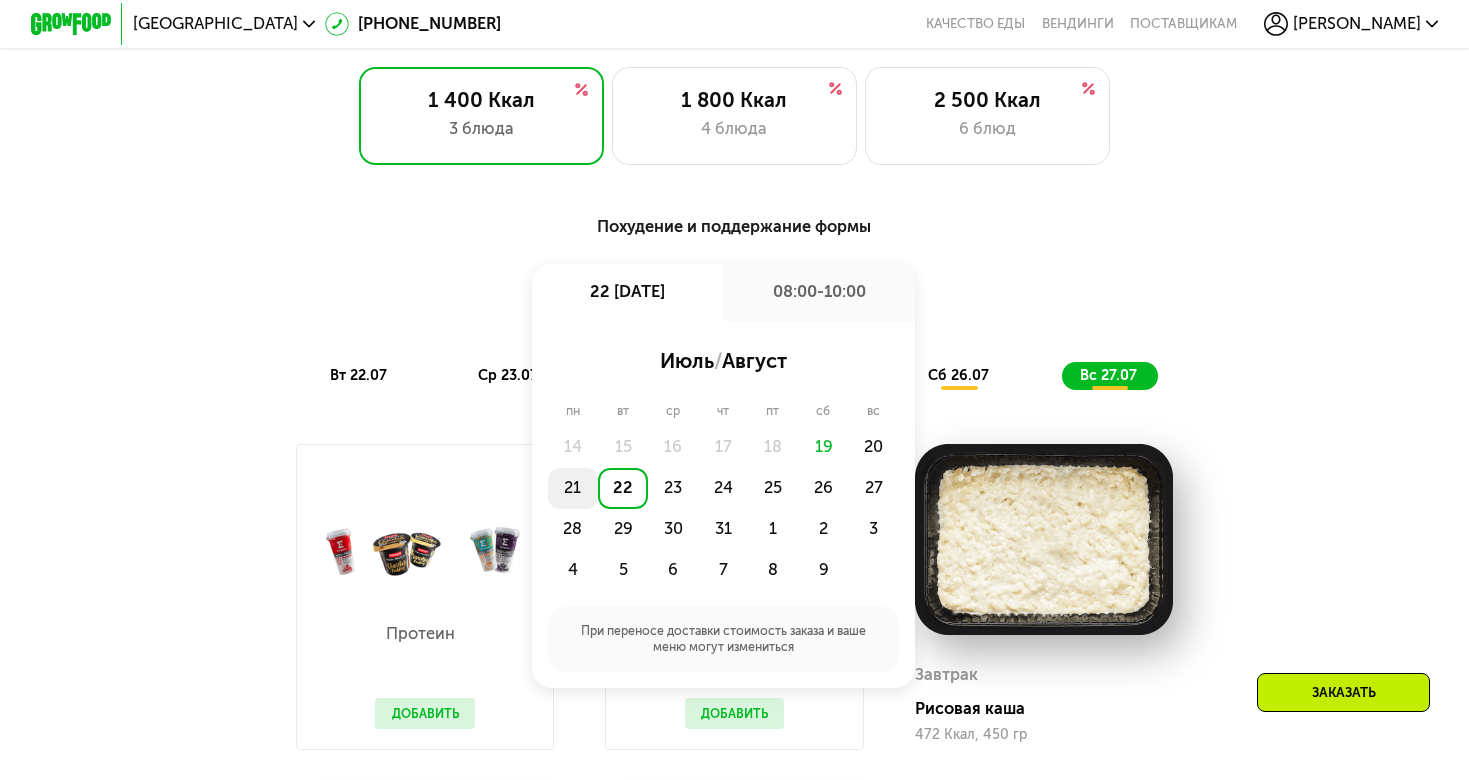 click on "21" 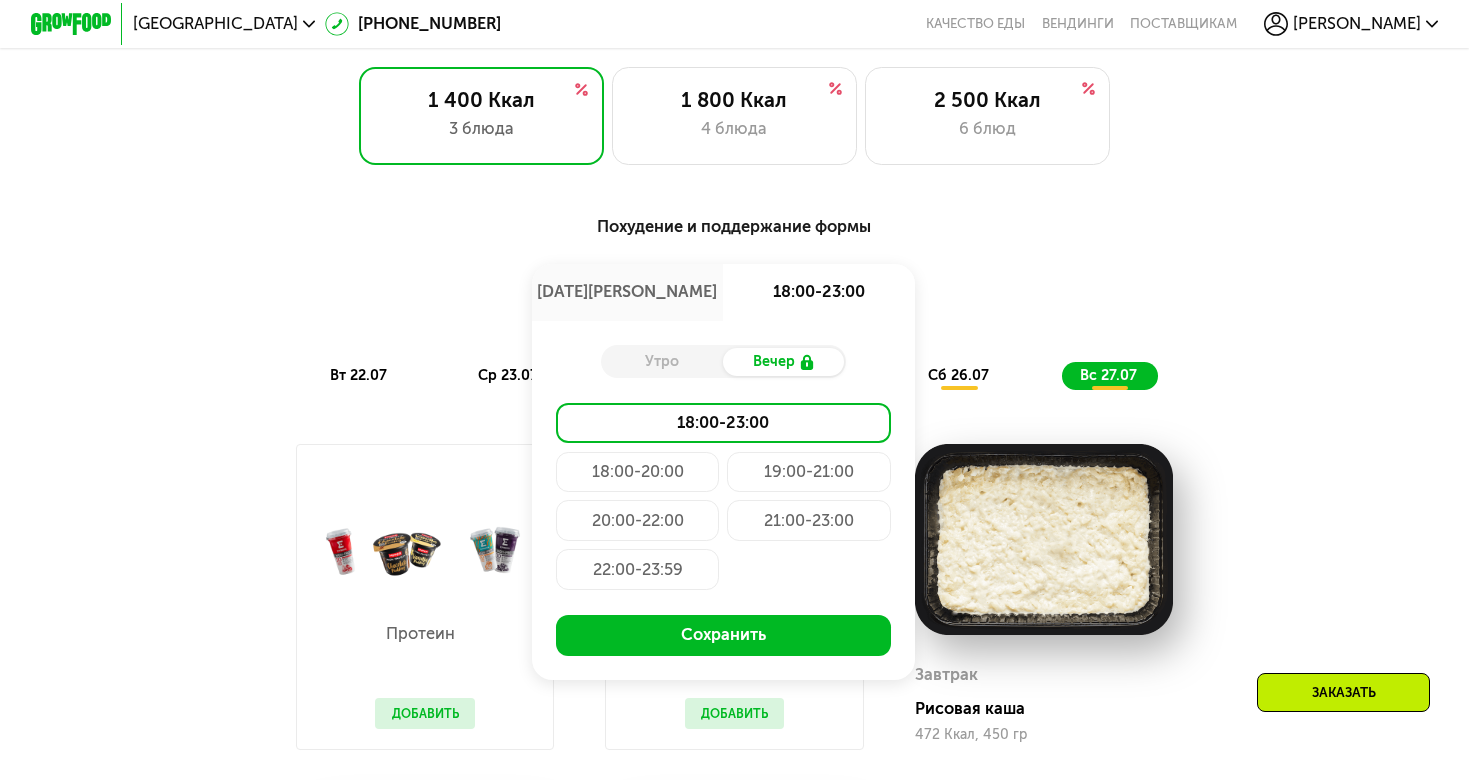 click on "19:00-21:00" 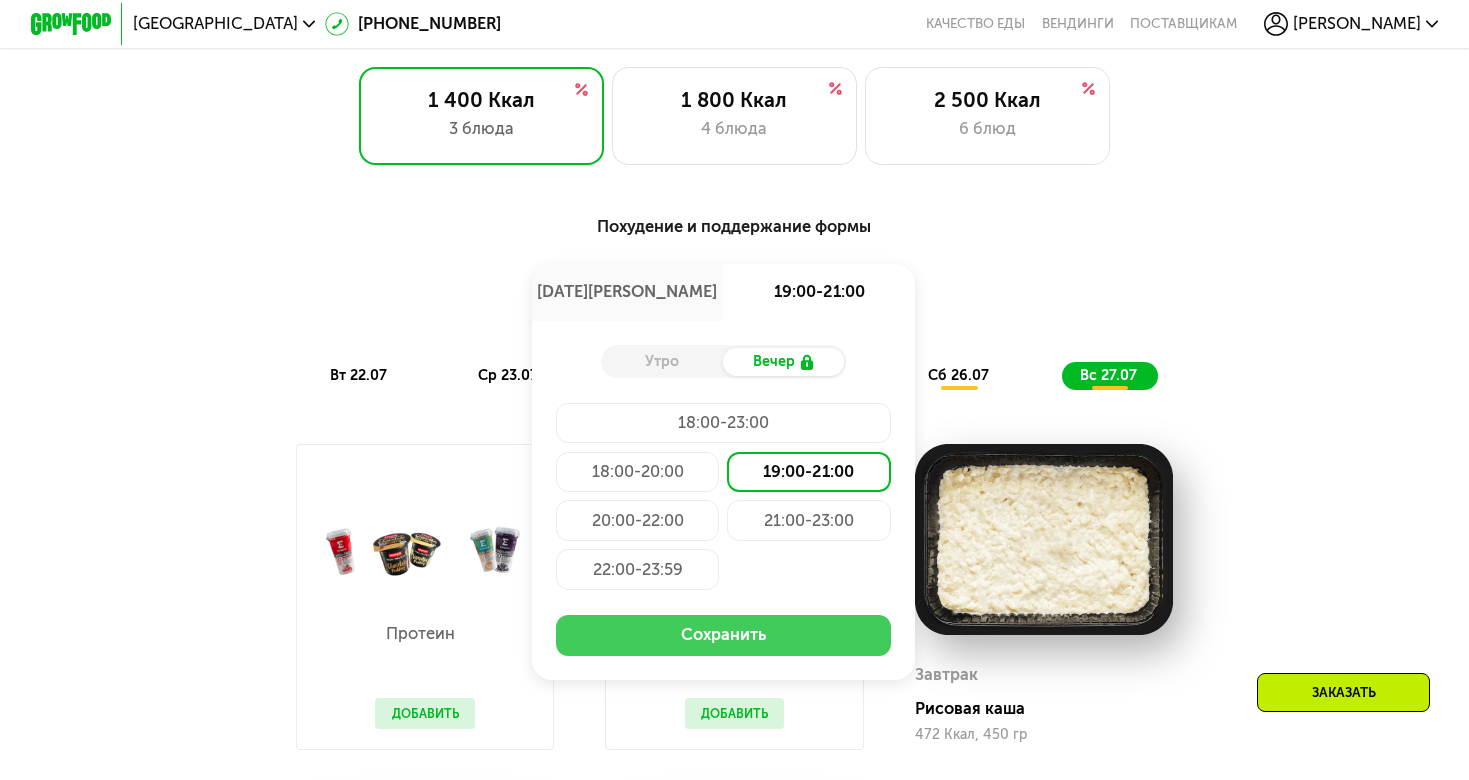 click on "Сохранить" at bounding box center (723, 635) 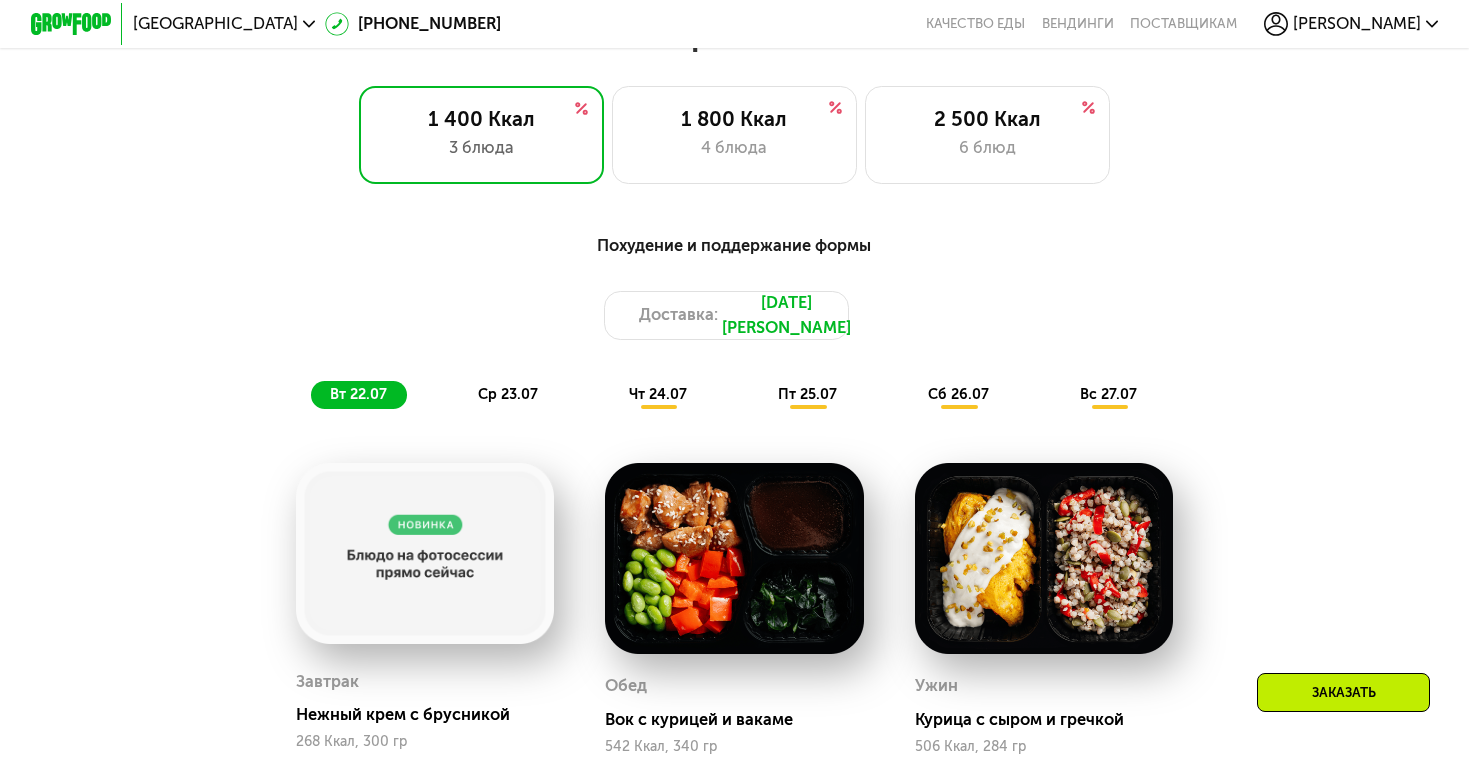 scroll, scrollTop: 881, scrollLeft: 0, axis: vertical 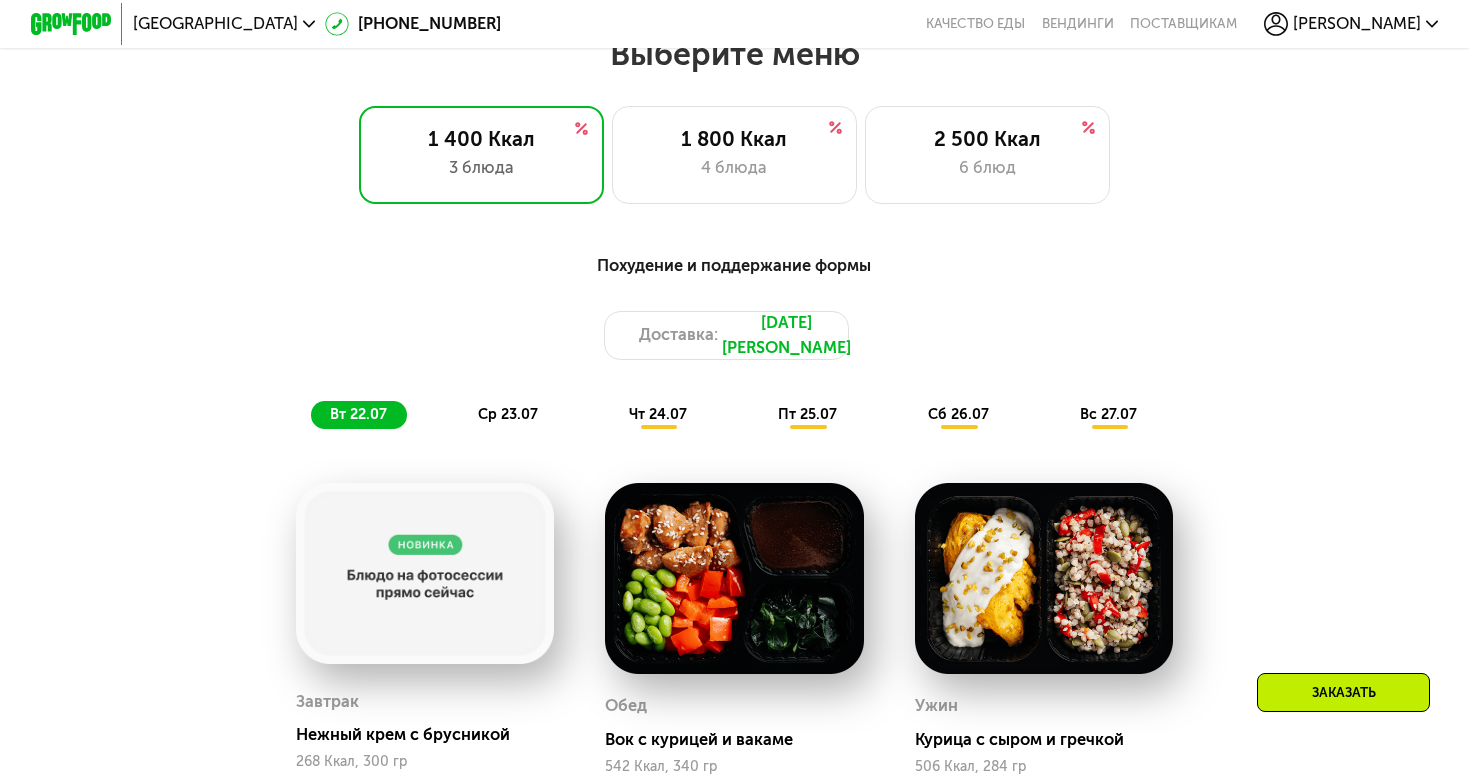 click on "сб 26.07" at bounding box center [958, 414] 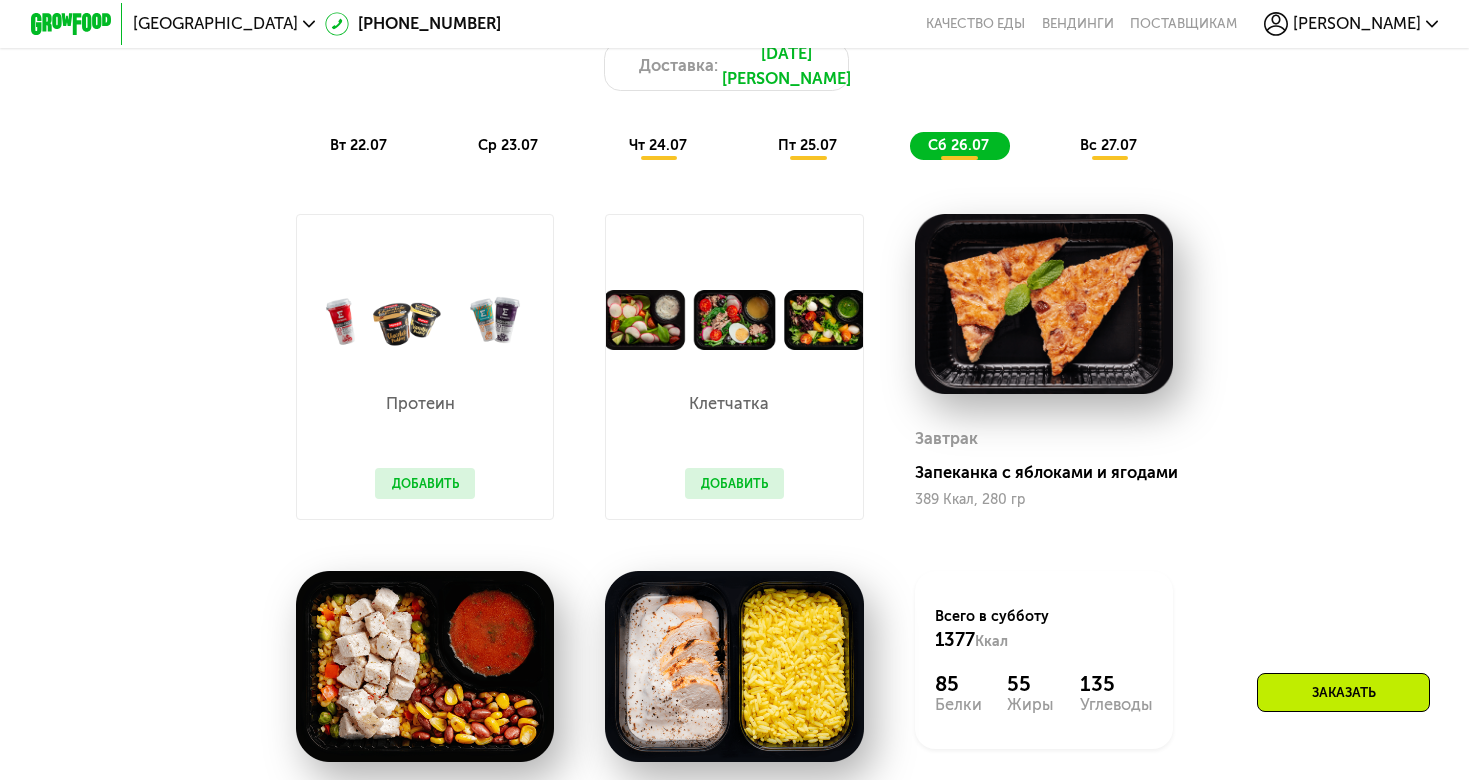 scroll, scrollTop: 1134, scrollLeft: 0, axis: vertical 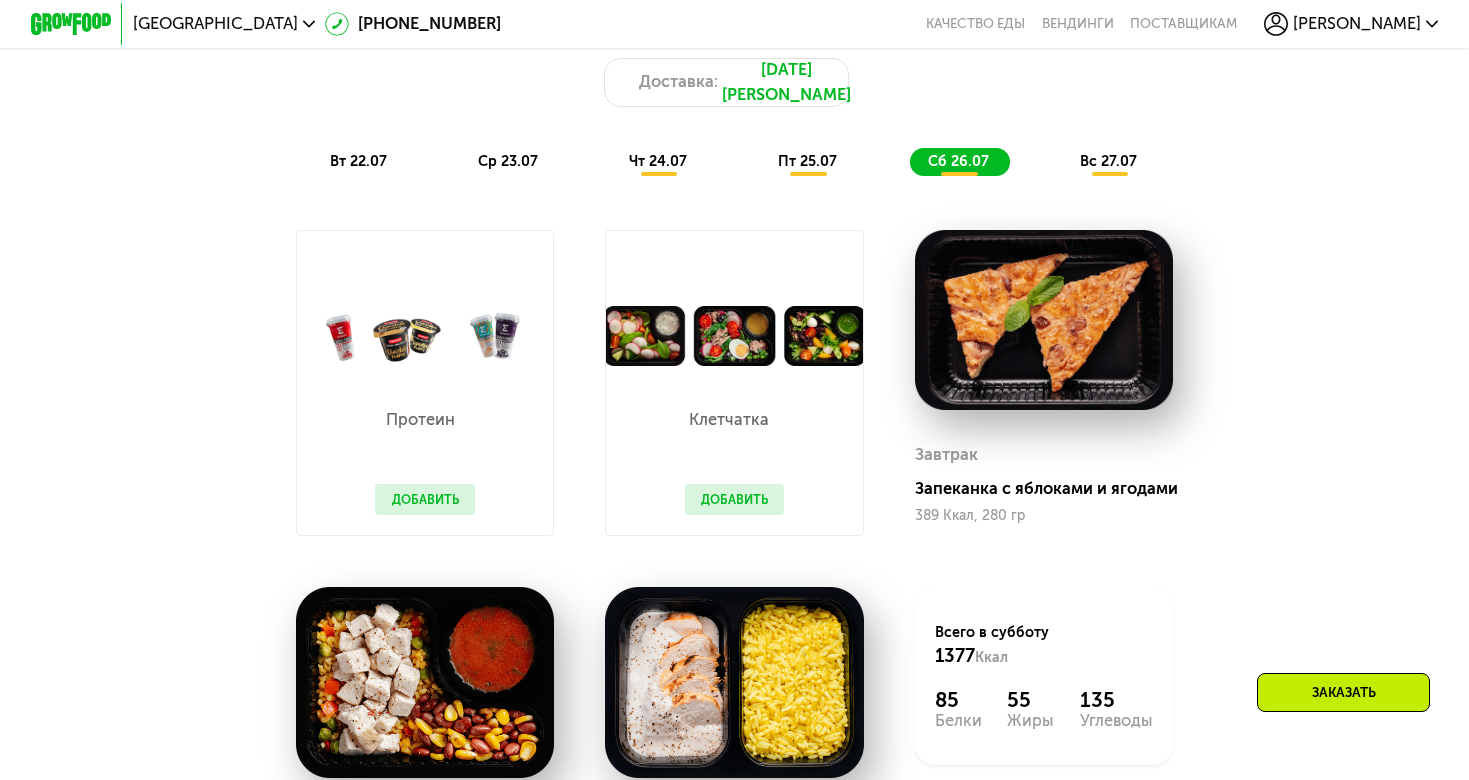 click on "вс 27.07" at bounding box center (1108, 161) 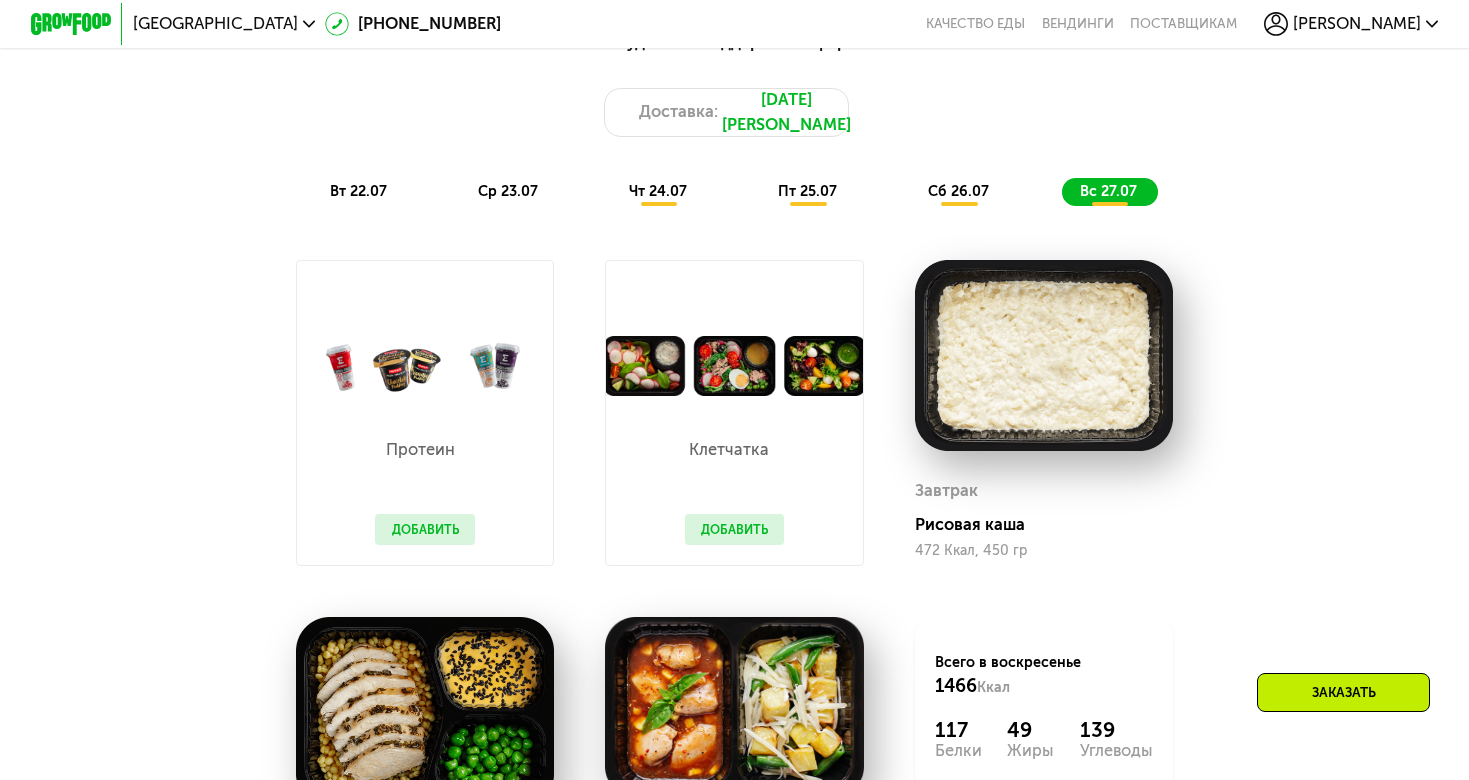 scroll, scrollTop: 1100, scrollLeft: 0, axis: vertical 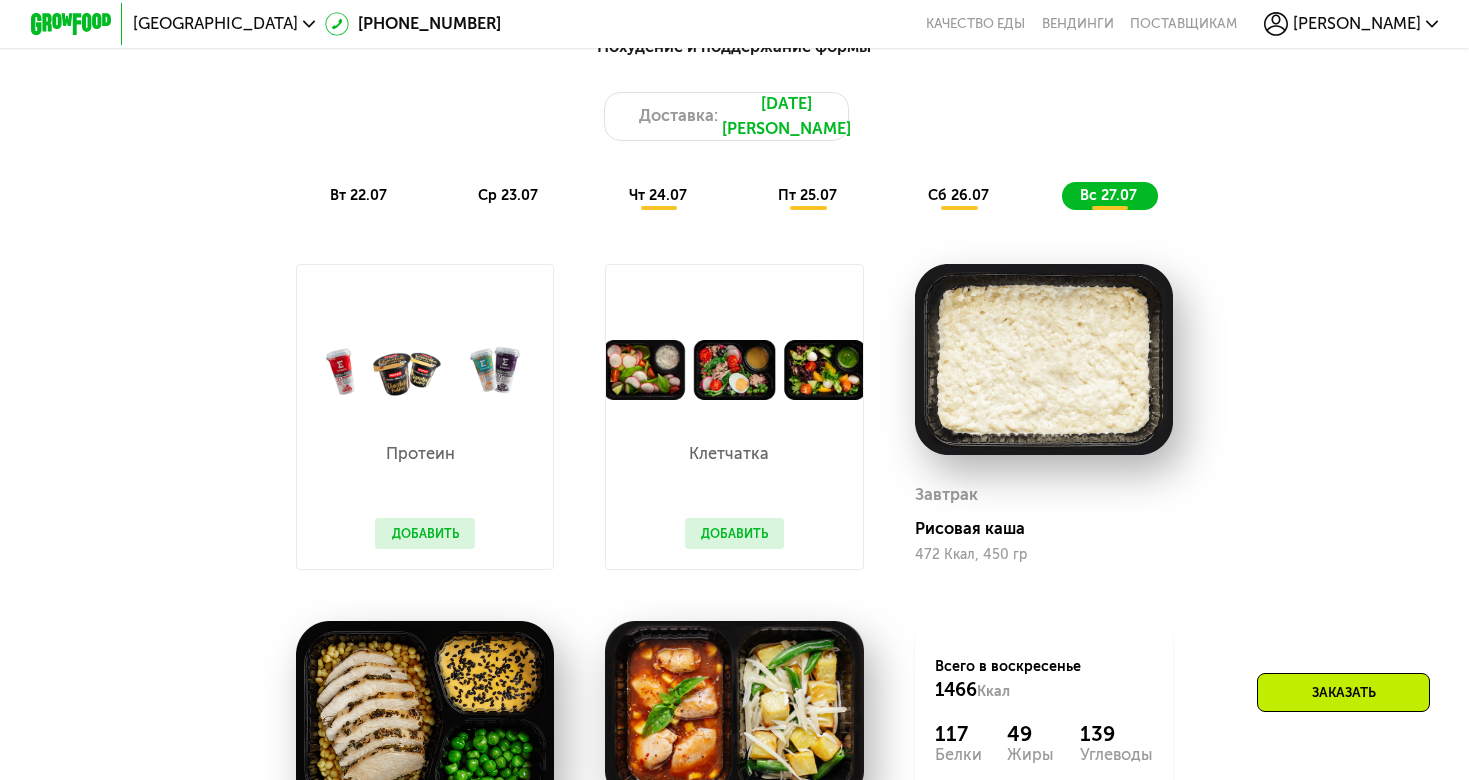 click on "сб 26.07" at bounding box center [958, 195] 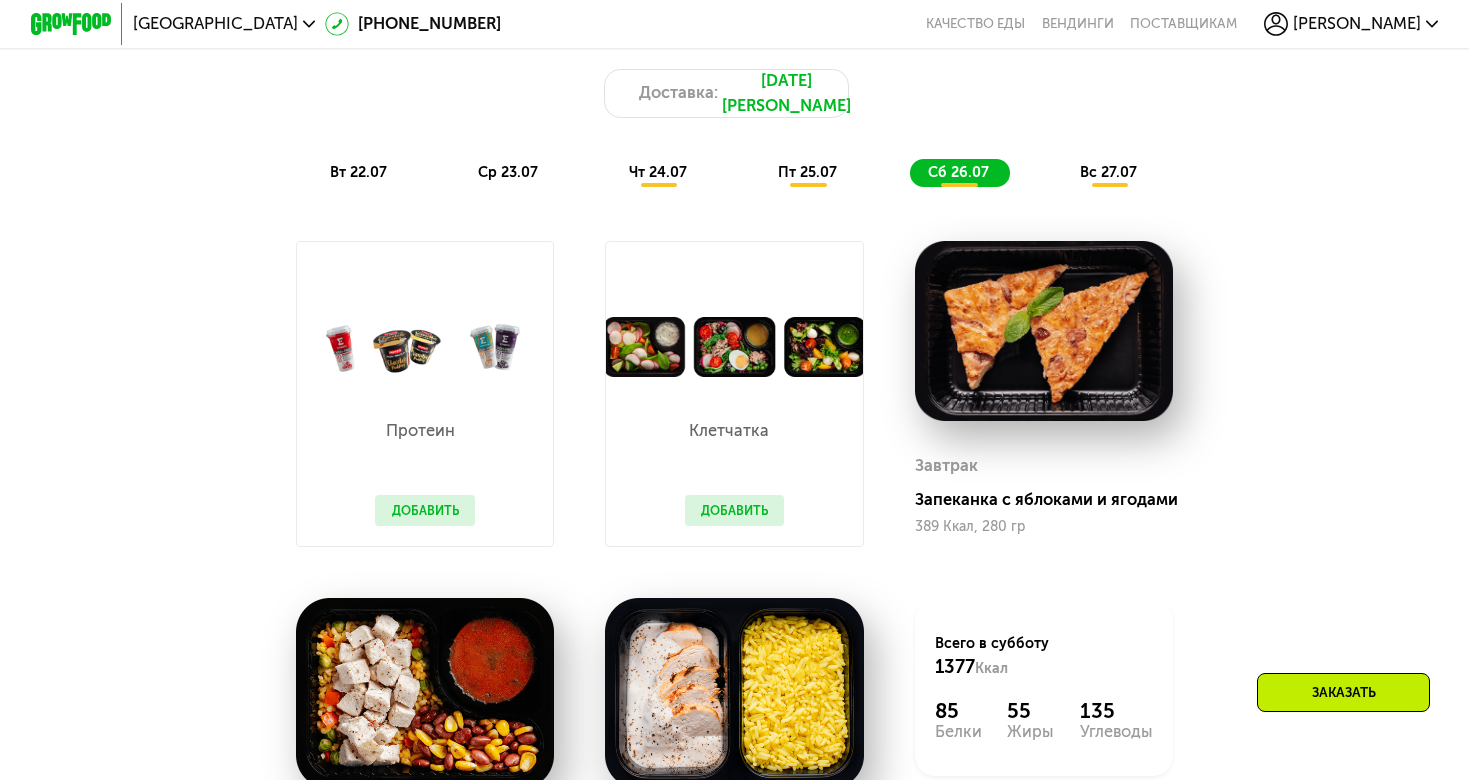 scroll, scrollTop: 1107, scrollLeft: 0, axis: vertical 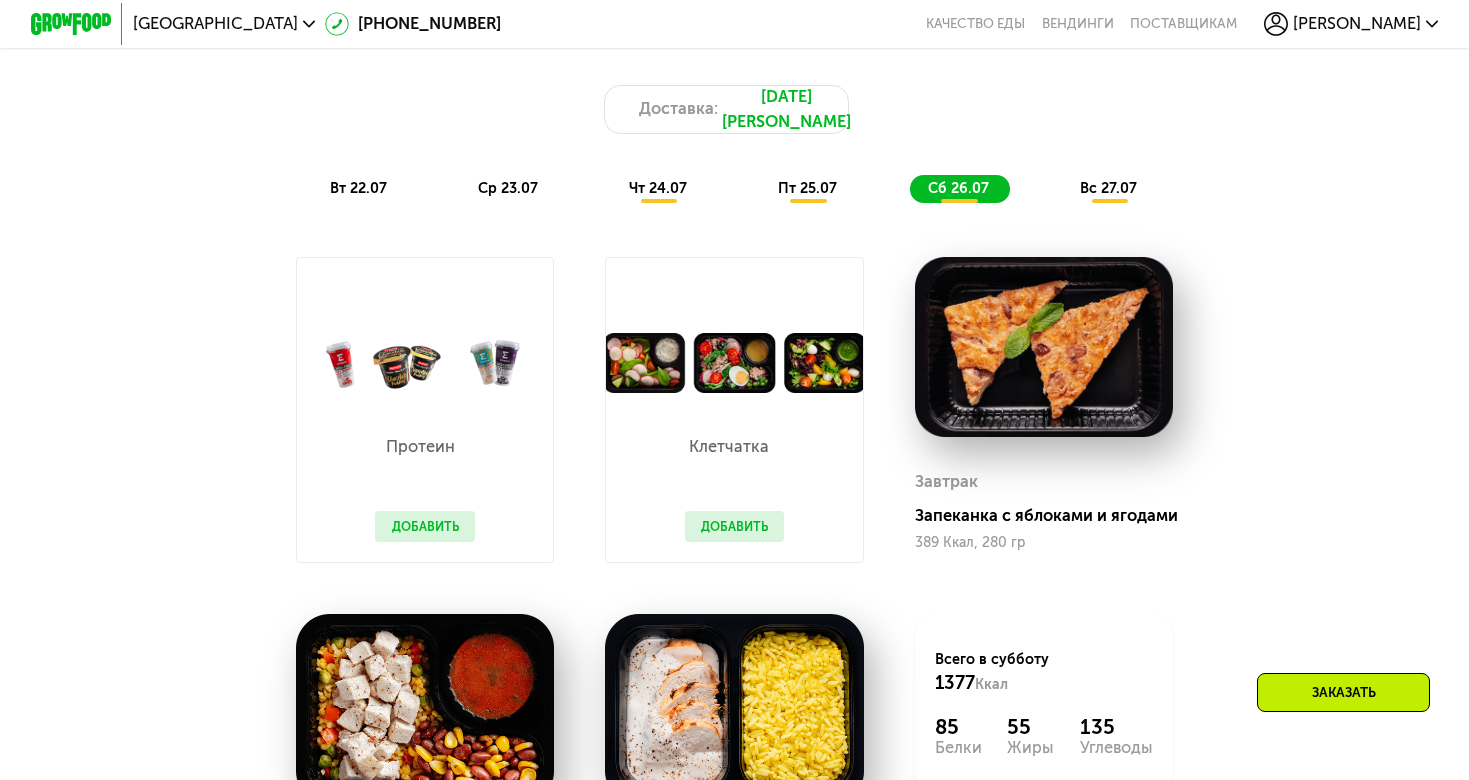 click on "пт 25.07" 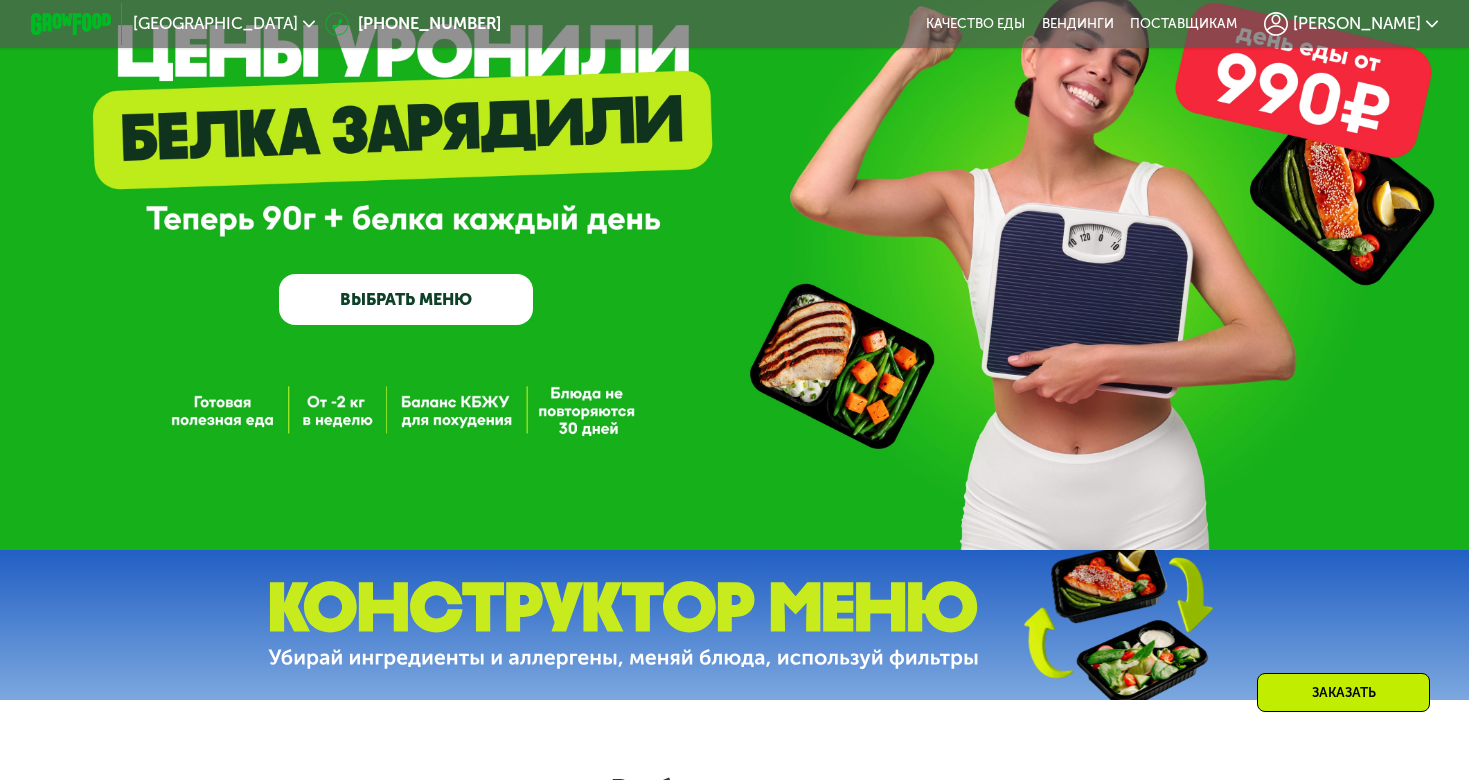 scroll, scrollTop: 162, scrollLeft: 0, axis: vertical 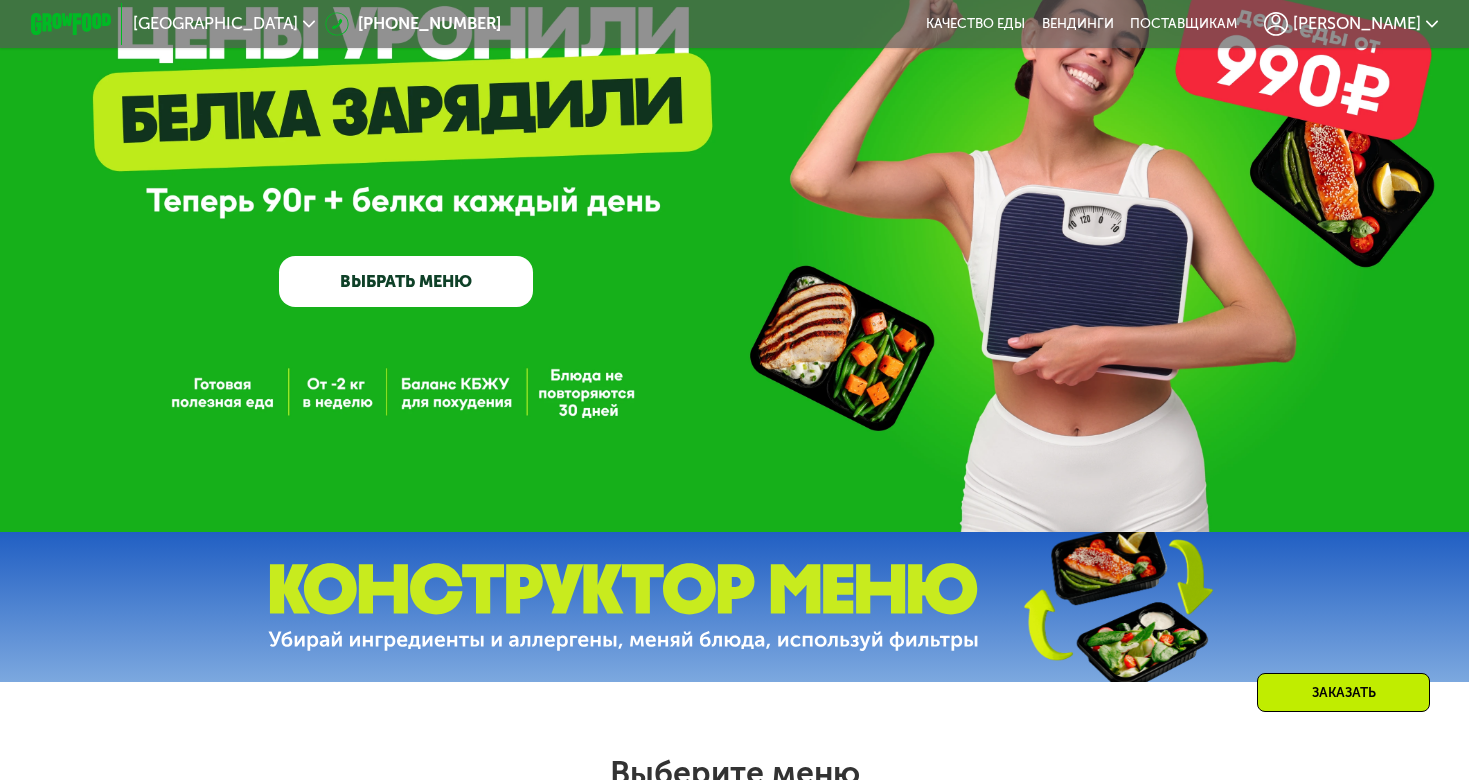 click at bounding box center [1116, 607] 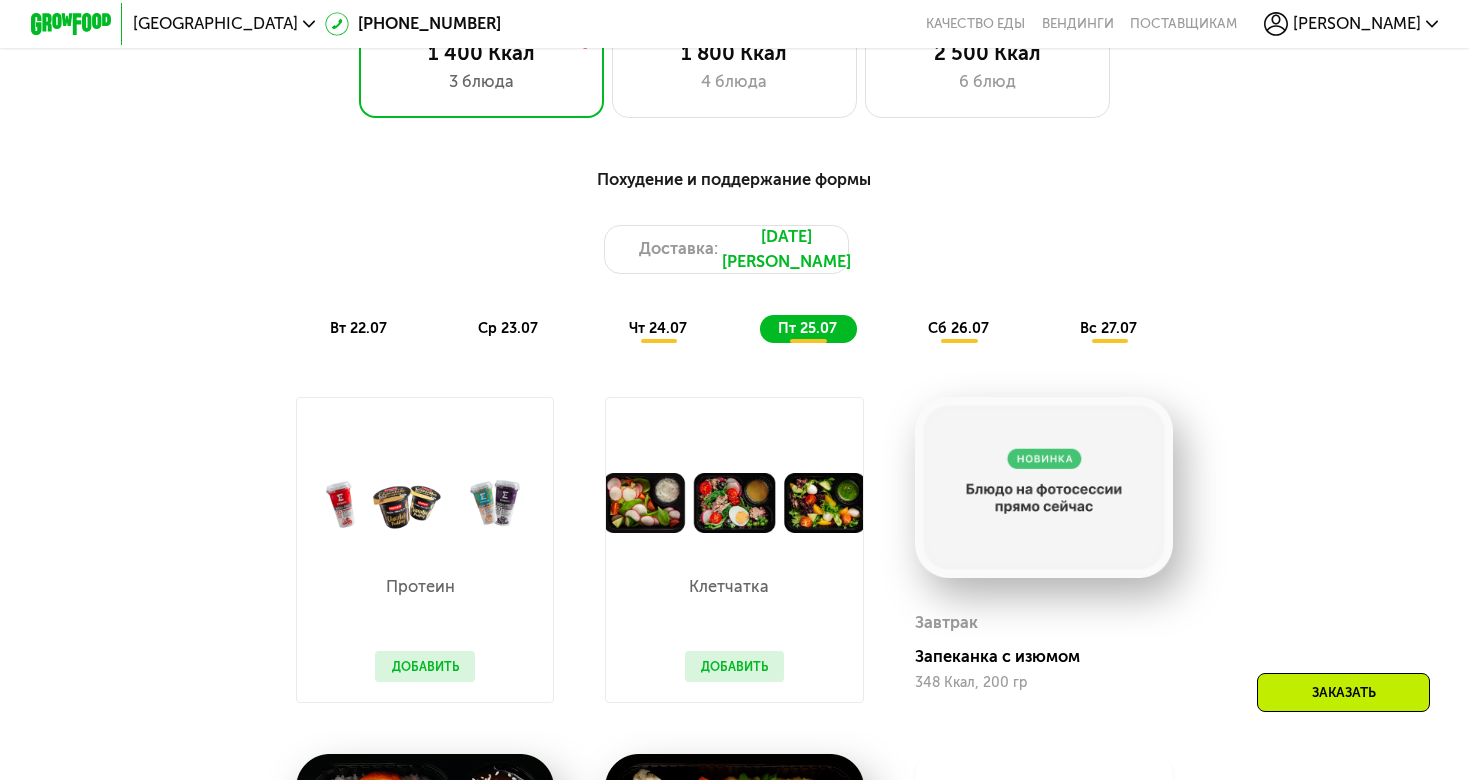 scroll, scrollTop: 806, scrollLeft: 0, axis: vertical 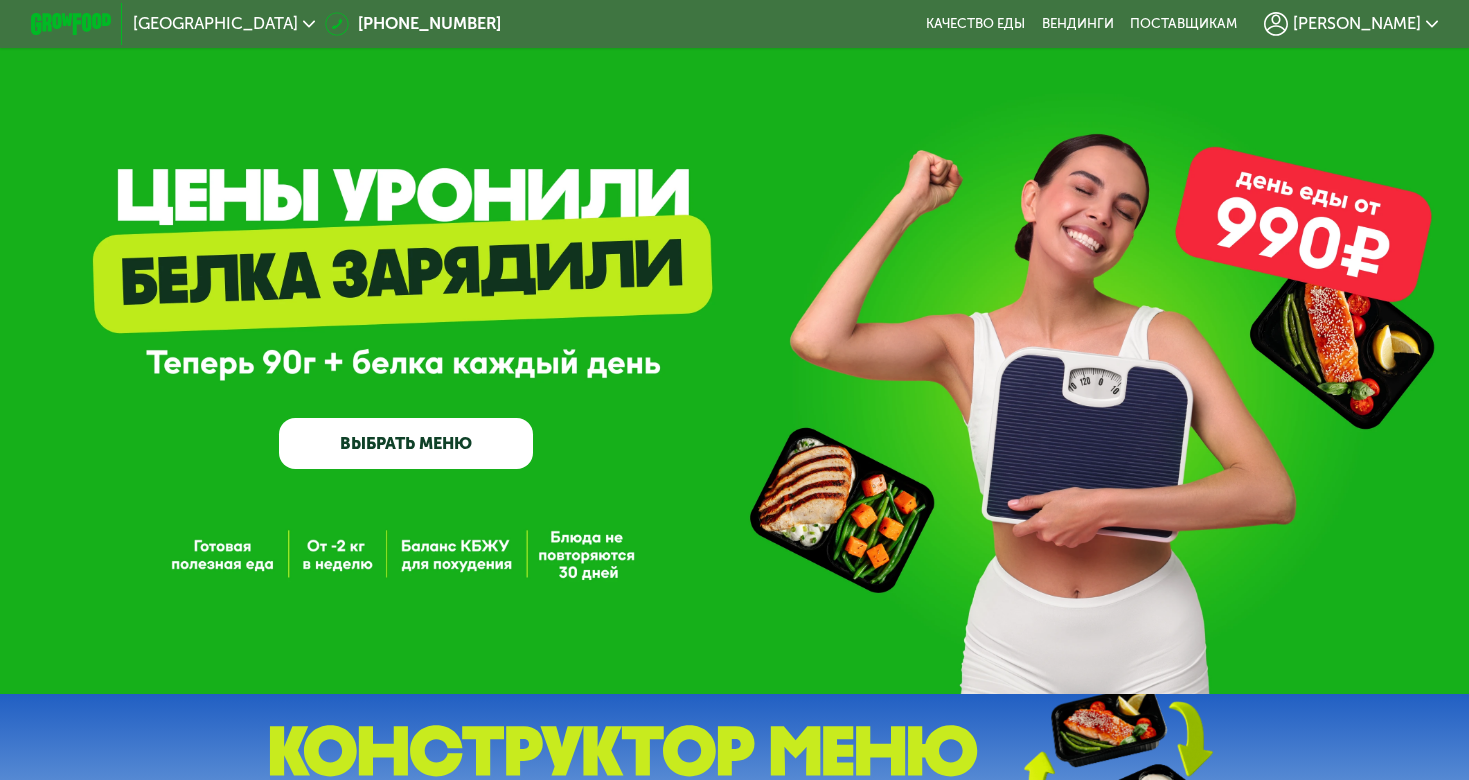 click on "ВЫБРАТЬ МЕНЮ" at bounding box center [406, 443] 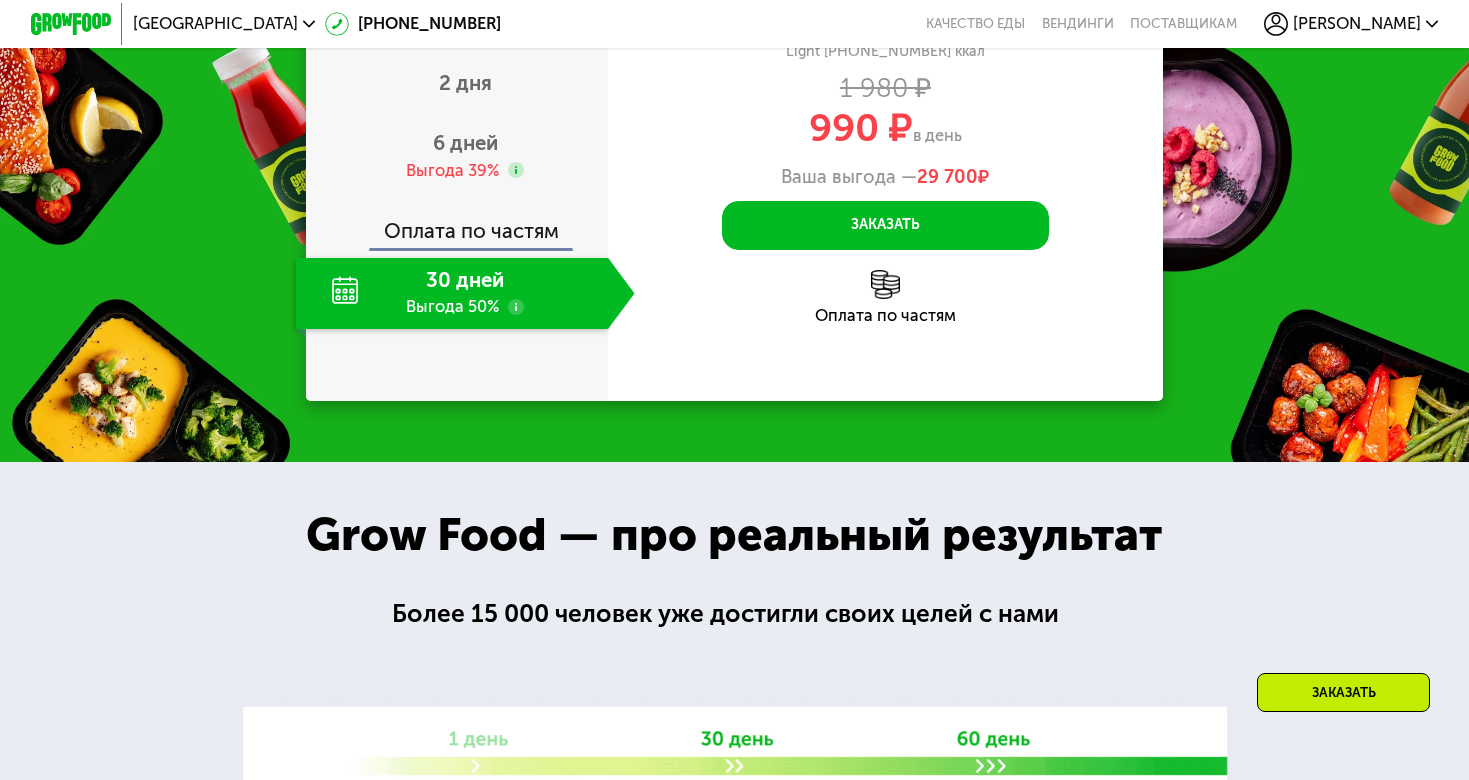 scroll, scrollTop: 2068, scrollLeft: 0, axis: vertical 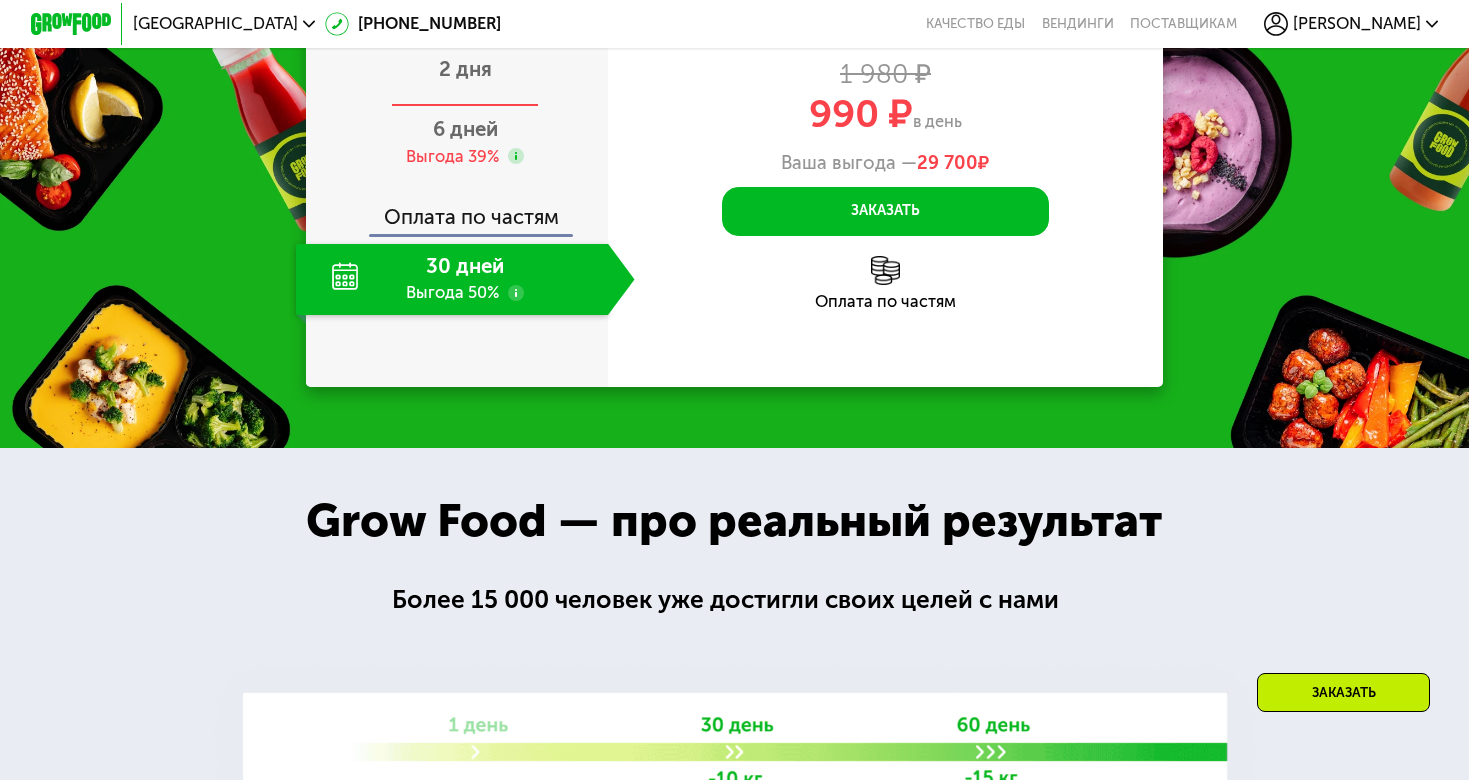 click on "2 дня" at bounding box center [465, 71] 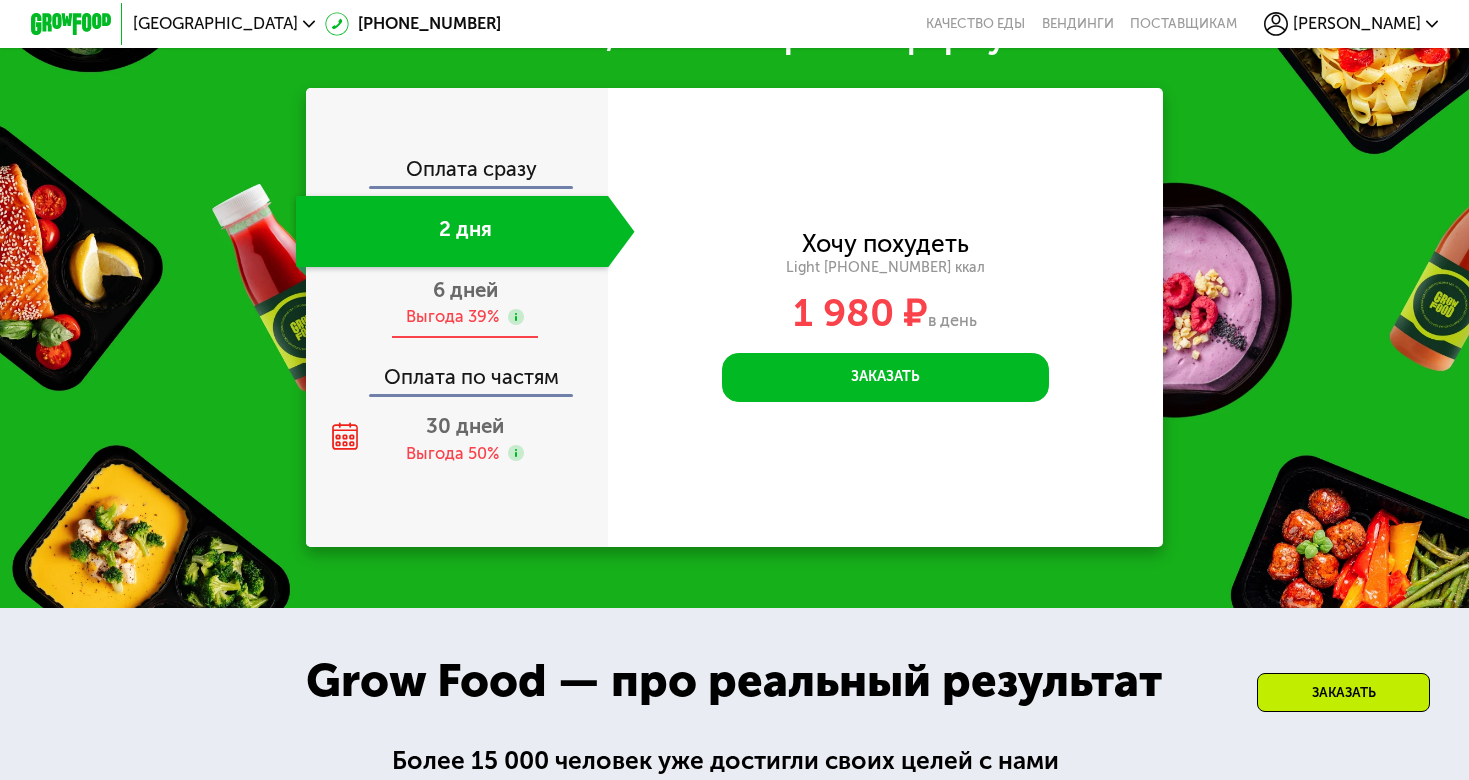 click on "6 дней" at bounding box center (465, 290) 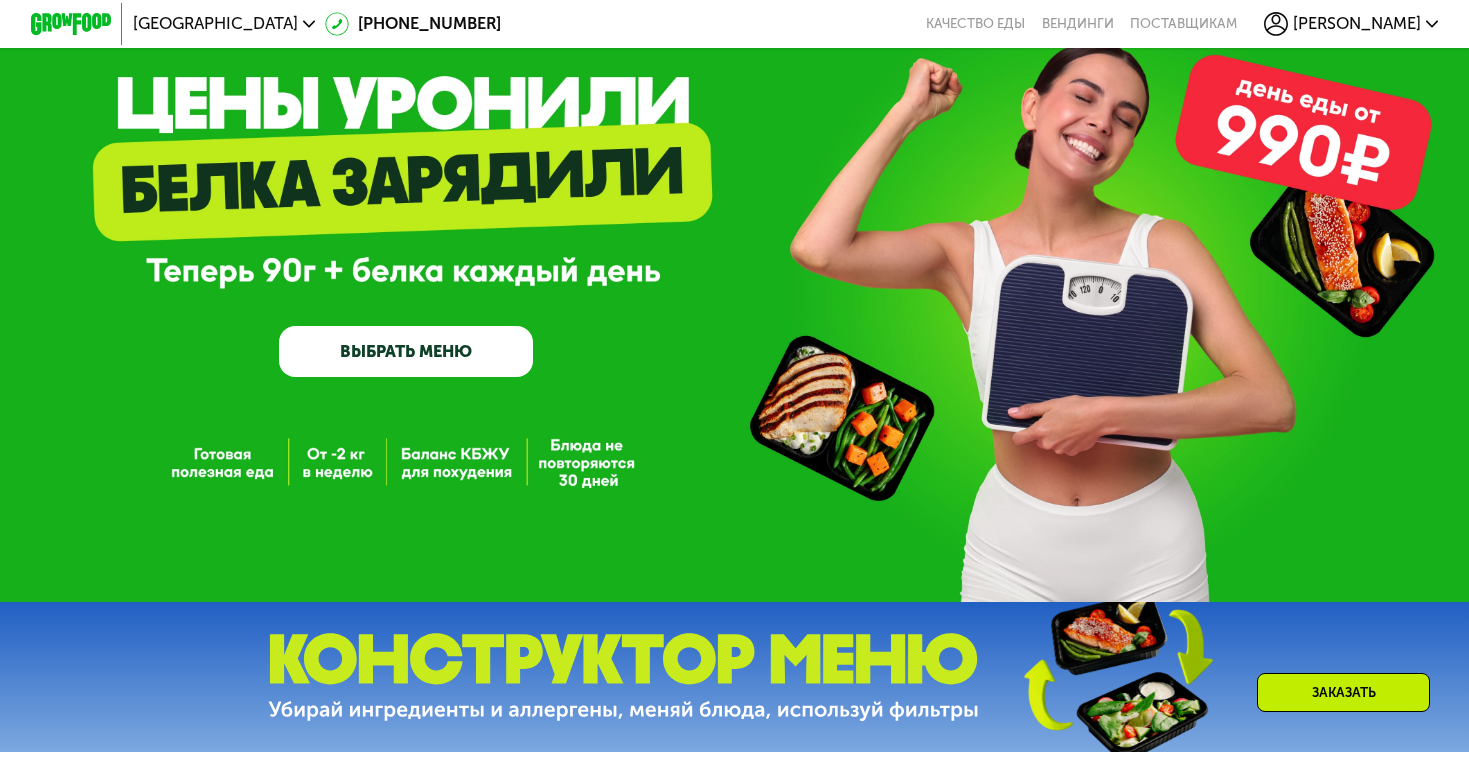 scroll, scrollTop: 0, scrollLeft: 0, axis: both 